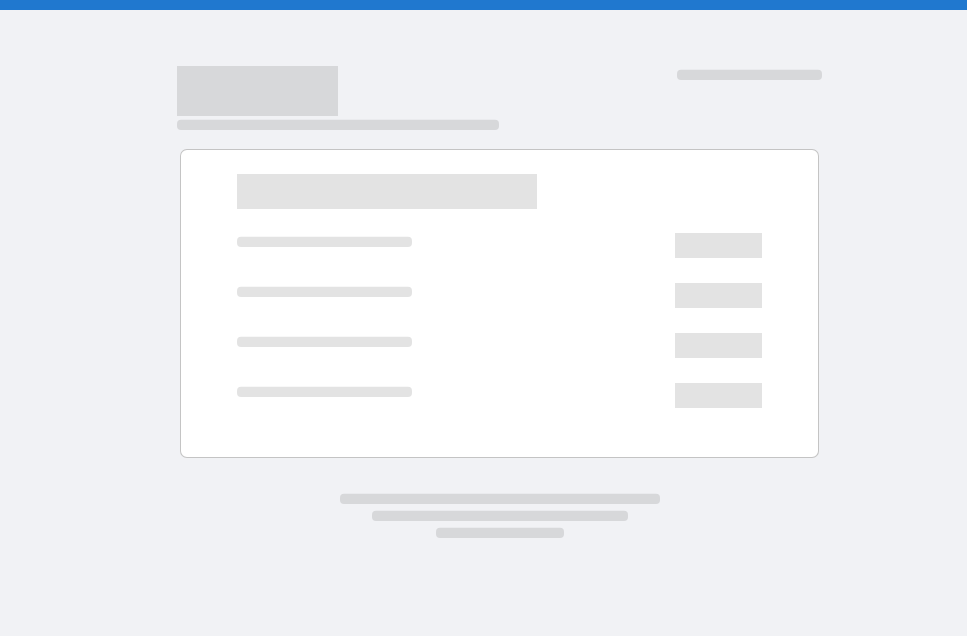scroll, scrollTop: 0, scrollLeft: 0, axis: both 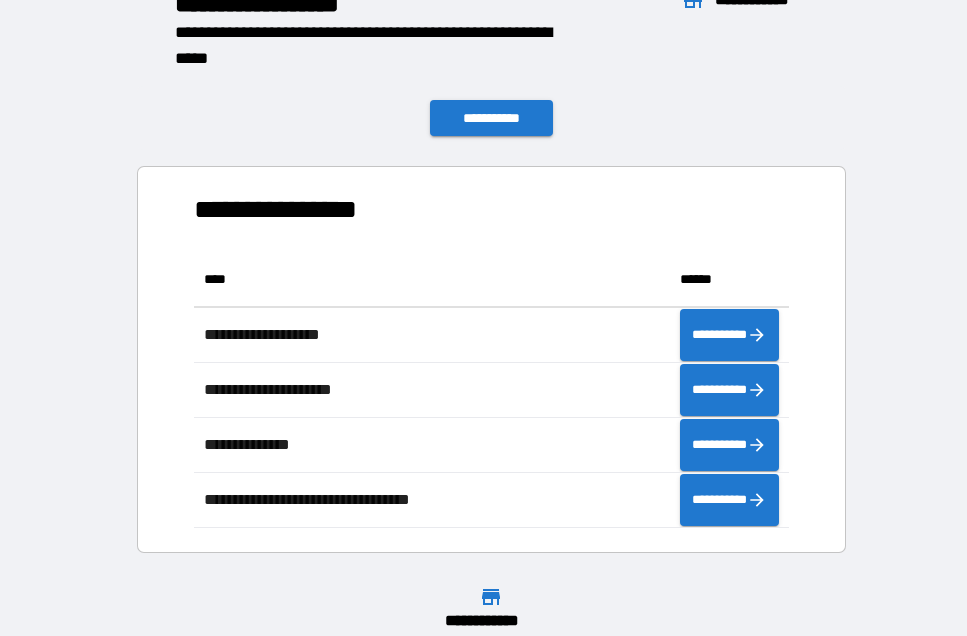 click on "**********" at bounding box center (491, 359) 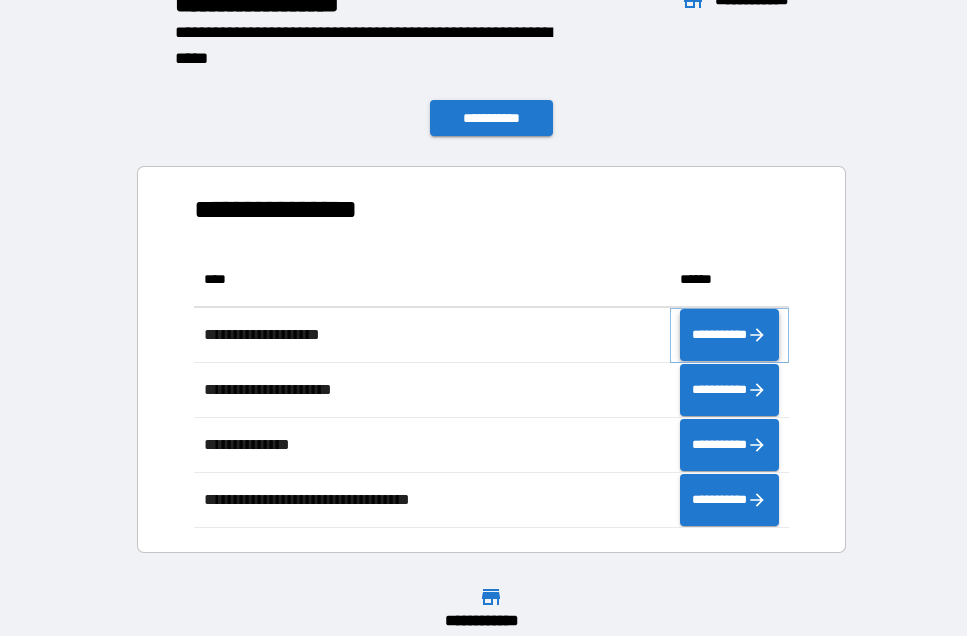 click on "**********" at bounding box center (729, 335) 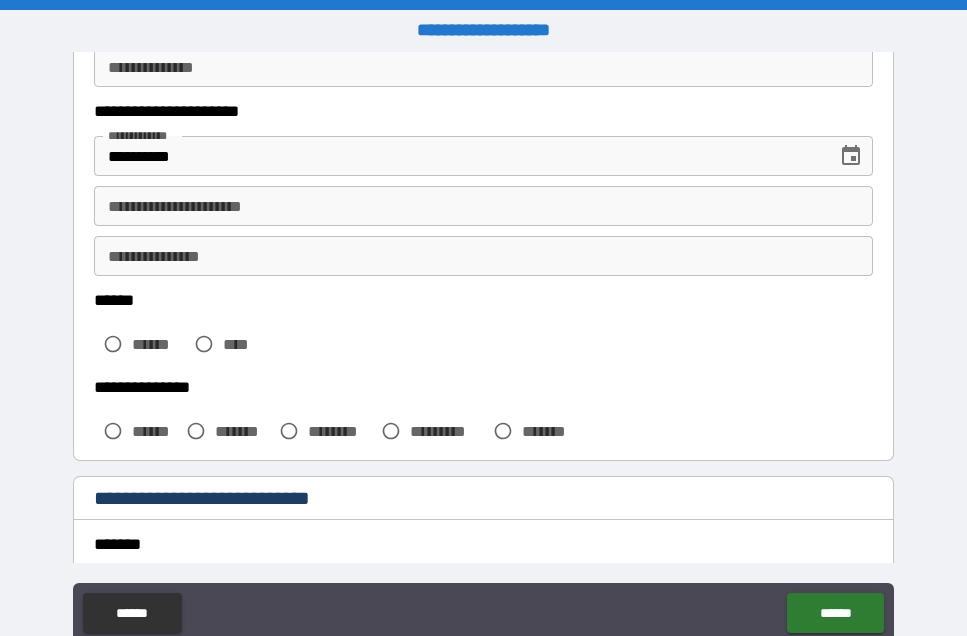 scroll, scrollTop: 307, scrollLeft: 0, axis: vertical 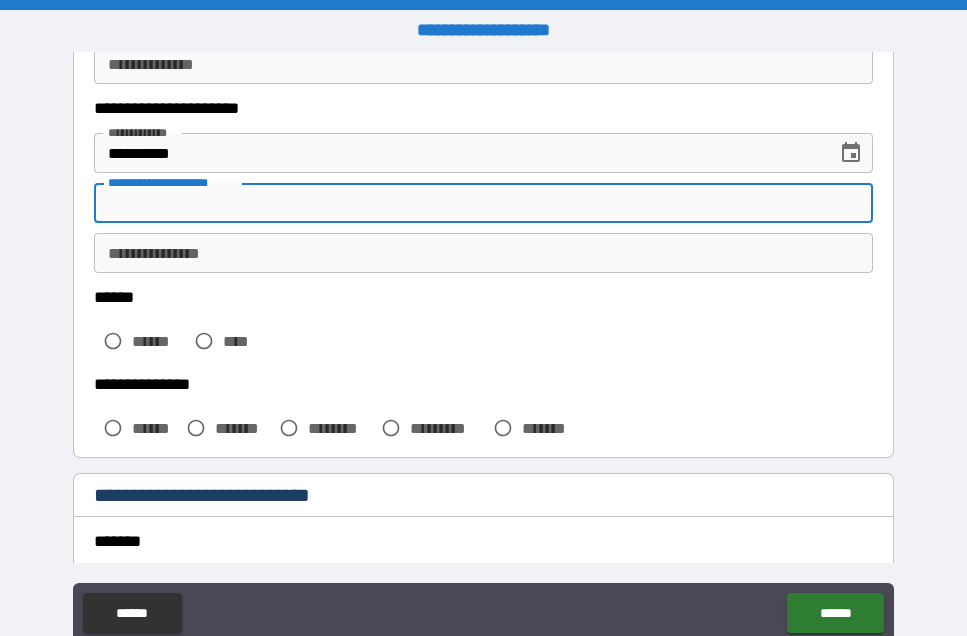 click on "**********" at bounding box center (483, 203) 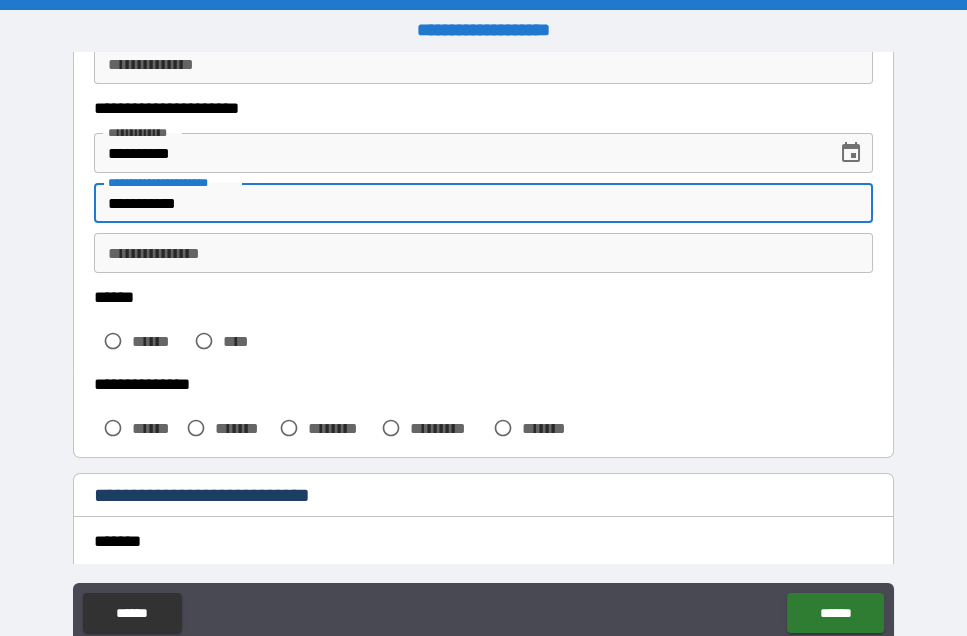type on "**********" 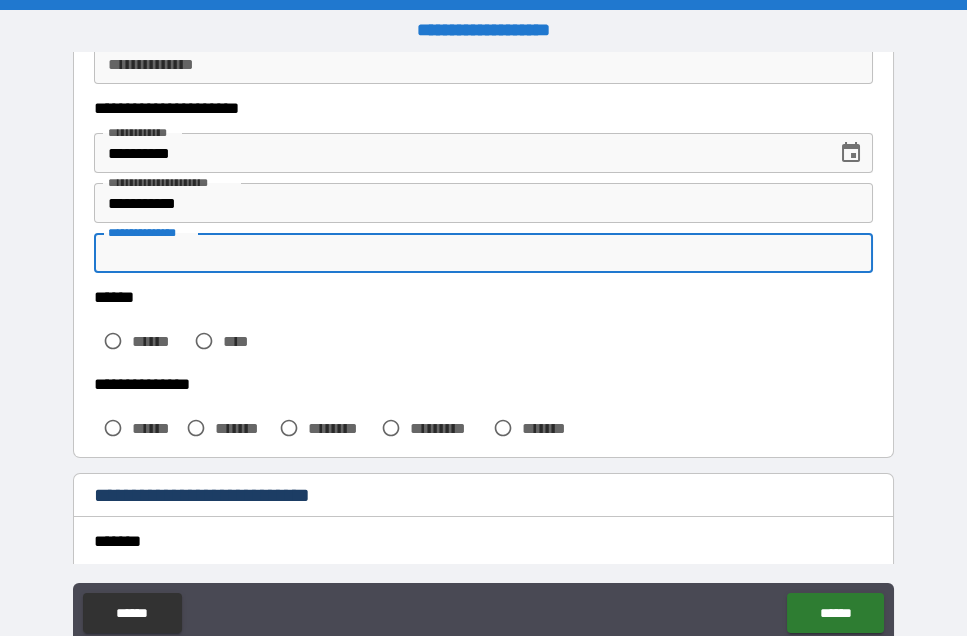 type on "*" 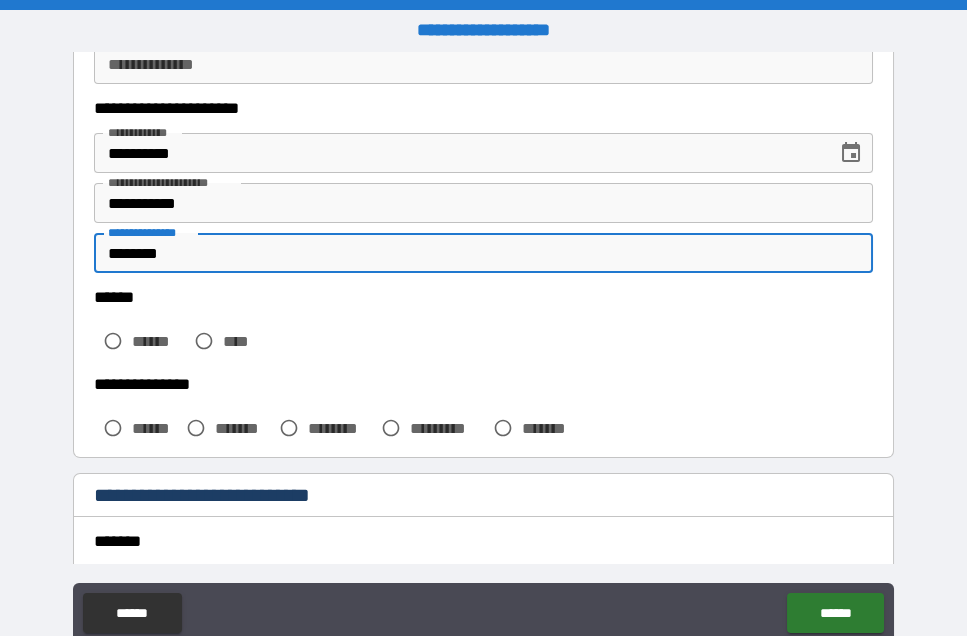 type on "********" 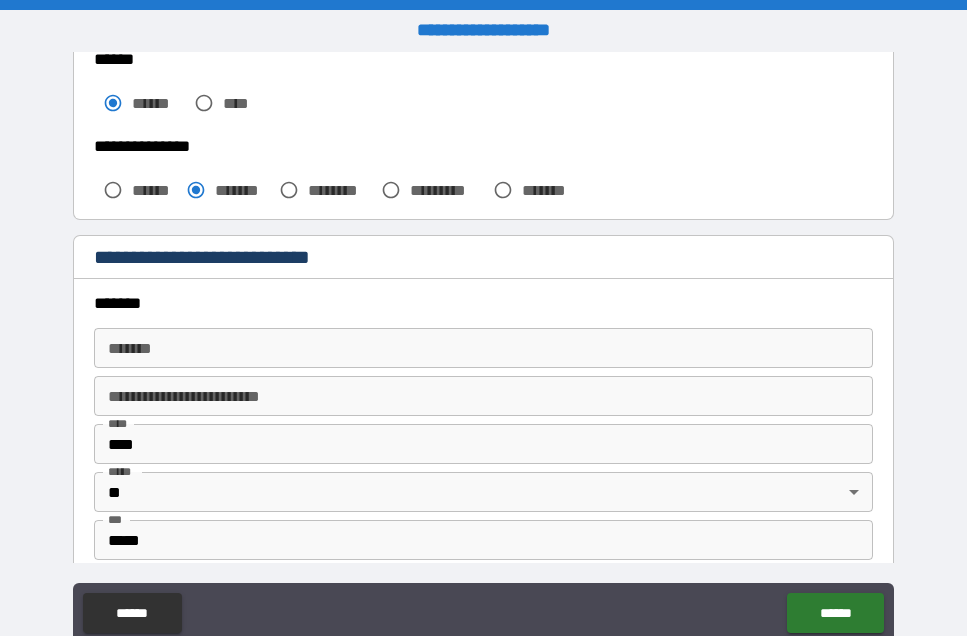 scroll, scrollTop: 549, scrollLeft: 0, axis: vertical 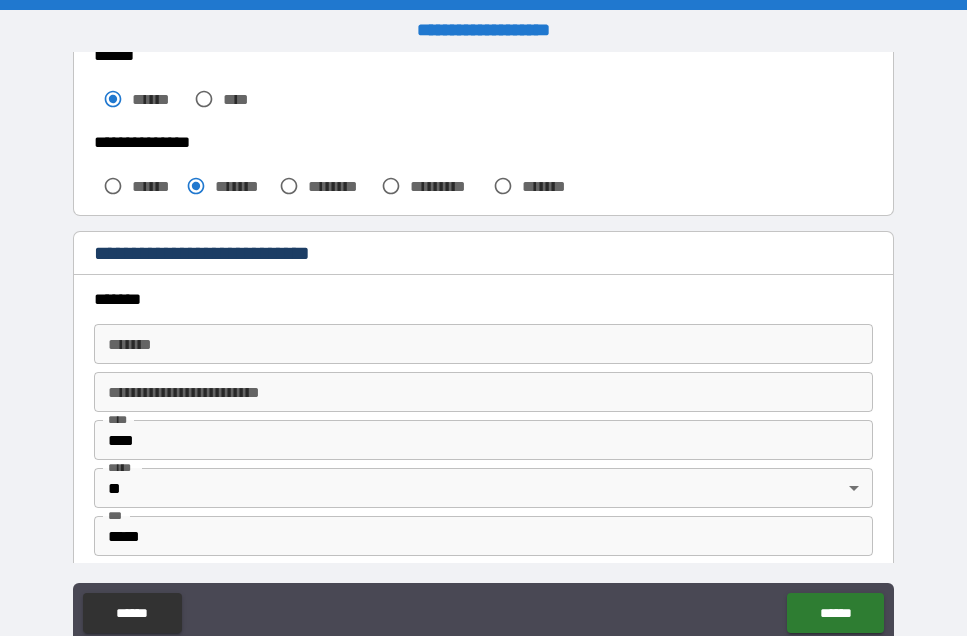 click on "*******" at bounding box center (483, 344) 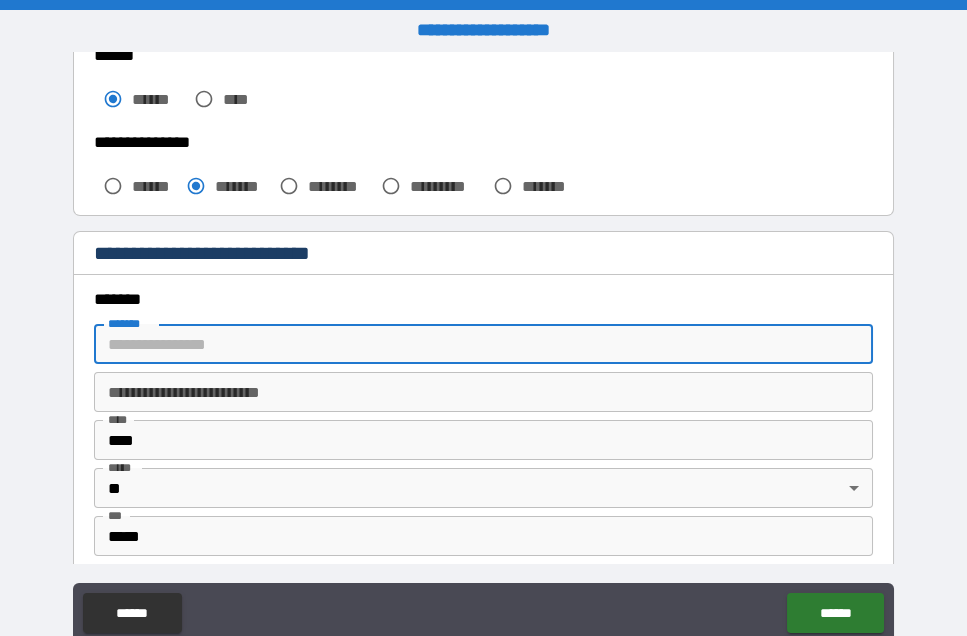 type on "*" 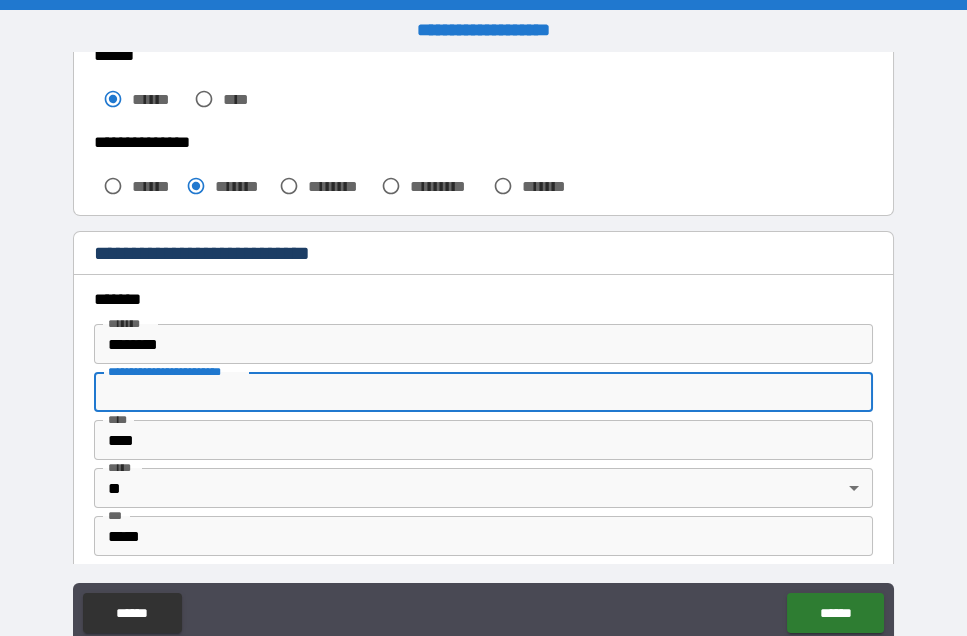 type on "**********" 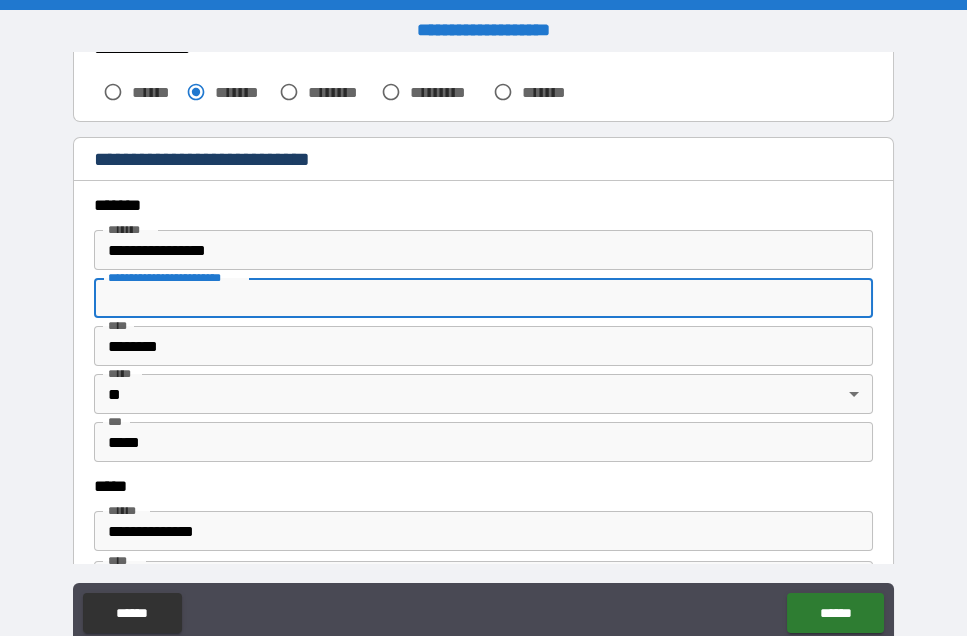 scroll, scrollTop: 644, scrollLeft: 0, axis: vertical 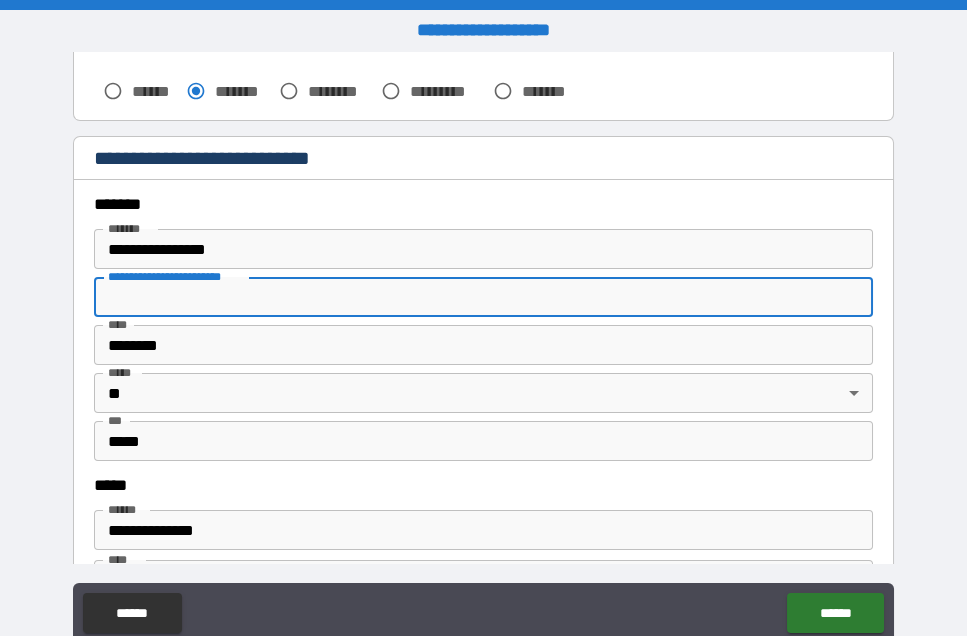 click on "**********" at bounding box center (483, 249) 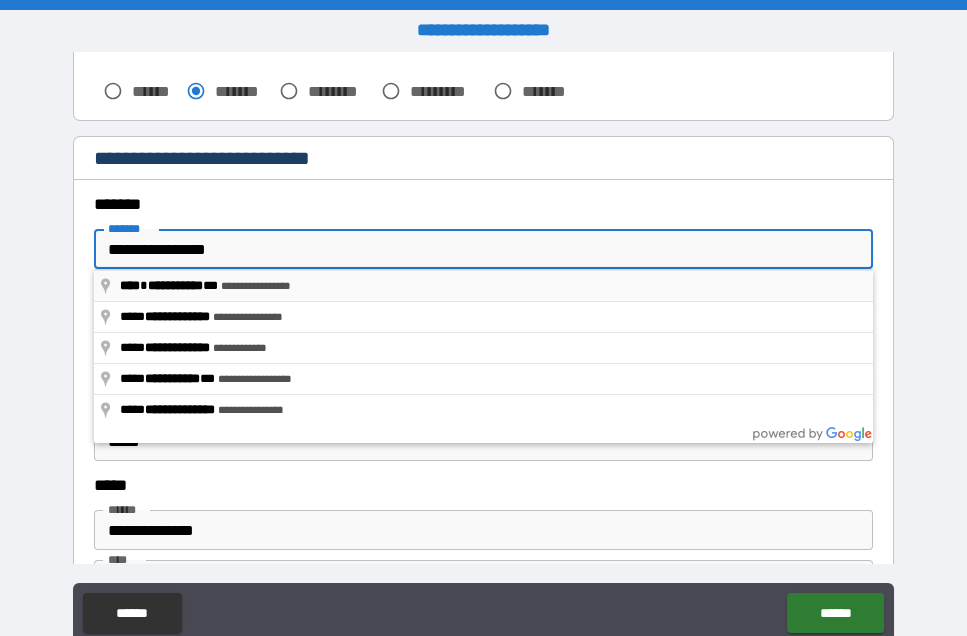 type on "**********" 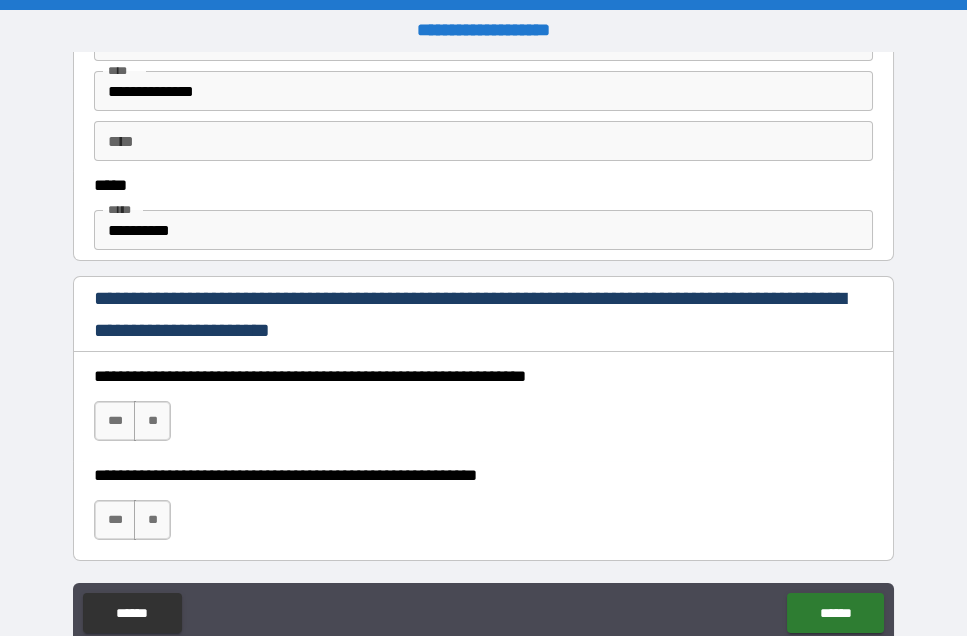 scroll, scrollTop: 1134, scrollLeft: 0, axis: vertical 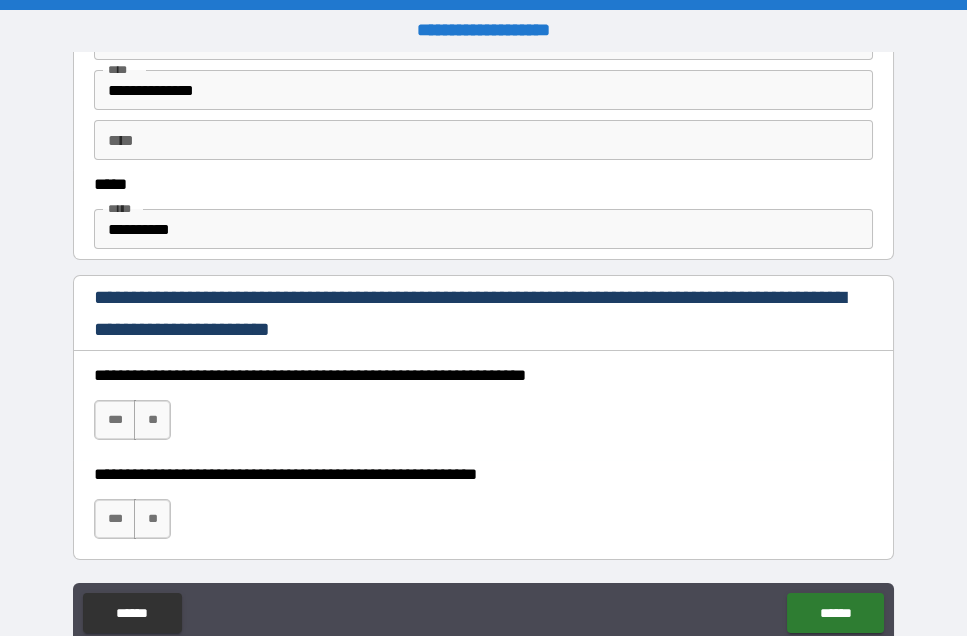 click on "**********" at bounding box center [483, 229] 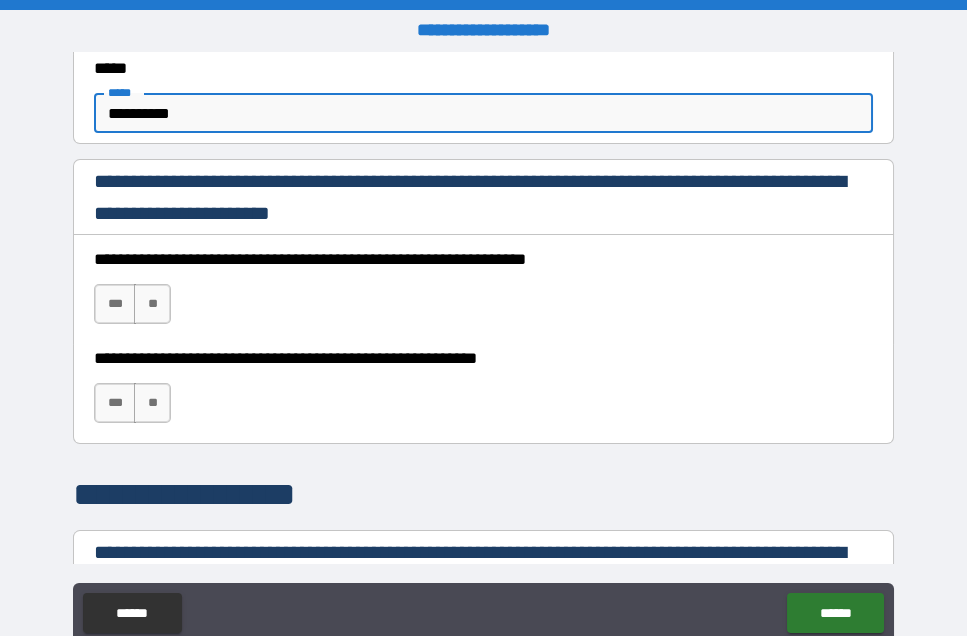 scroll, scrollTop: 1253, scrollLeft: 0, axis: vertical 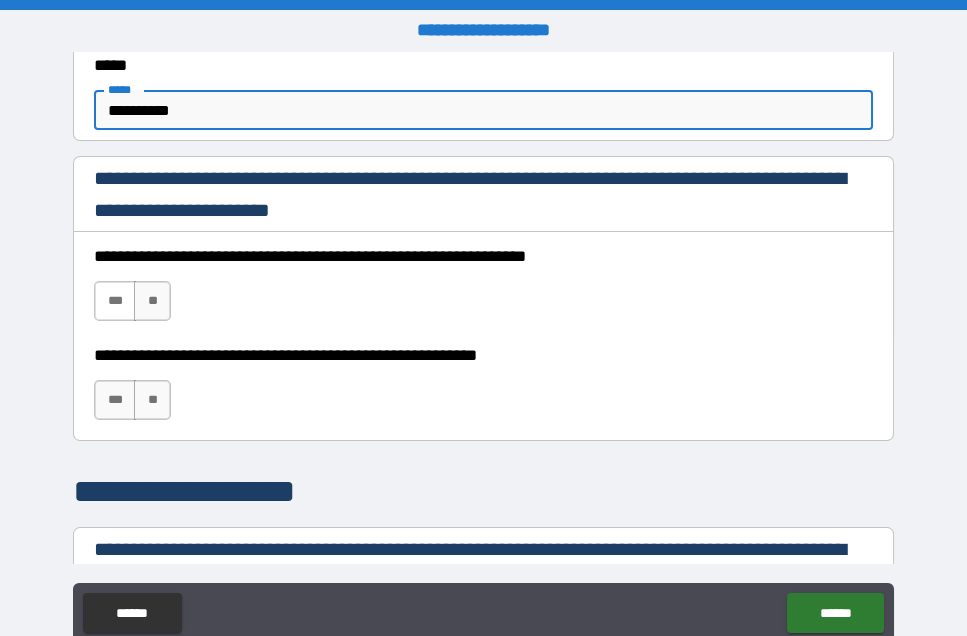 click on "***" at bounding box center [115, 301] 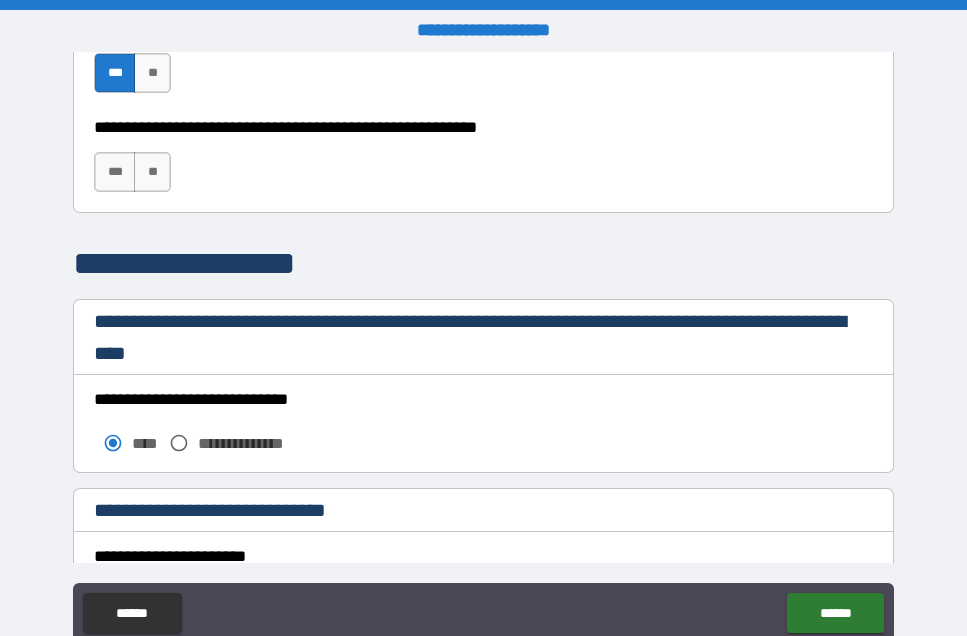 scroll, scrollTop: 1505, scrollLeft: 0, axis: vertical 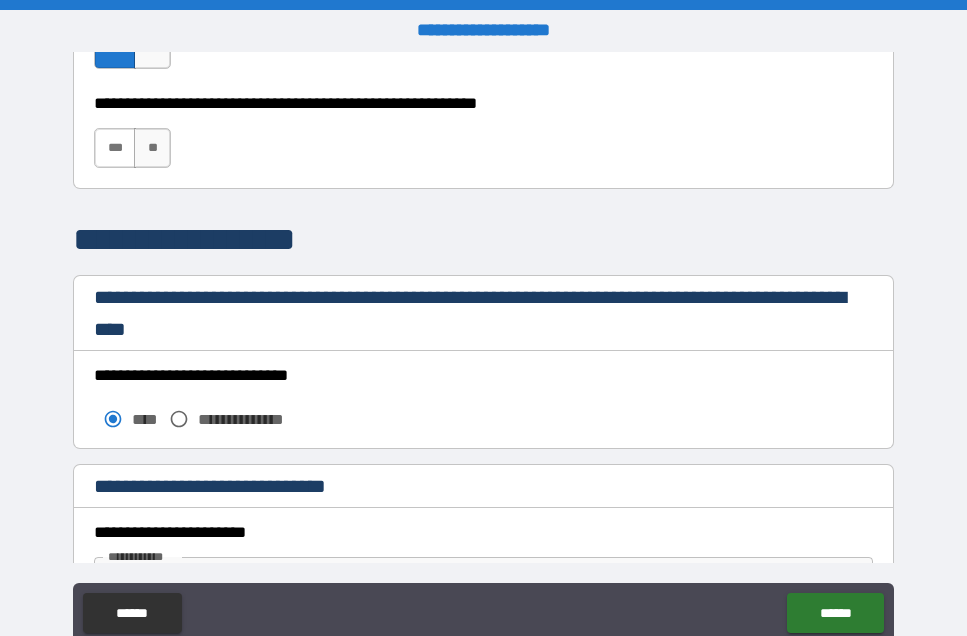click on "***" at bounding box center [115, 148] 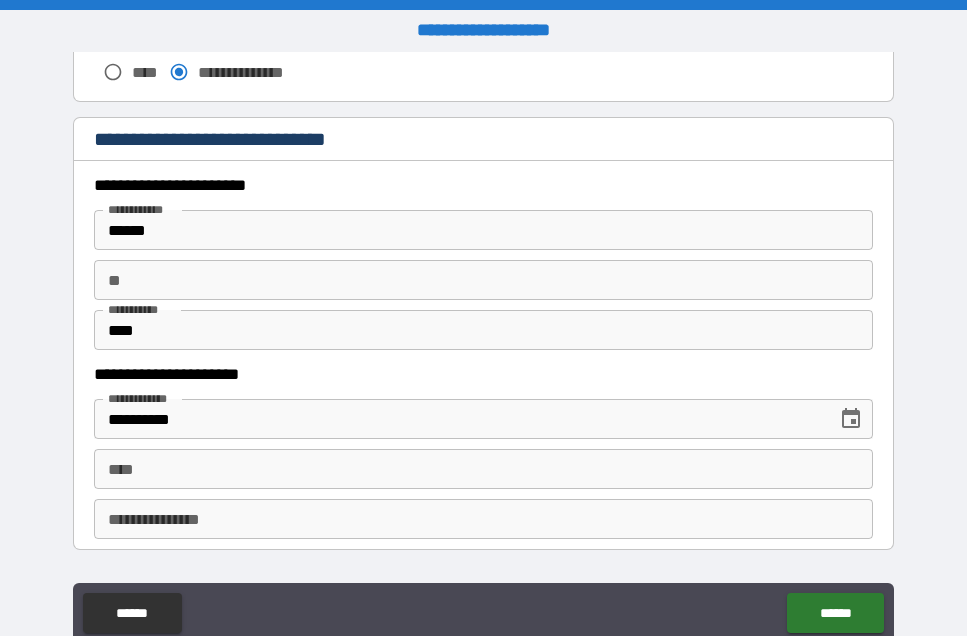 scroll, scrollTop: 1853, scrollLeft: 0, axis: vertical 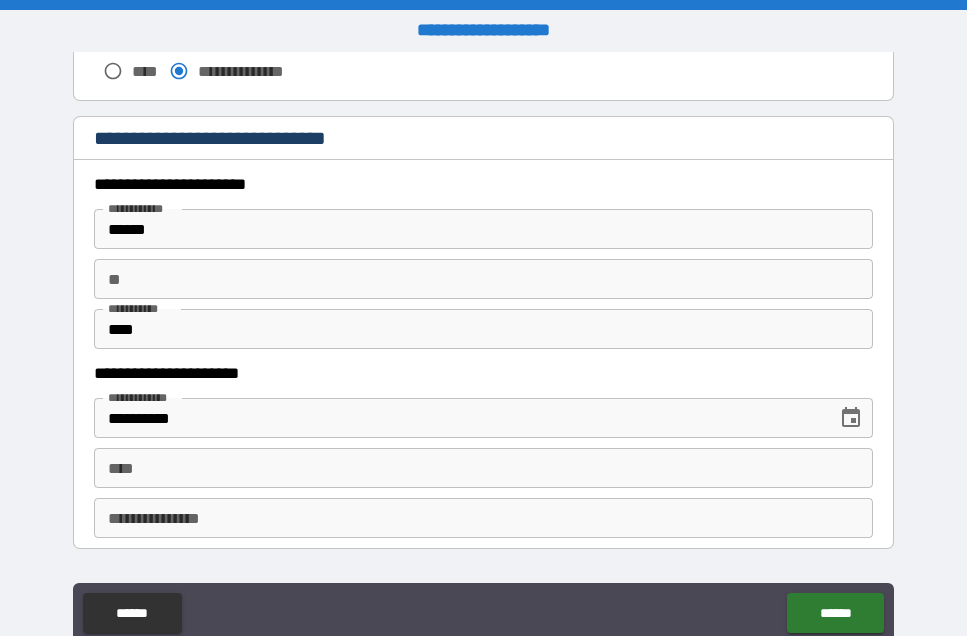 click on "******" at bounding box center [483, 229] 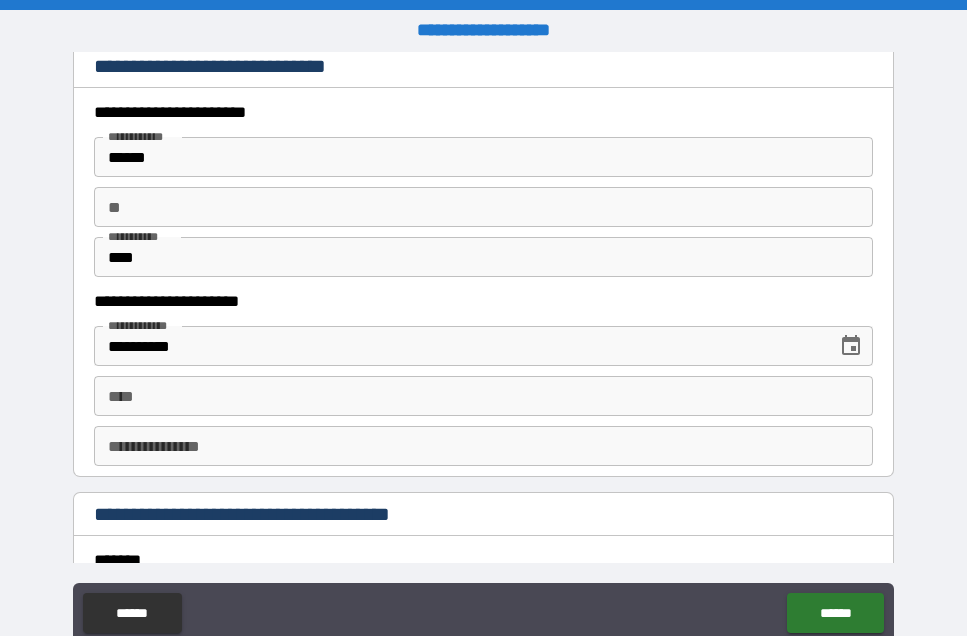 scroll, scrollTop: 1951, scrollLeft: 0, axis: vertical 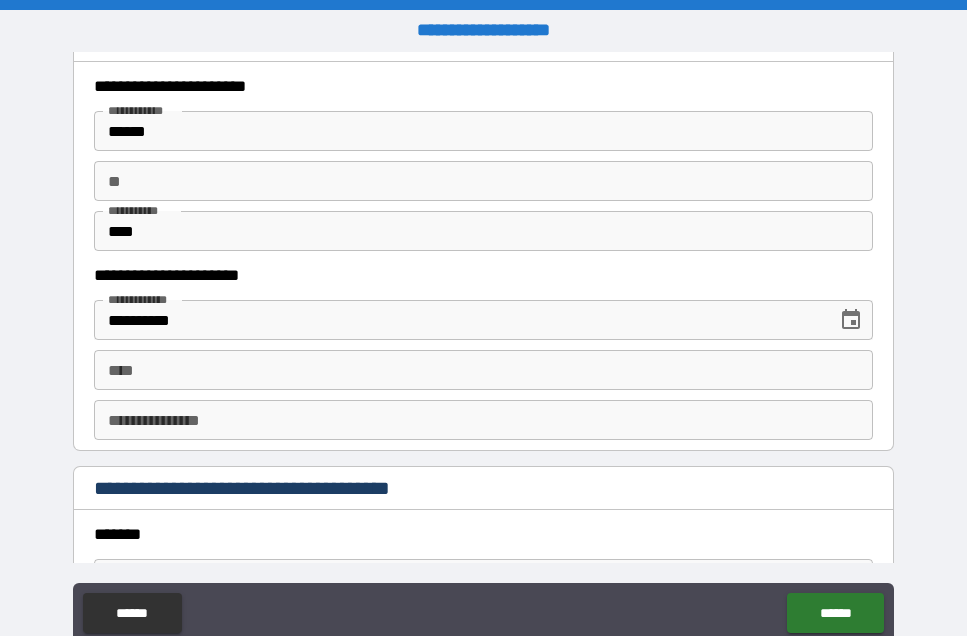 click on "****" at bounding box center [483, 370] 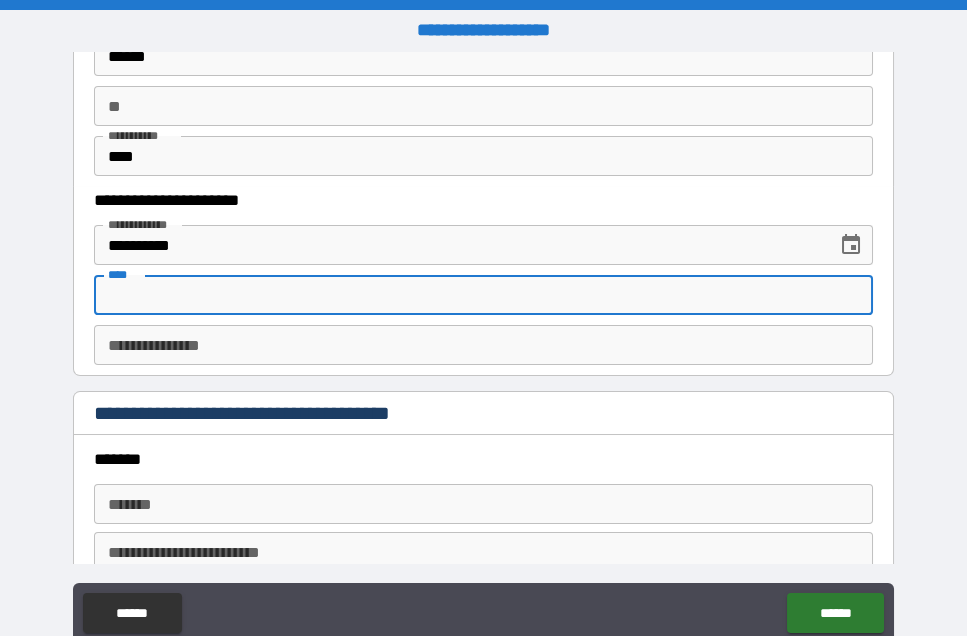 scroll, scrollTop: 2029, scrollLeft: 0, axis: vertical 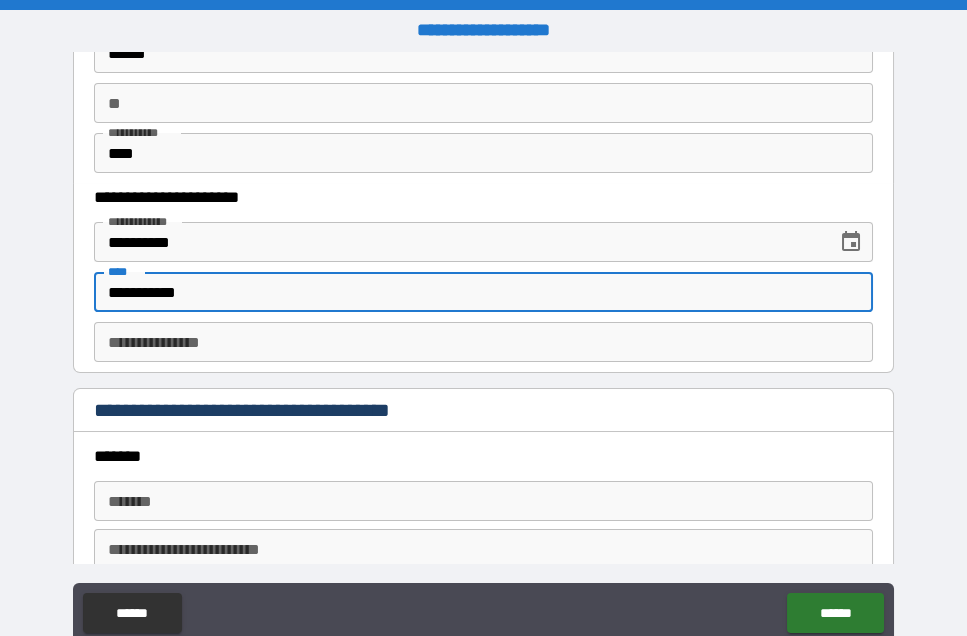 type on "**********" 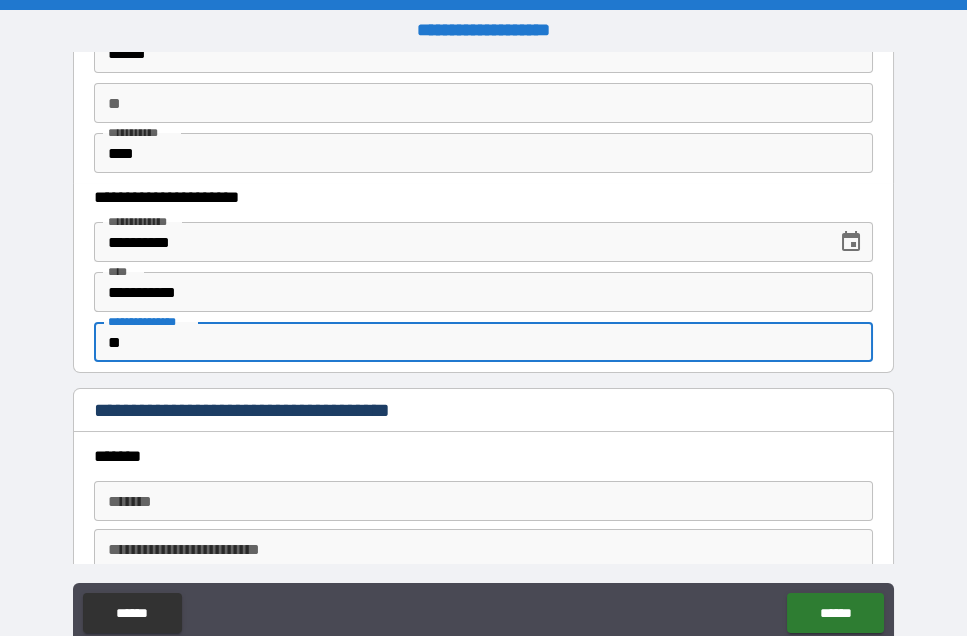 type on "*" 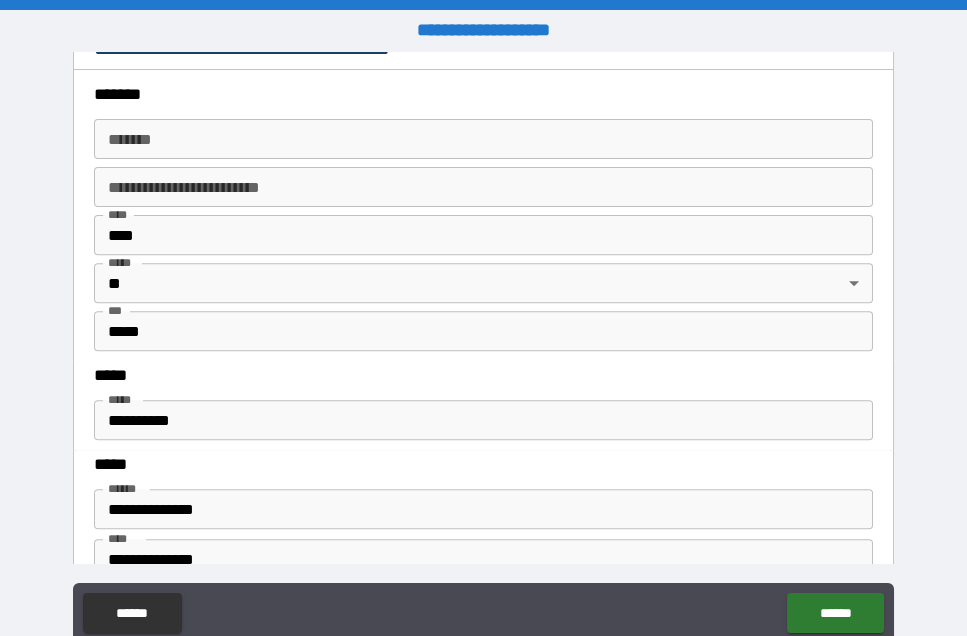 scroll, scrollTop: 2389, scrollLeft: 0, axis: vertical 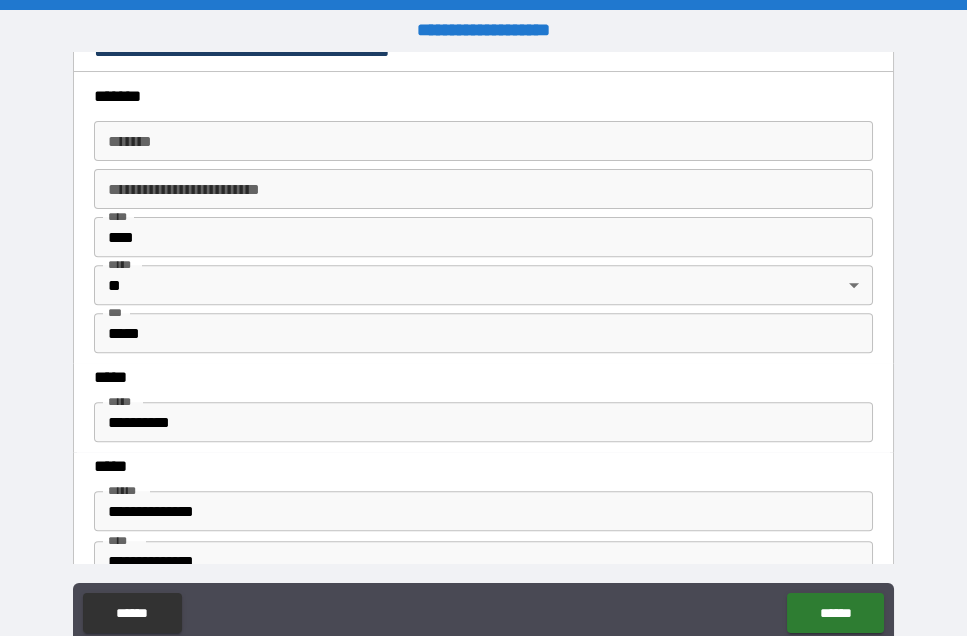 type on "********" 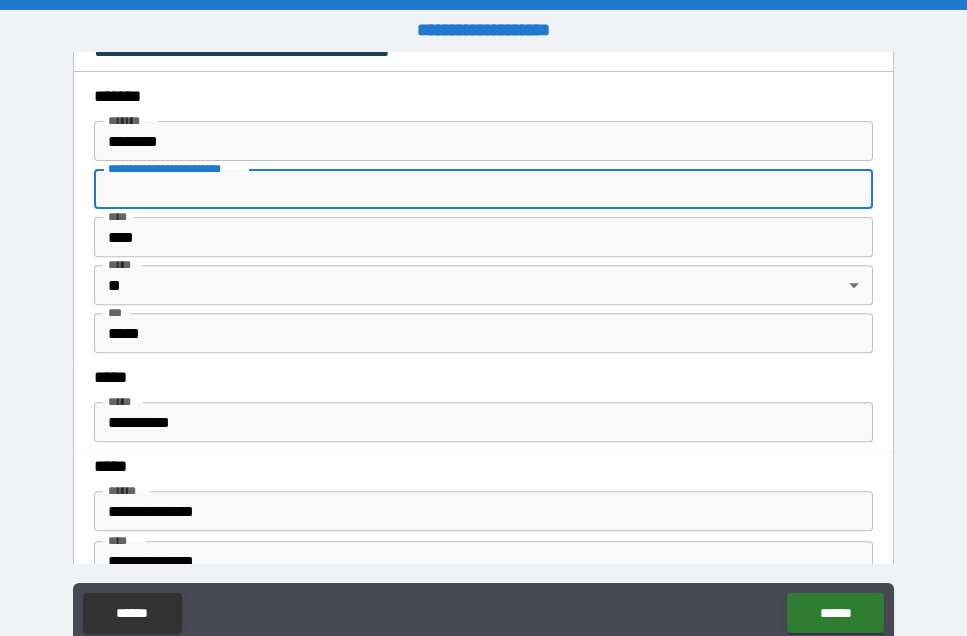 type on "**********" 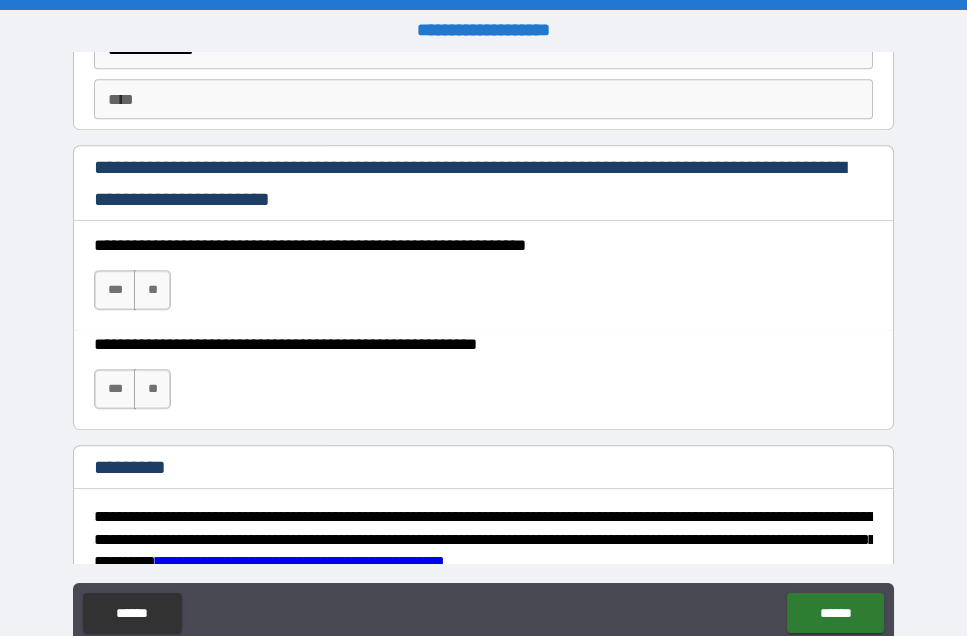 scroll, scrollTop: 2903, scrollLeft: 0, axis: vertical 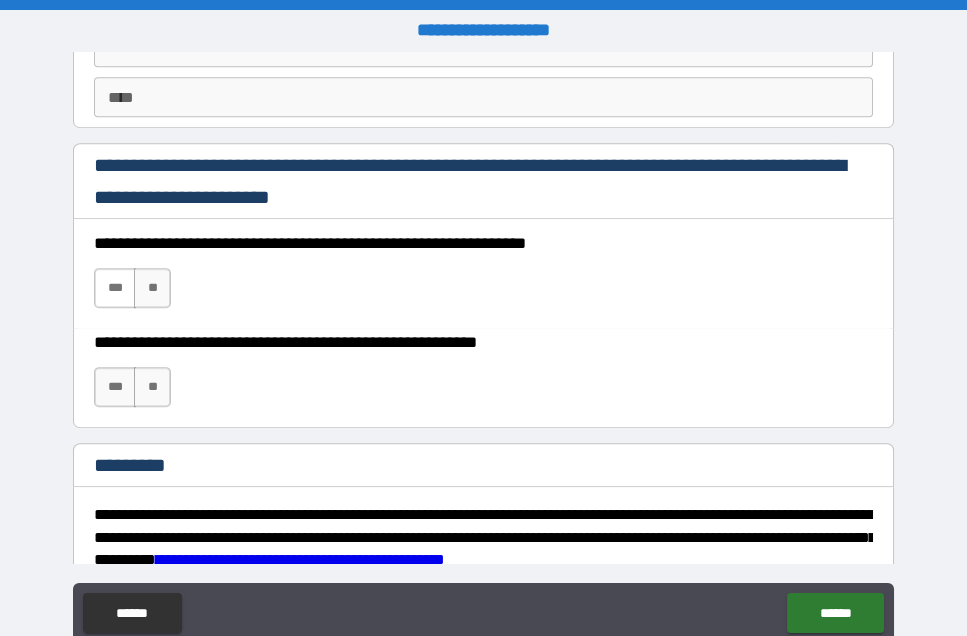 click on "***" at bounding box center [115, 288] 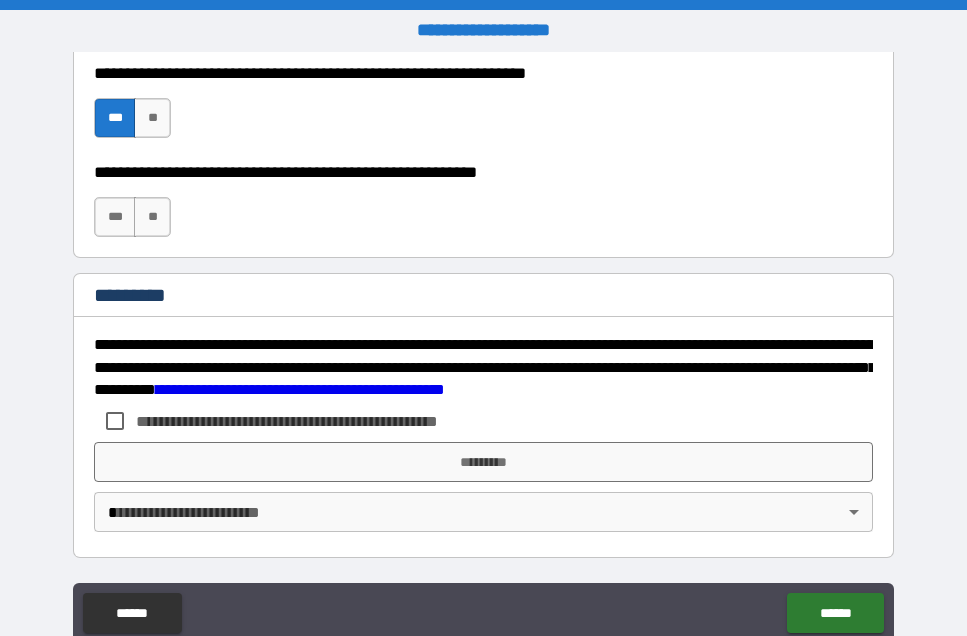 scroll, scrollTop: 3073, scrollLeft: 0, axis: vertical 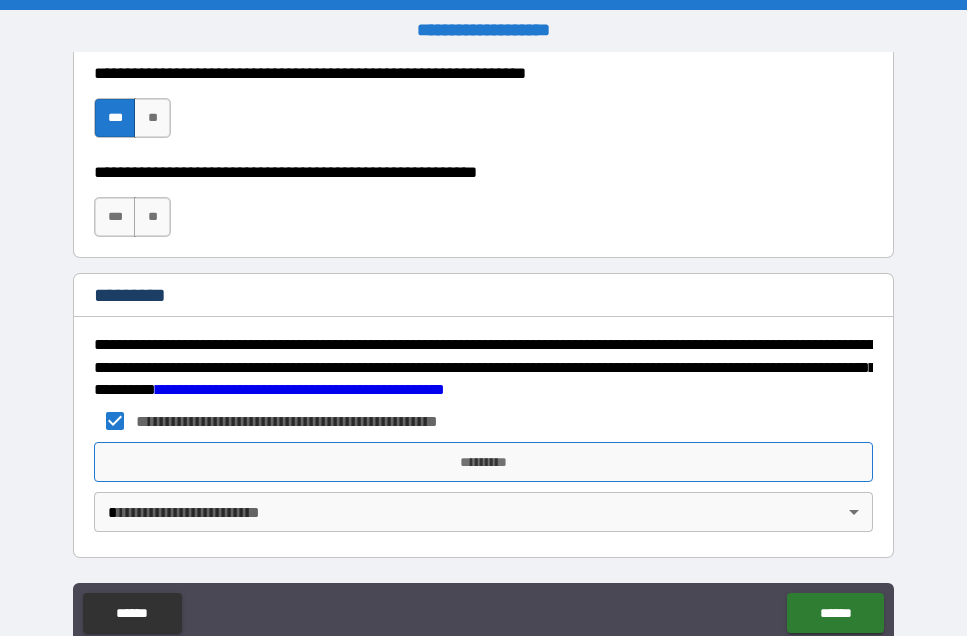 click on "*********" at bounding box center [483, 462] 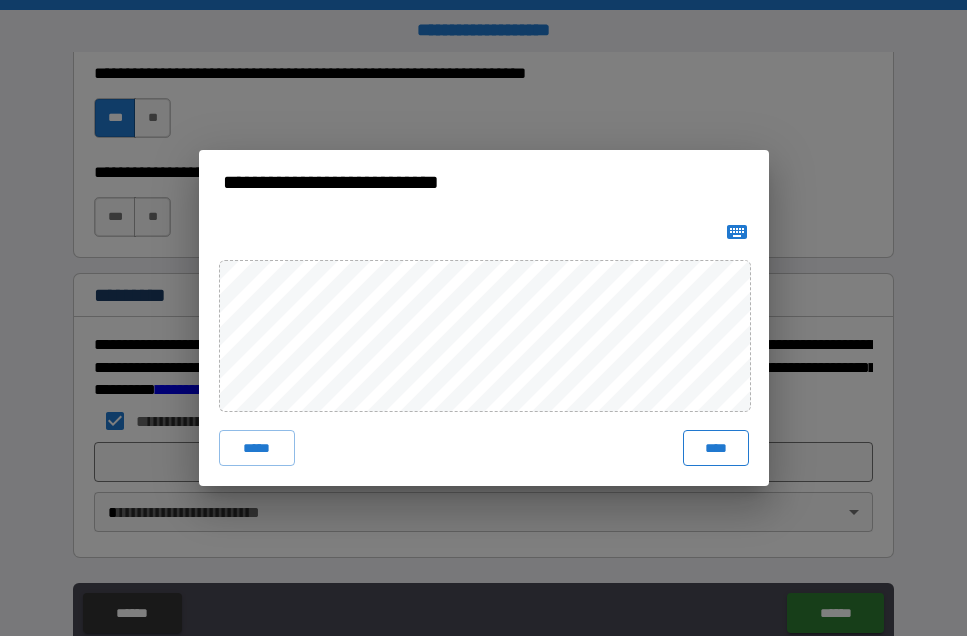 click on "****" at bounding box center [716, 448] 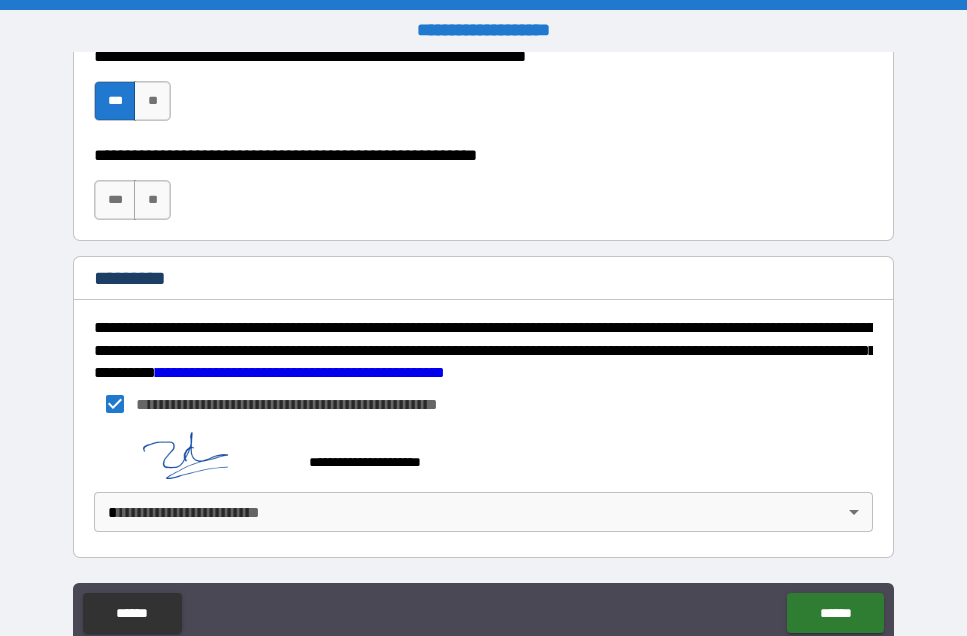scroll, scrollTop: 3090, scrollLeft: 0, axis: vertical 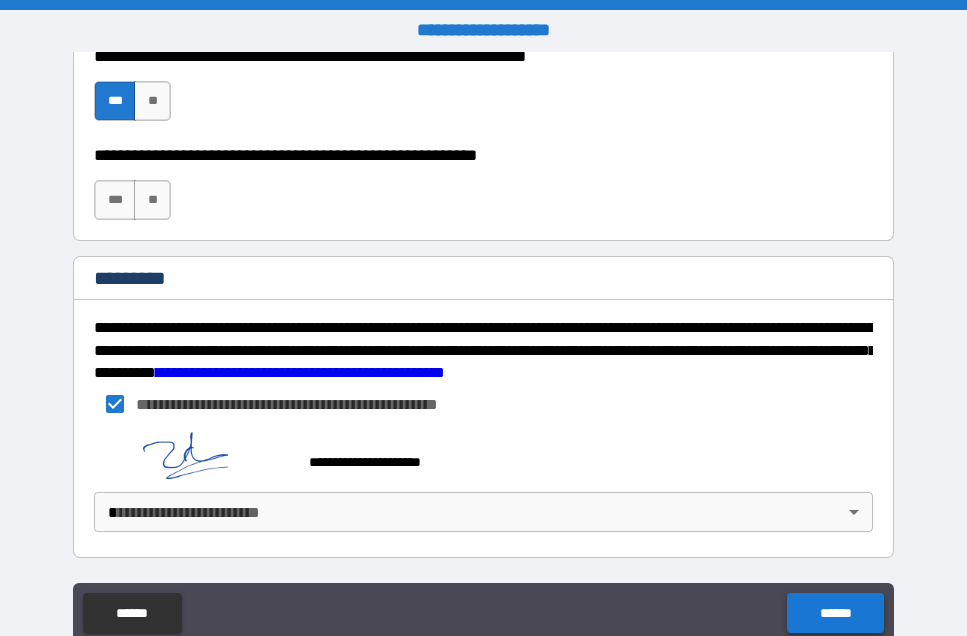 click on "******" at bounding box center [835, 613] 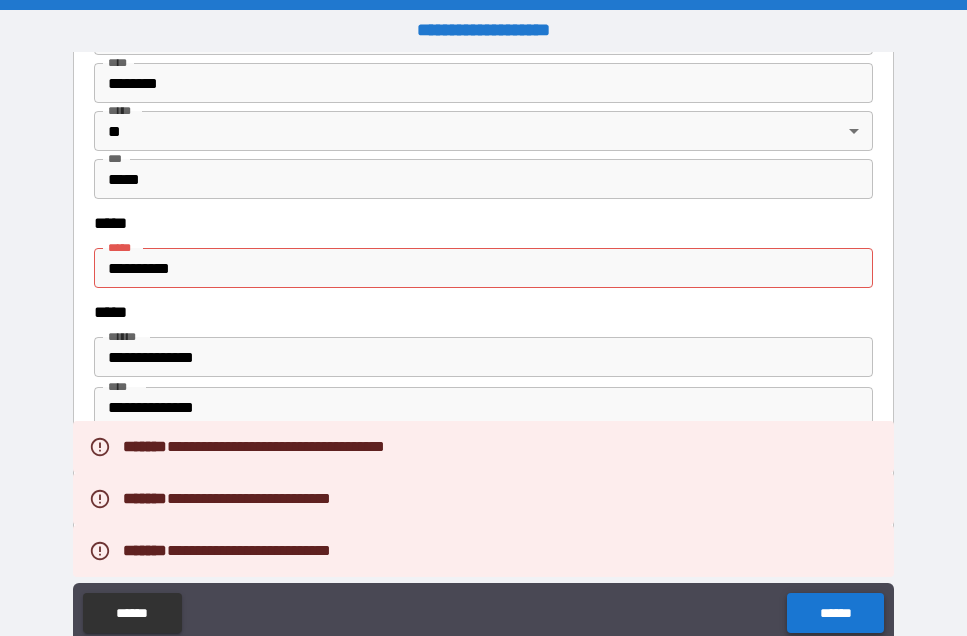 scroll, scrollTop: 2541, scrollLeft: 0, axis: vertical 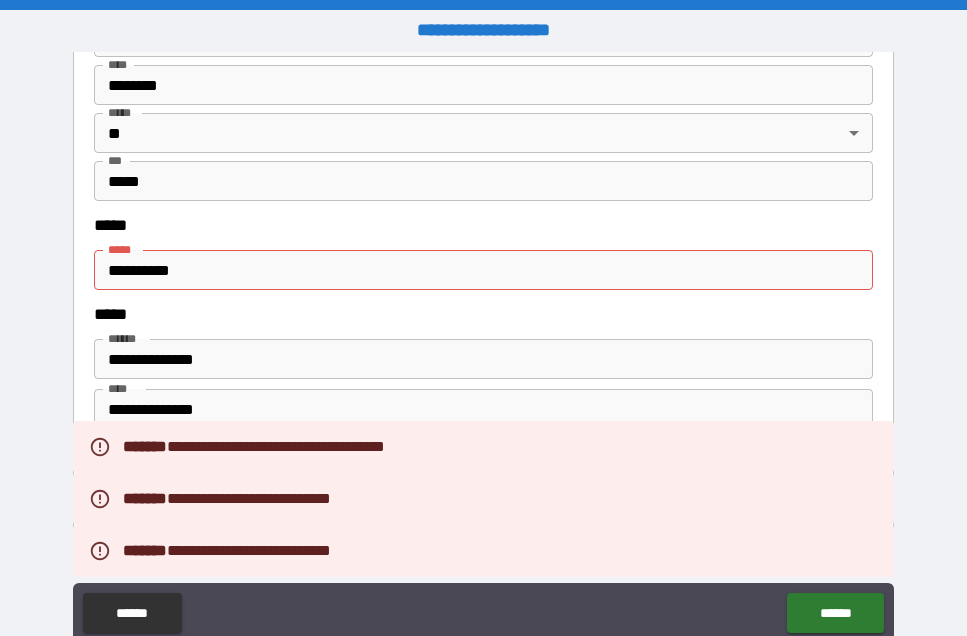 click on "**********" at bounding box center (483, 270) 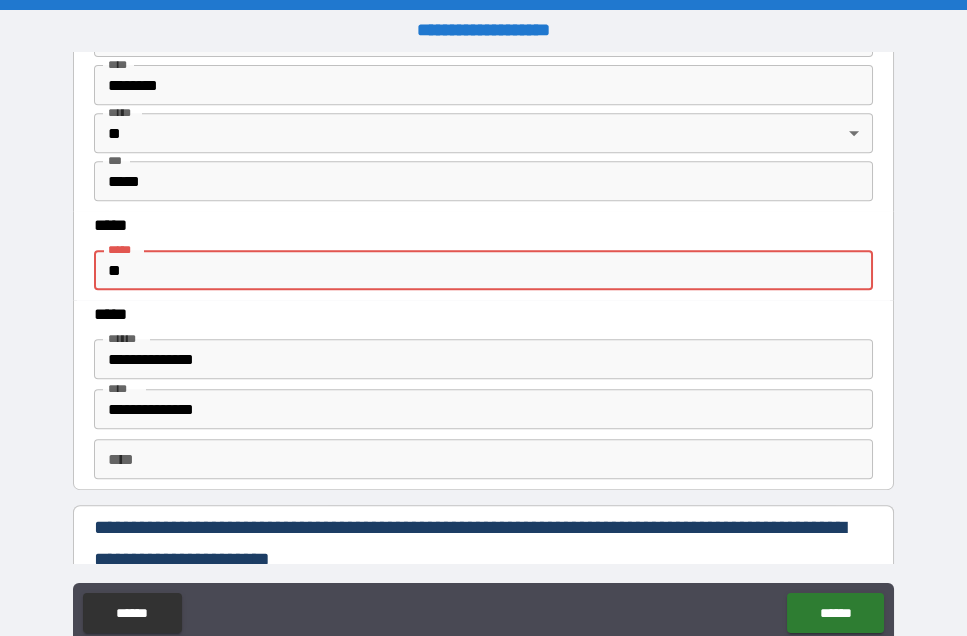 type on "*" 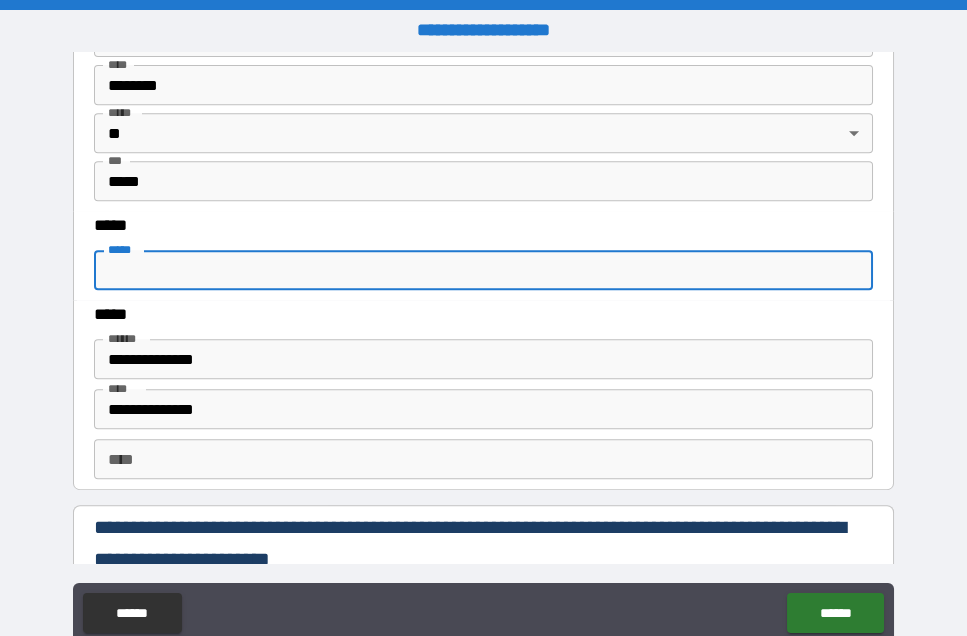 type on "*" 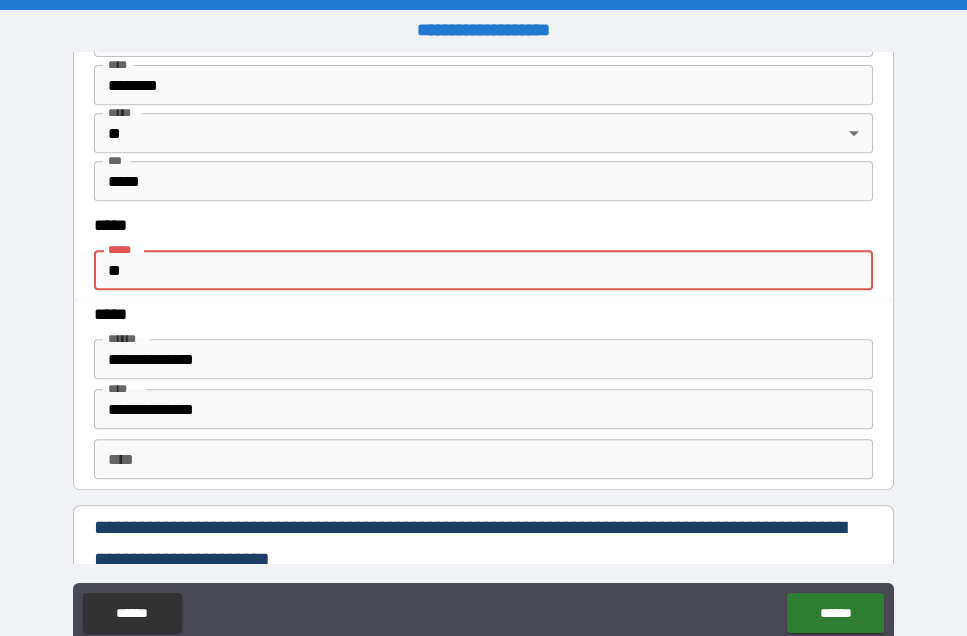 type on "*" 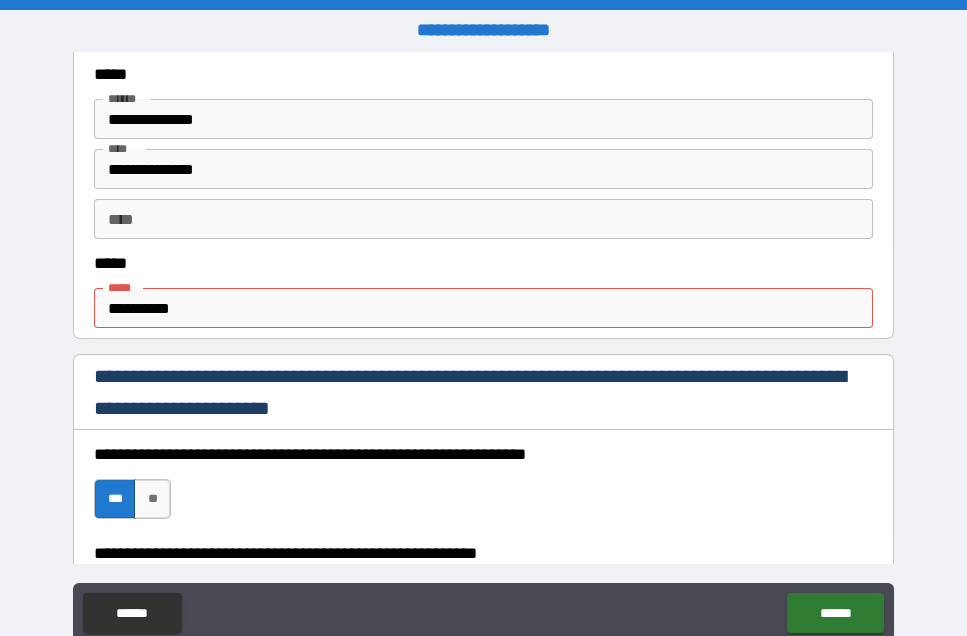 scroll, scrollTop: 1050, scrollLeft: 0, axis: vertical 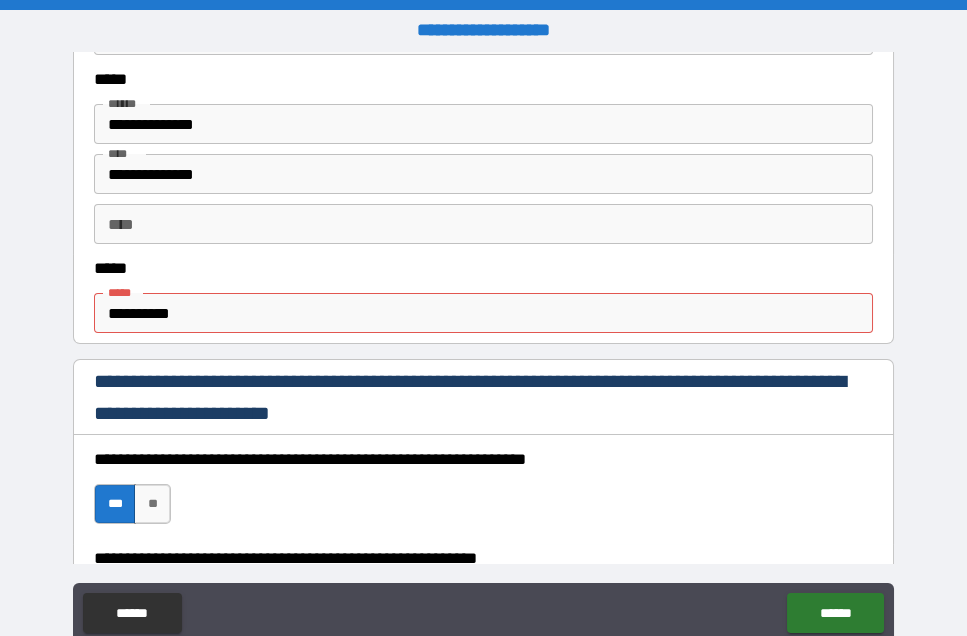 type on "**********" 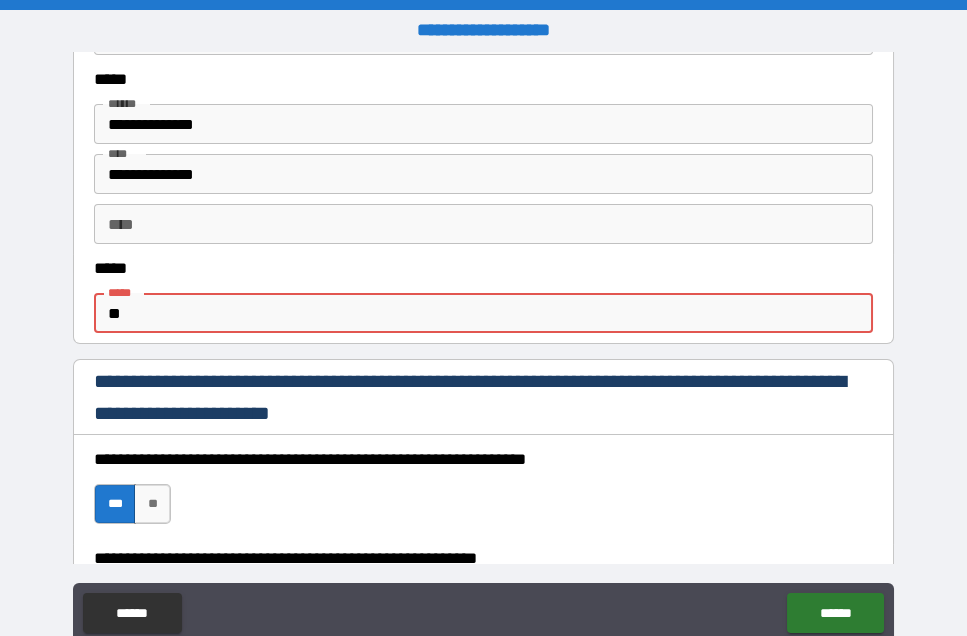 type on "*" 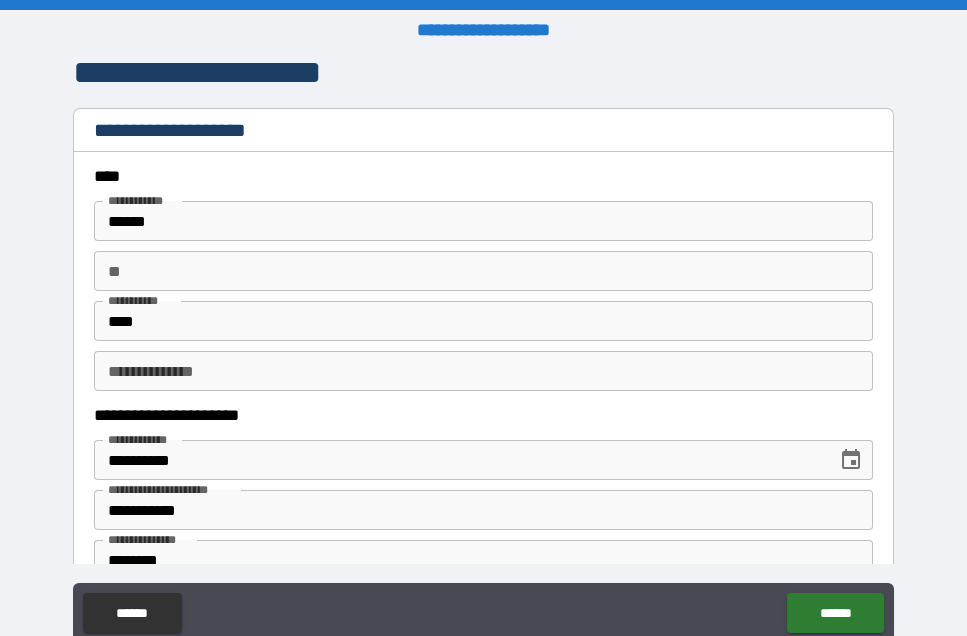 scroll, scrollTop: 0, scrollLeft: 0, axis: both 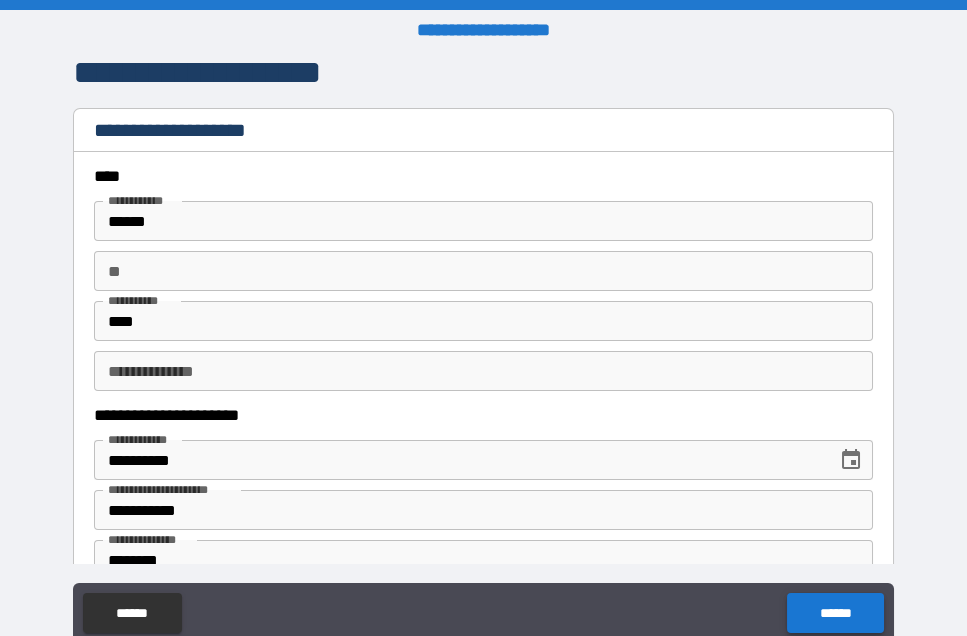 type on "**********" 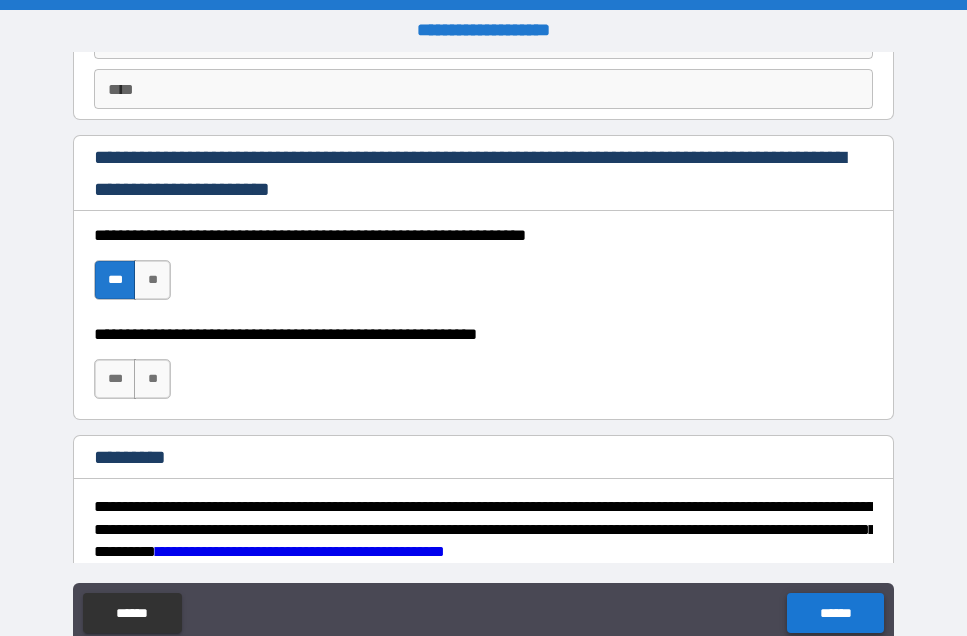 scroll, scrollTop: 2940, scrollLeft: 0, axis: vertical 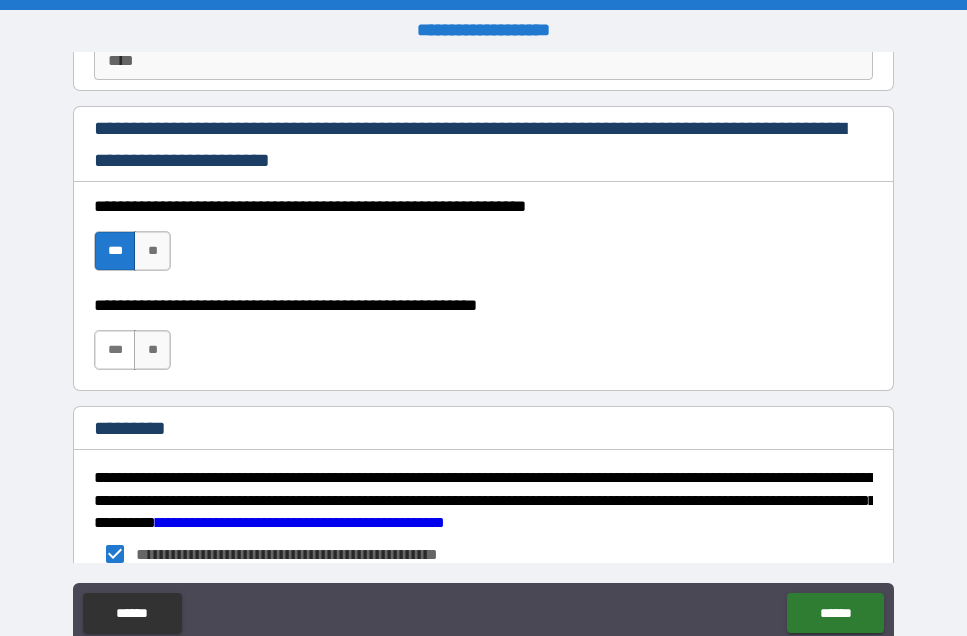 click on "***" at bounding box center (115, 350) 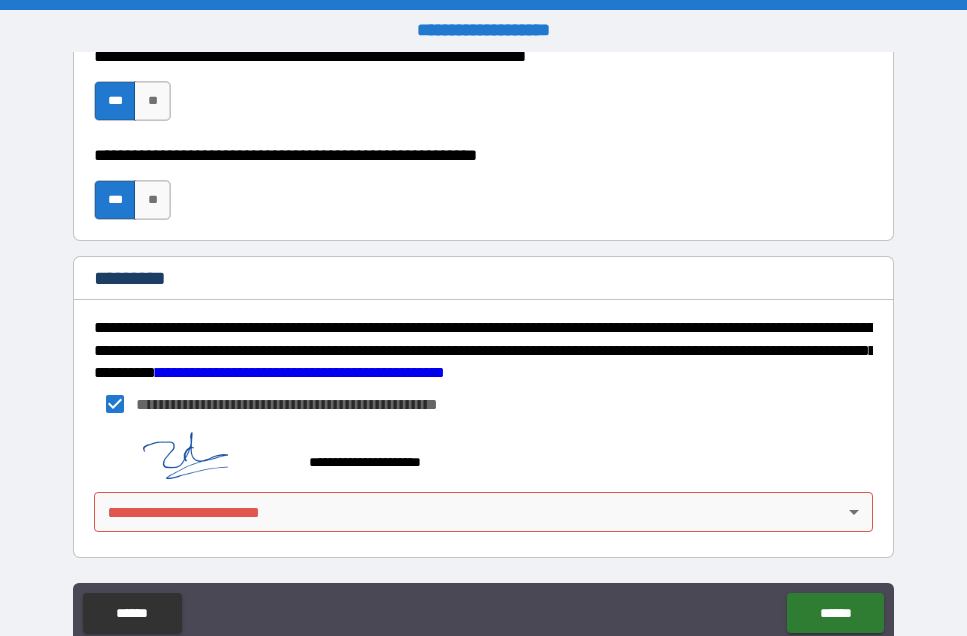 scroll, scrollTop: 3090, scrollLeft: 0, axis: vertical 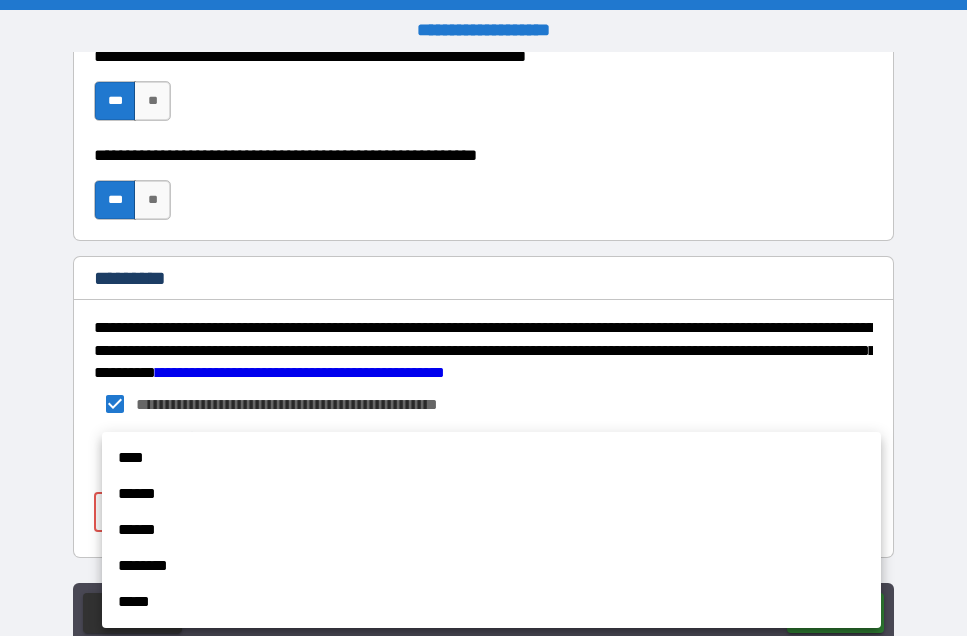 click on "****" at bounding box center (491, 458) 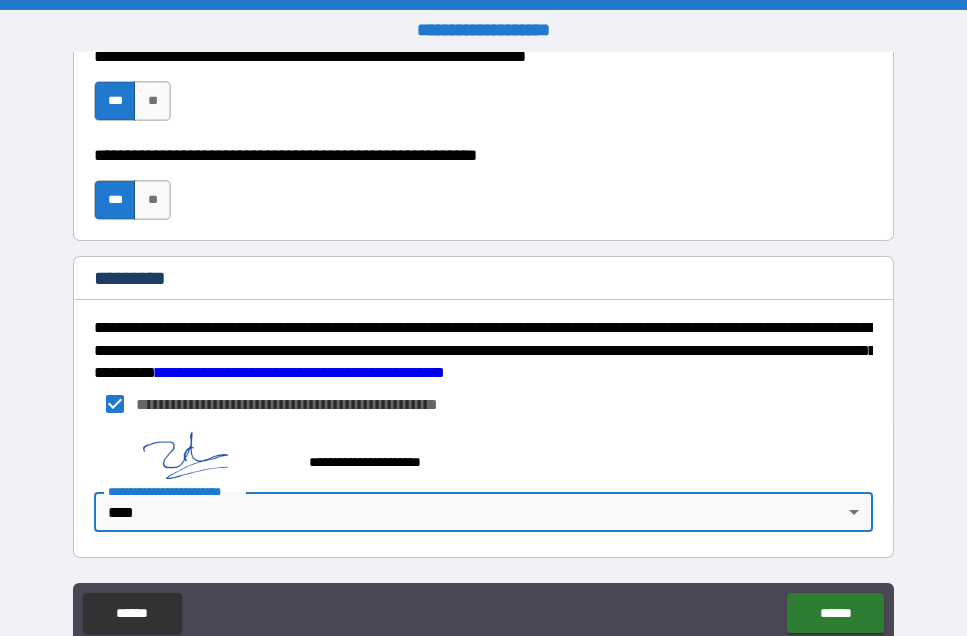 type on "*" 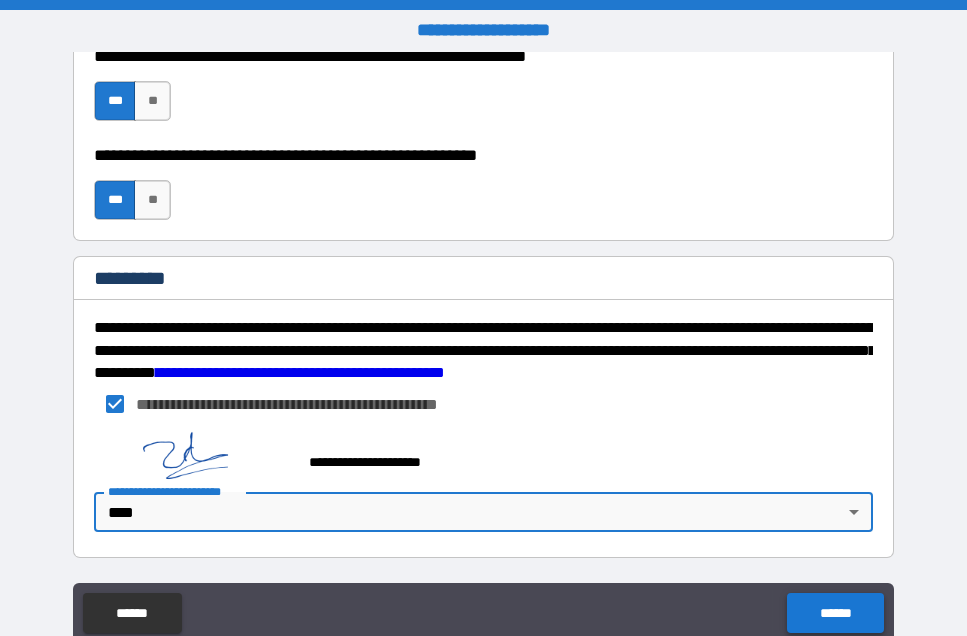 click on "******" at bounding box center [835, 613] 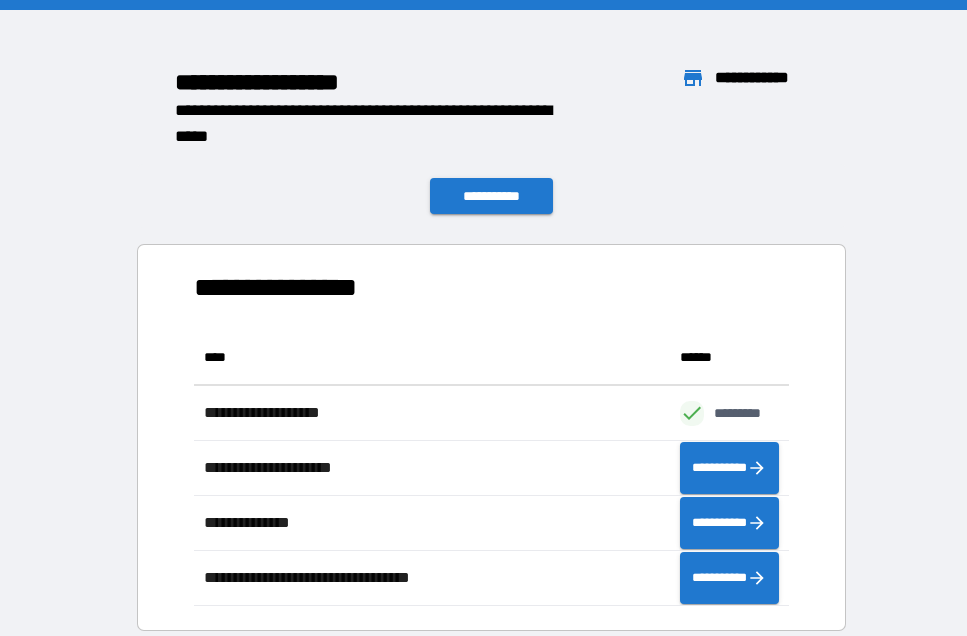 scroll, scrollTop: 1, scrollLeft: 1, axis: both 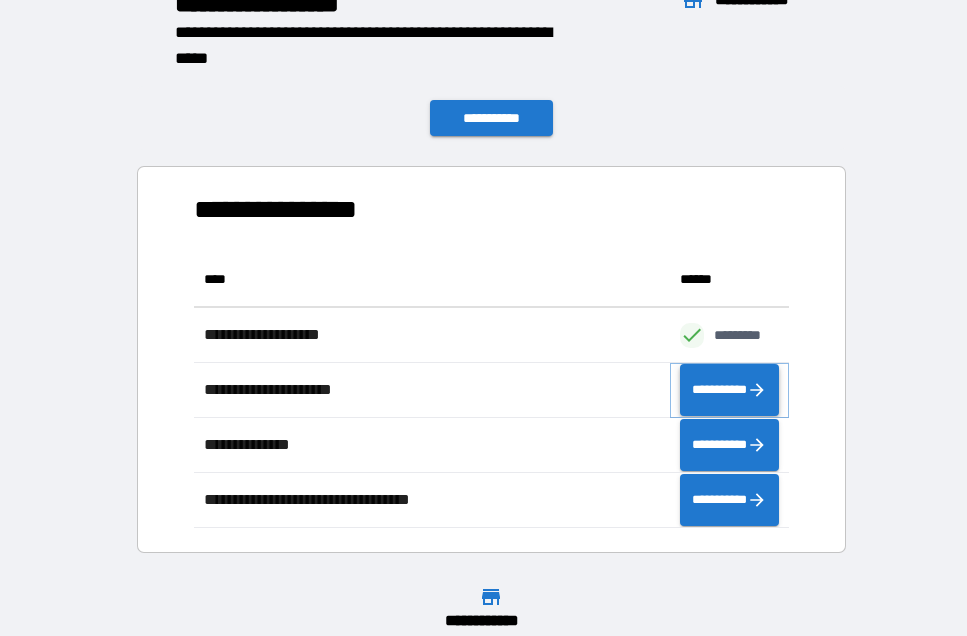 click on "**********" at bounding box center [729, 390] 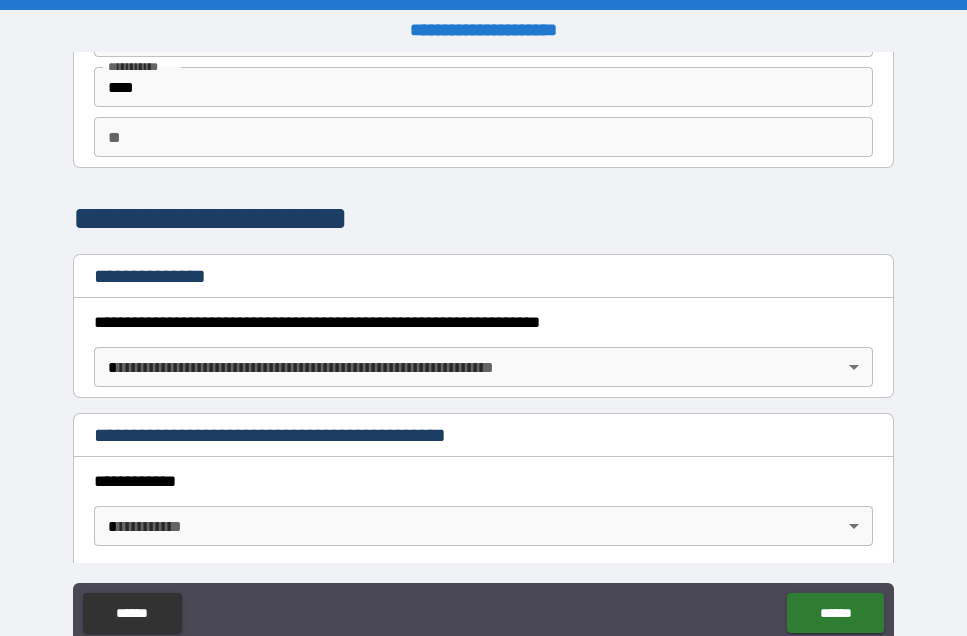 scroll, scrollTop: 143, scrollLeft: 0, axis: vertical 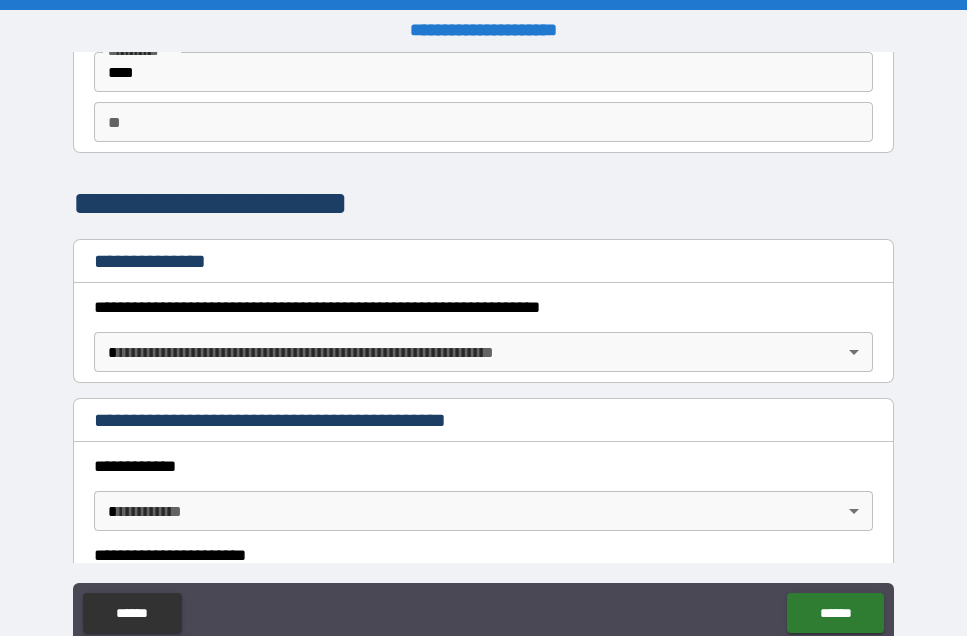 click on "**********" at bounding box center [483, 346] 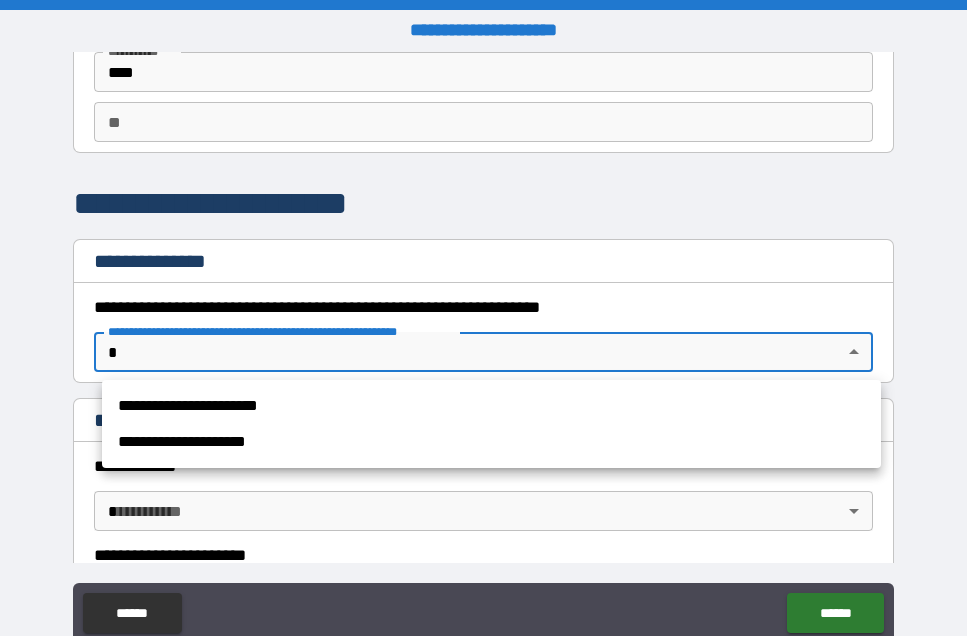 click at bounding box center (483, 318) 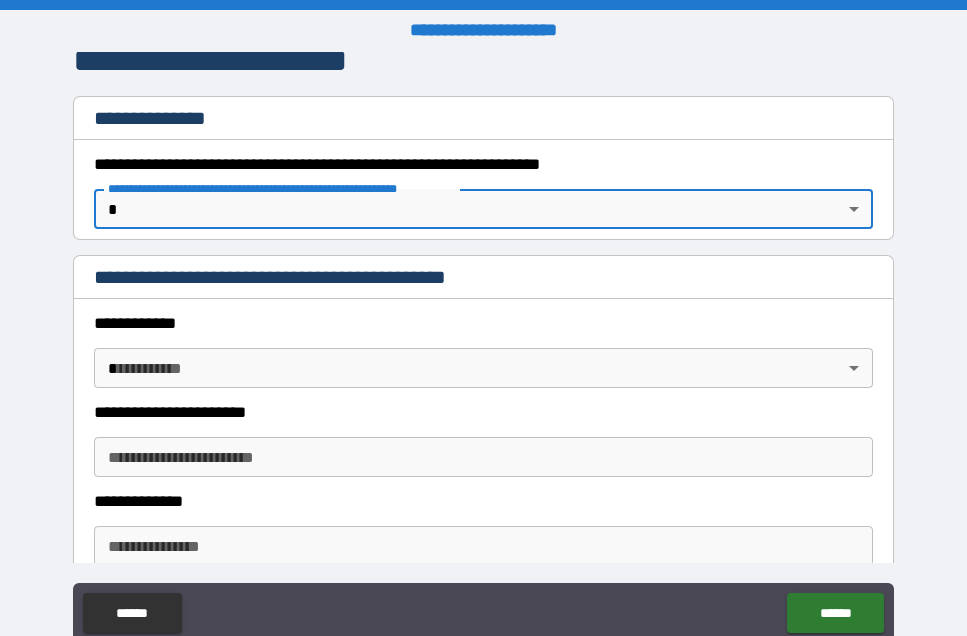 scroll, scrollTop: 294, scrollLeft: 0, axis: vertical 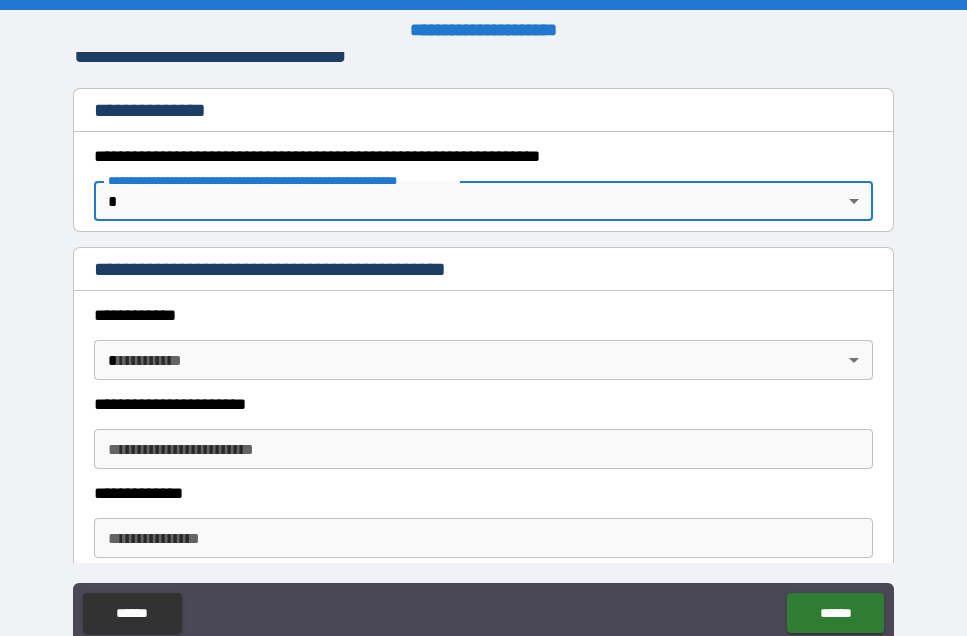 click on "**********" at bounding box center [483, 346] 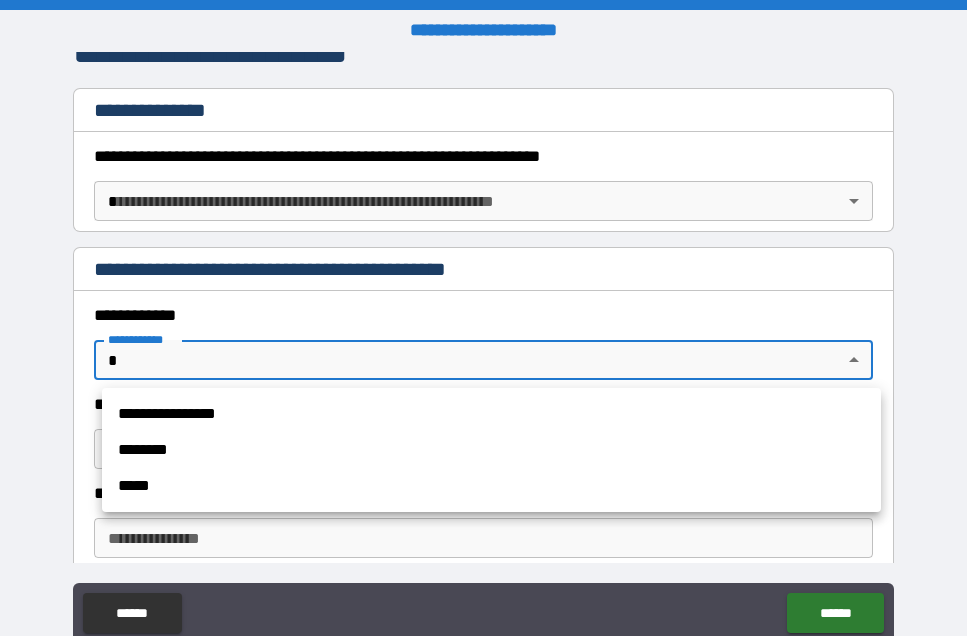 click on "********" at bounding box center (491, 450) 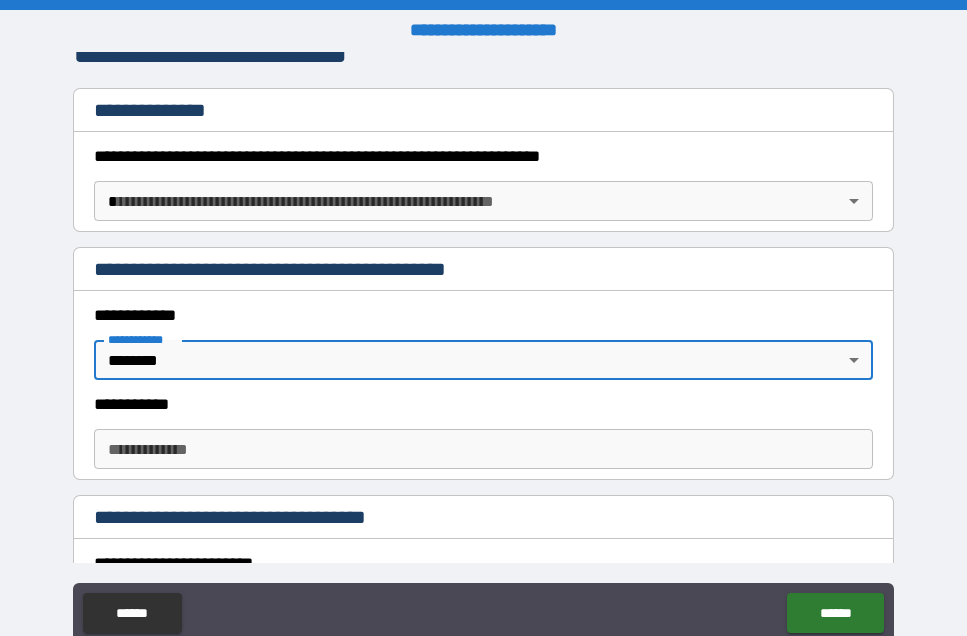 click on "**********" at bounding box center (483, 346) 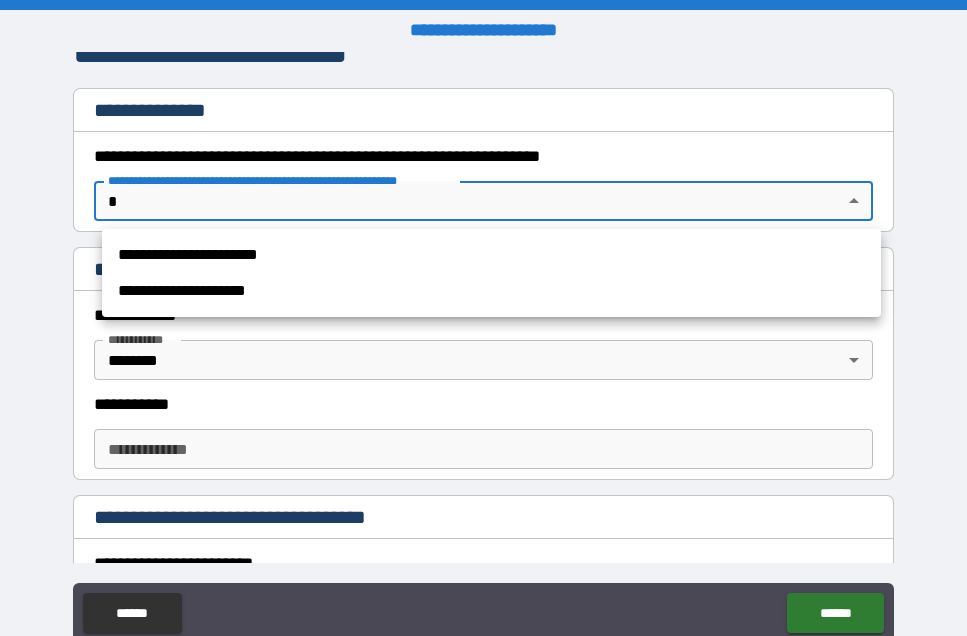 click on "**********" at bounding box center (491, 255) 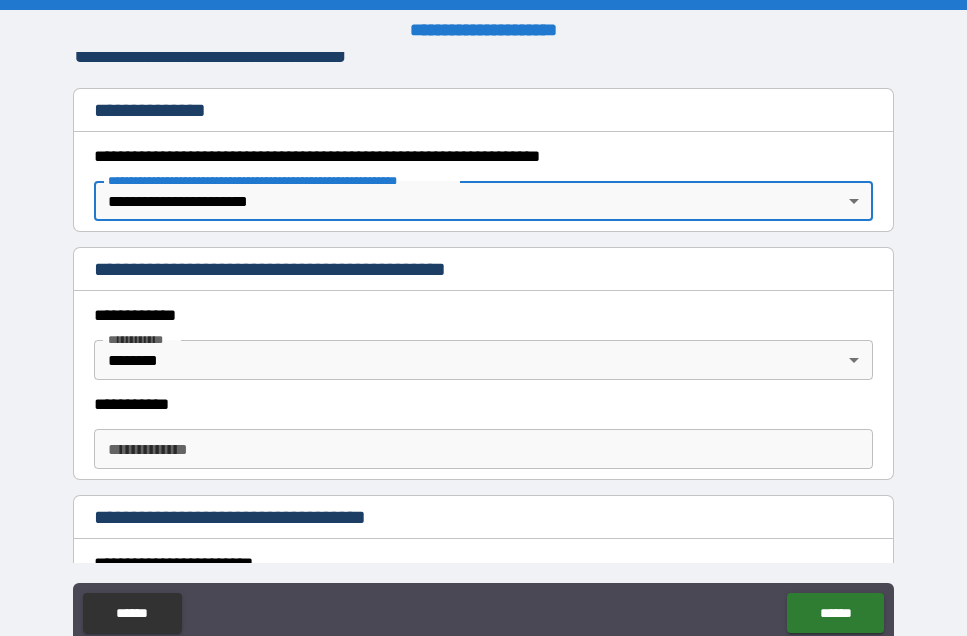 type on "*" 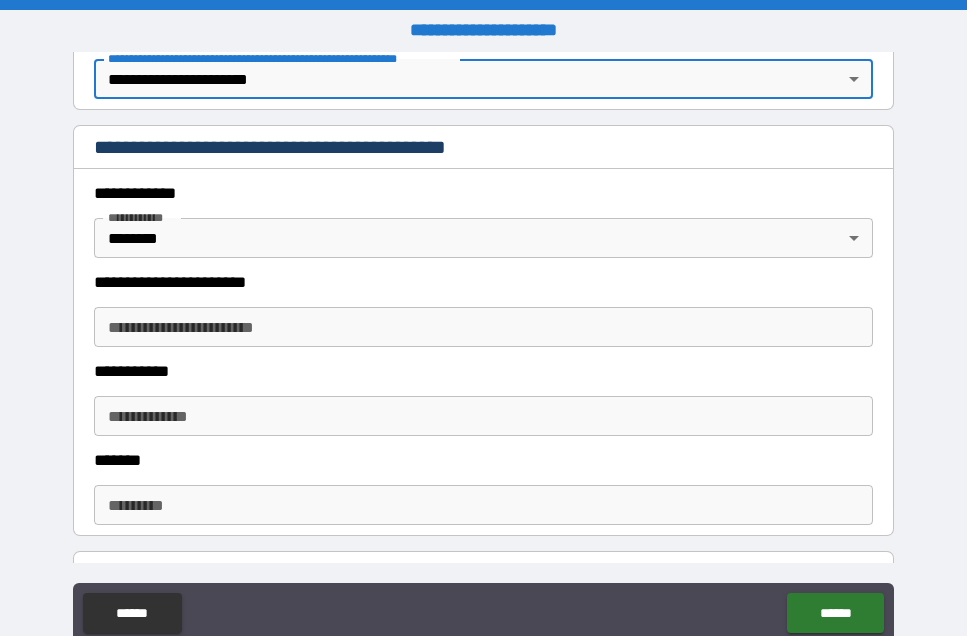 scroll, scrollTop: 419, scrollLeft: 0, axis: vertical 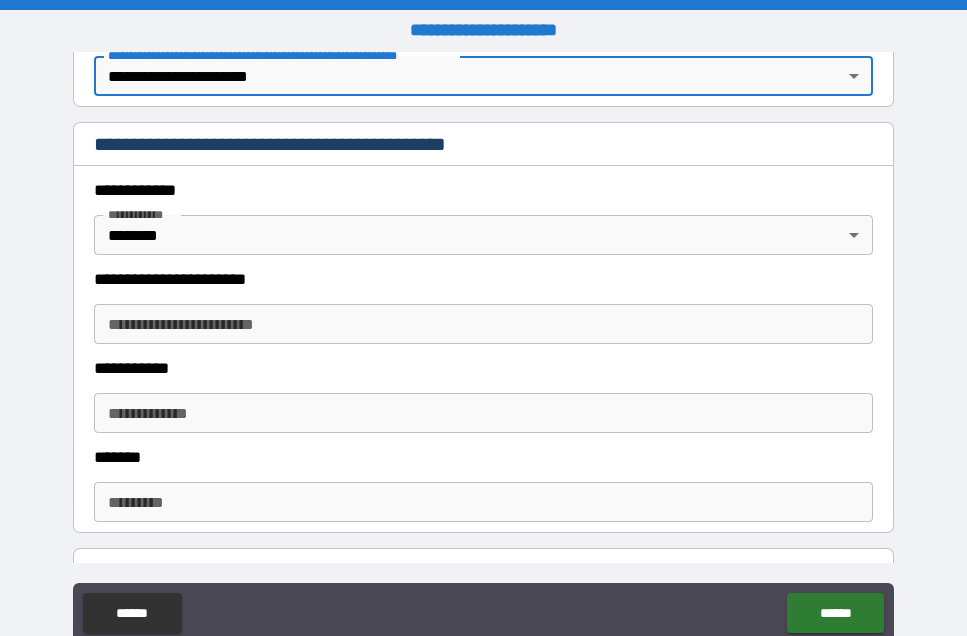 click on "**********" at bounding box center (483, 324) 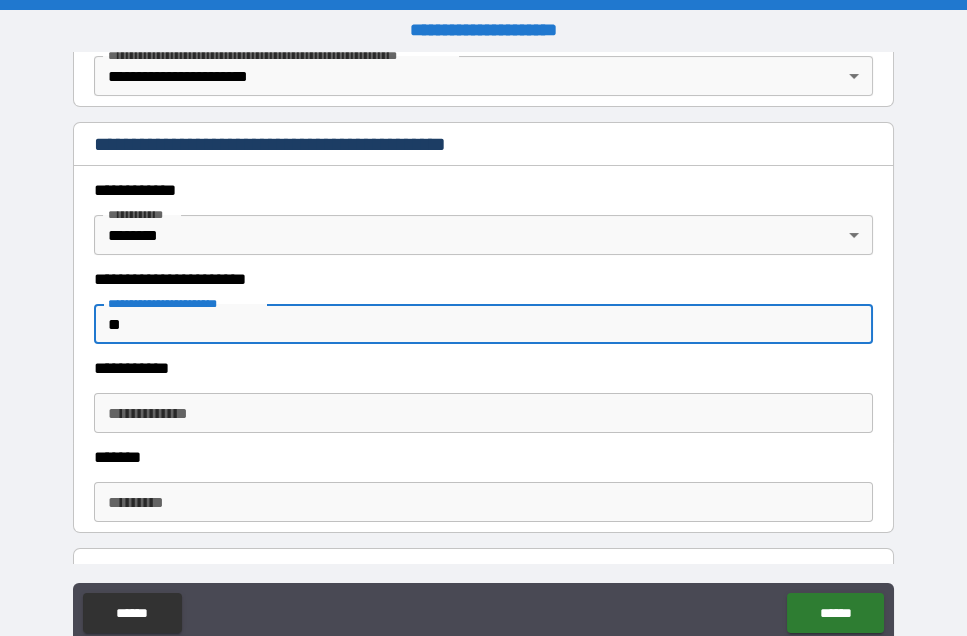type on "*" 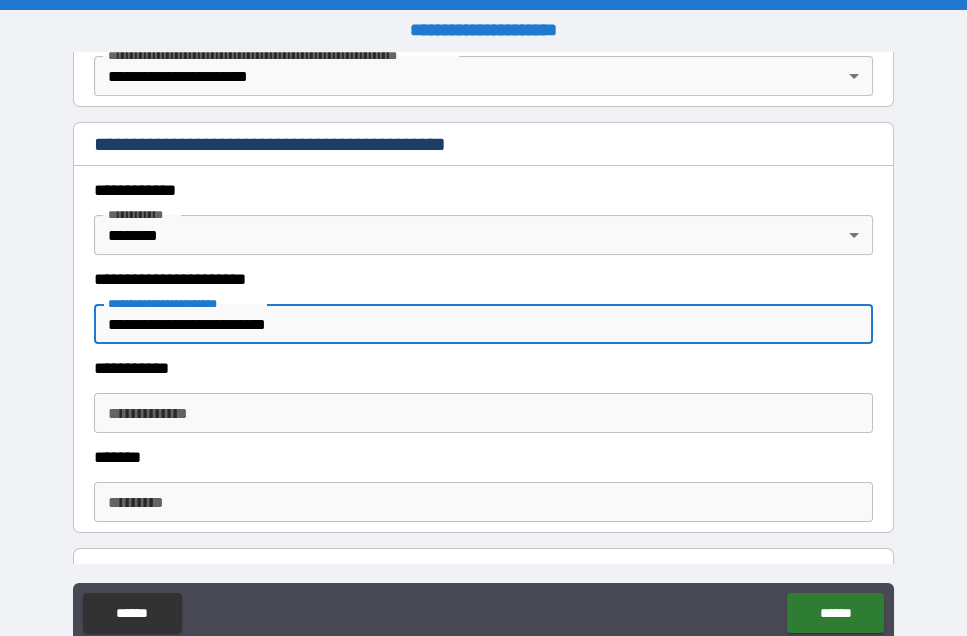 type on "**********" 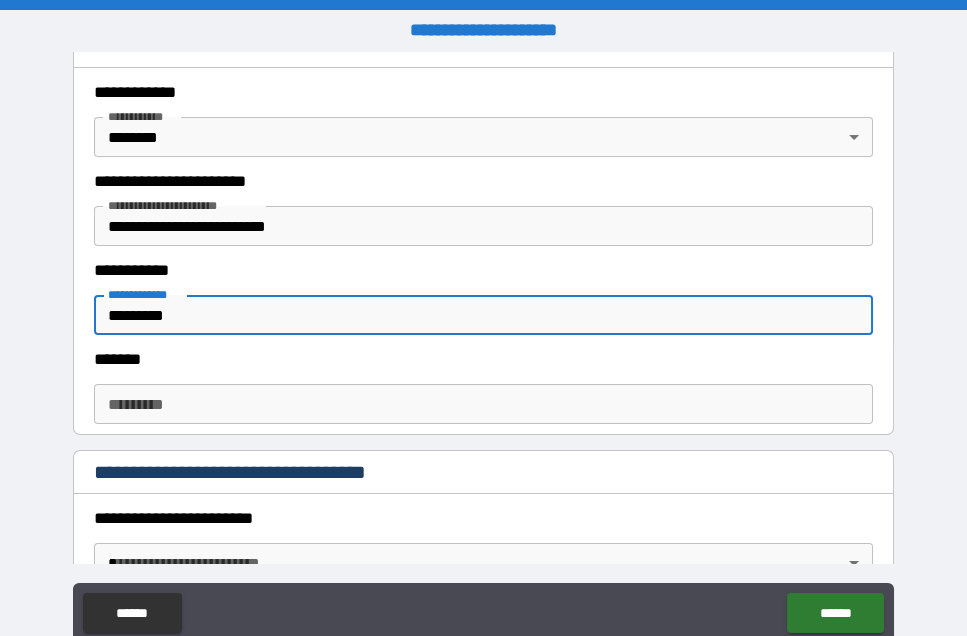 scroll, scrollTop: 533, scrollLeft: 0, axis: vertical 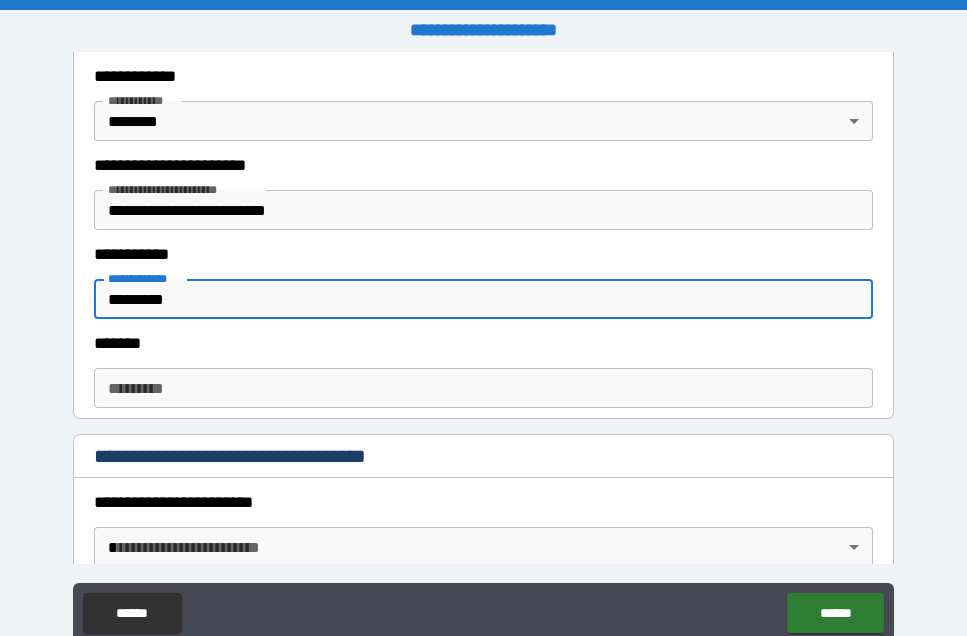 type on "*********" 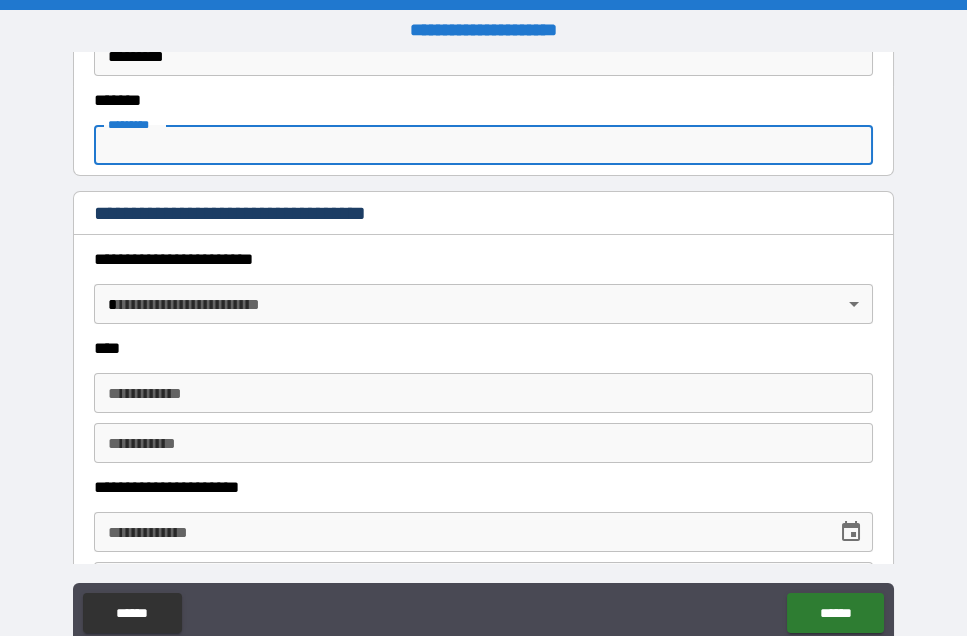 scroll, scrollTop: 777, scrollLeft: 0, axis: vertical 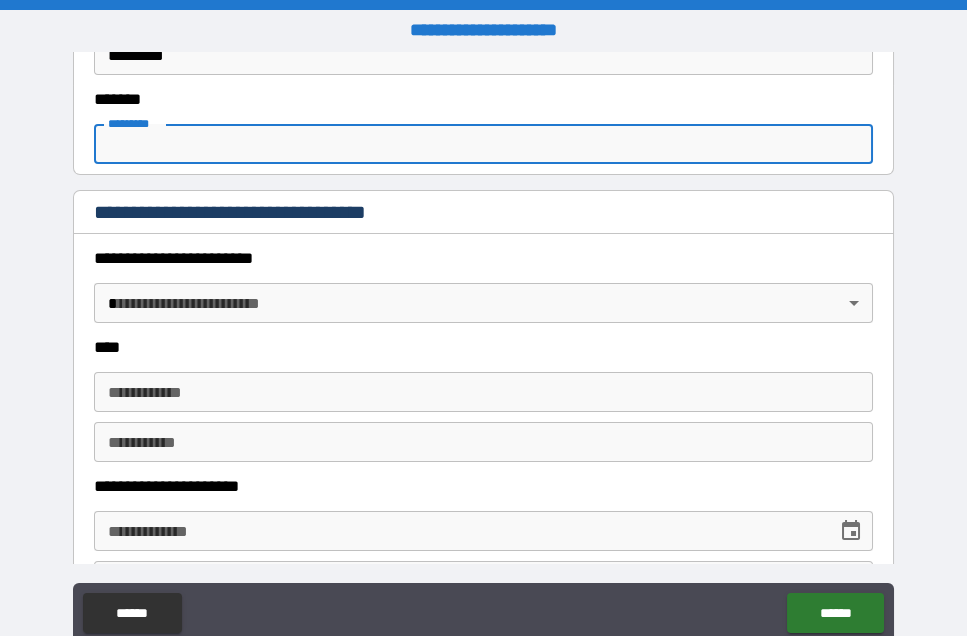 click on "**********" at bounding box center [483, 346] 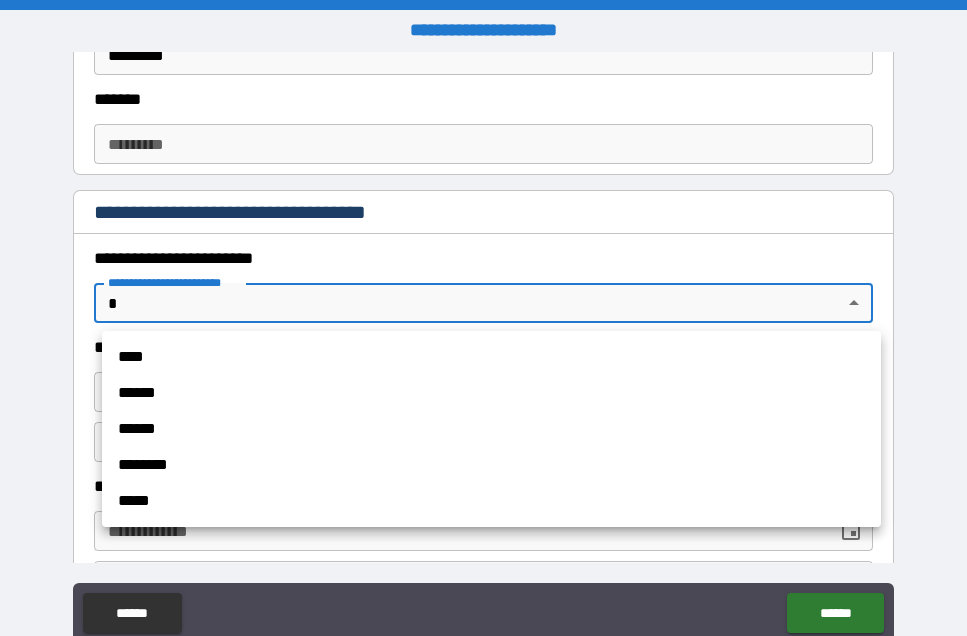 click at bounding box center (483, 318) 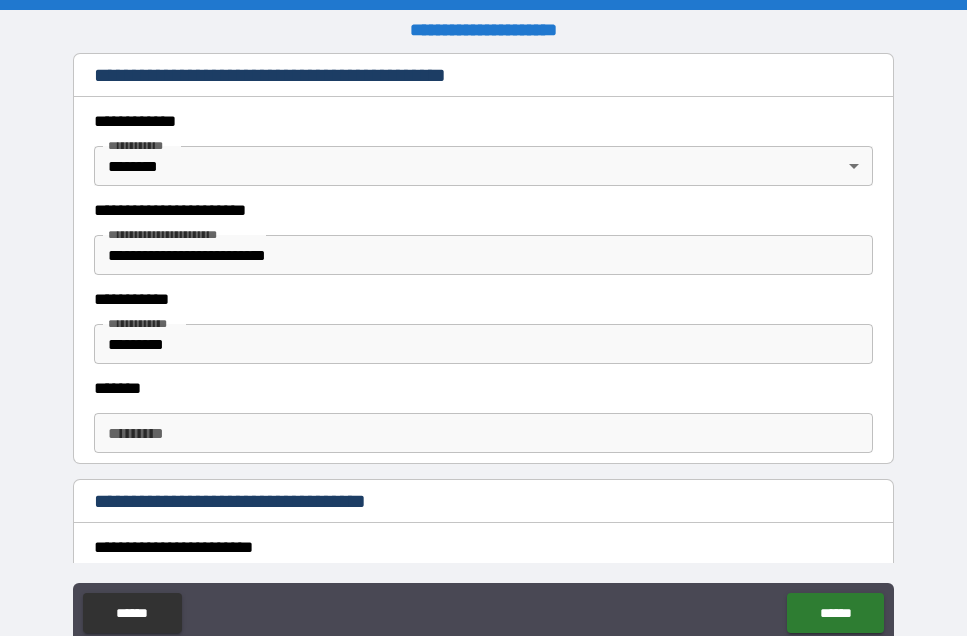 scroll, scrollTop: 497, scrollLeft: 0, axis: vertical 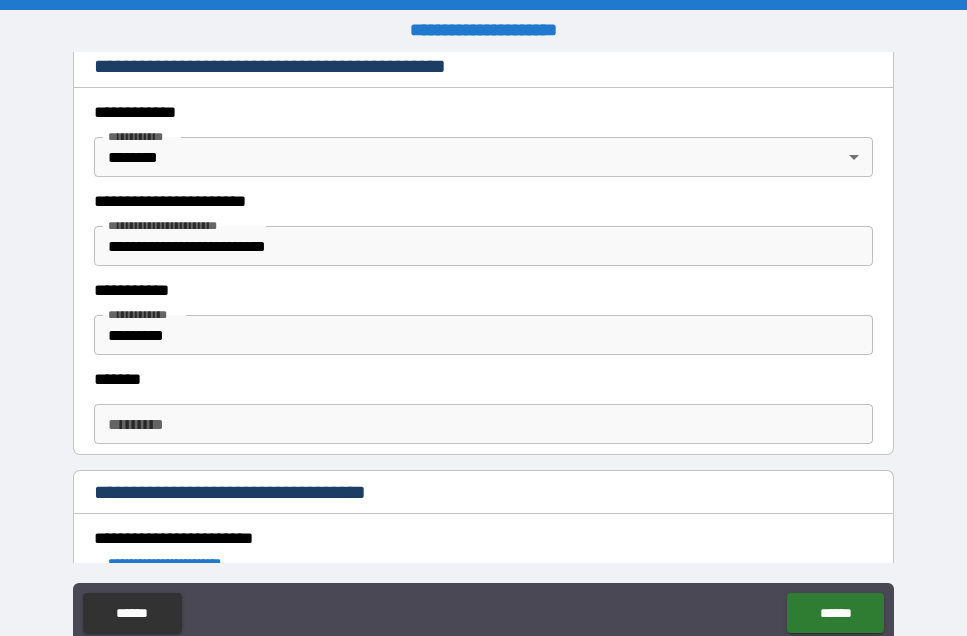click on "*******   *" at bounding box center (483, 424) 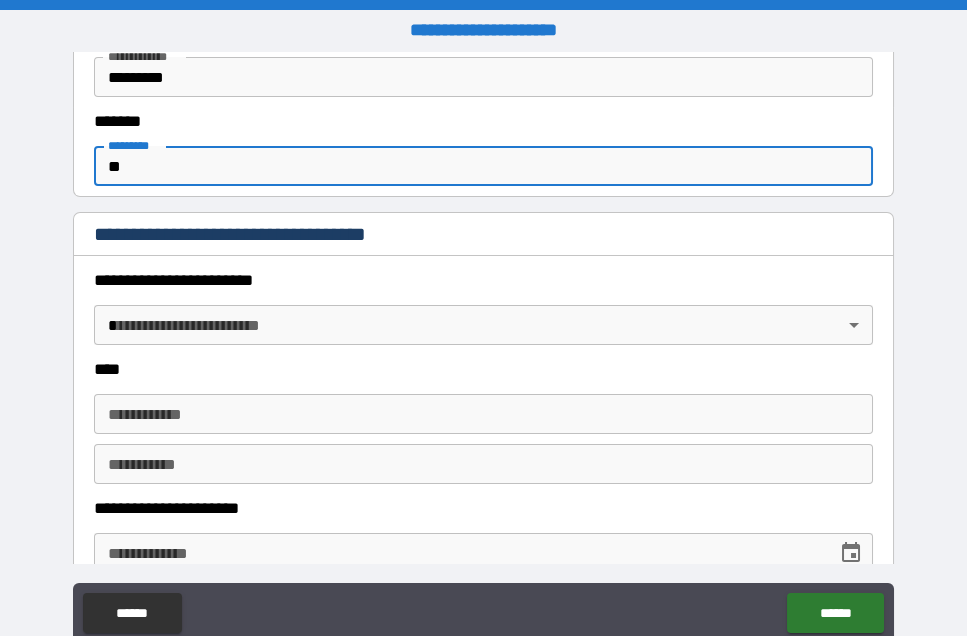scroll, scrollTop: 761, scrollLeft: 0, axis: vertical 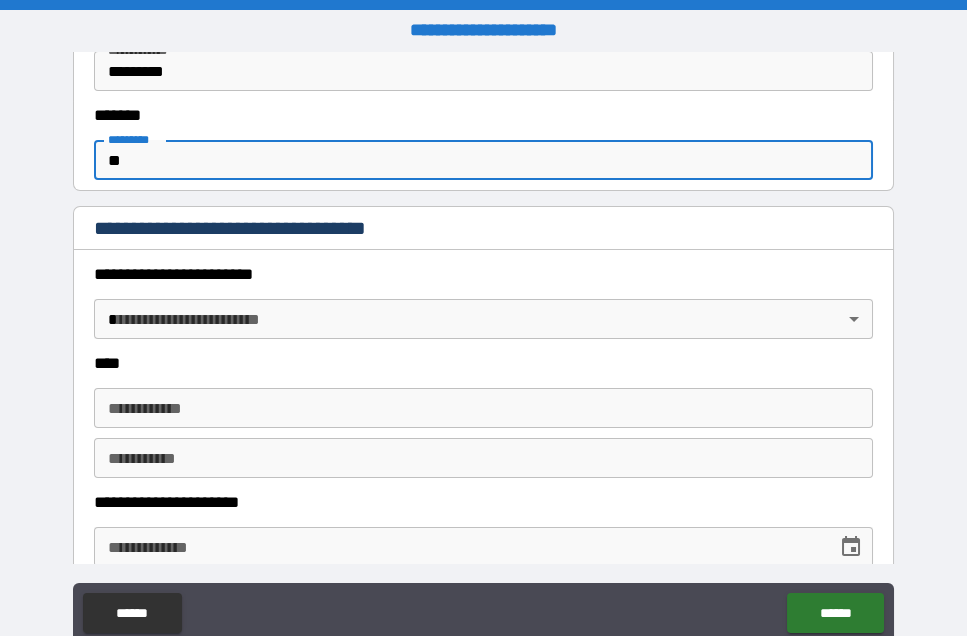 type on "**" 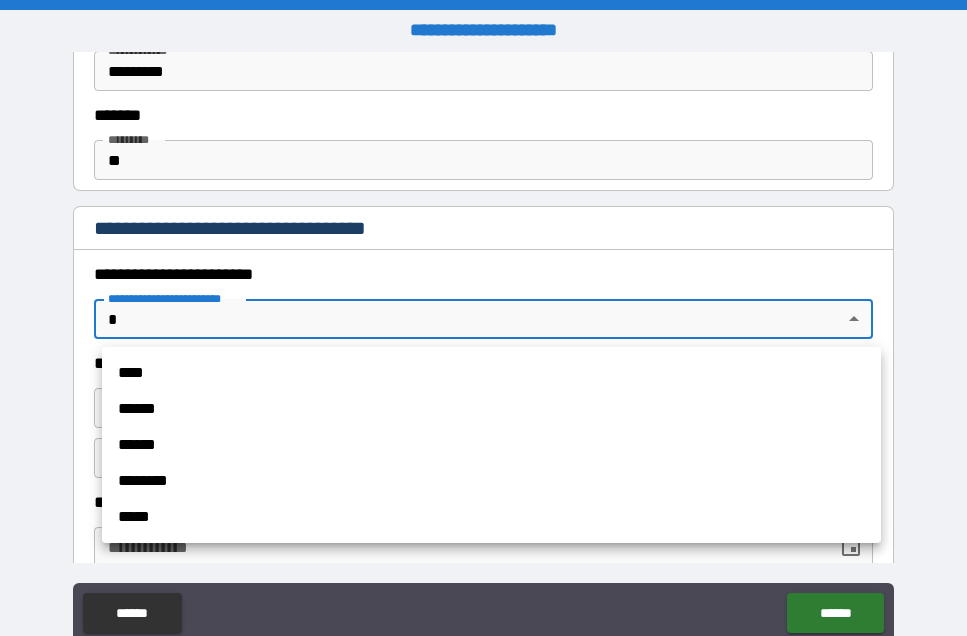 click on "****" at bounding box center (491, 373) 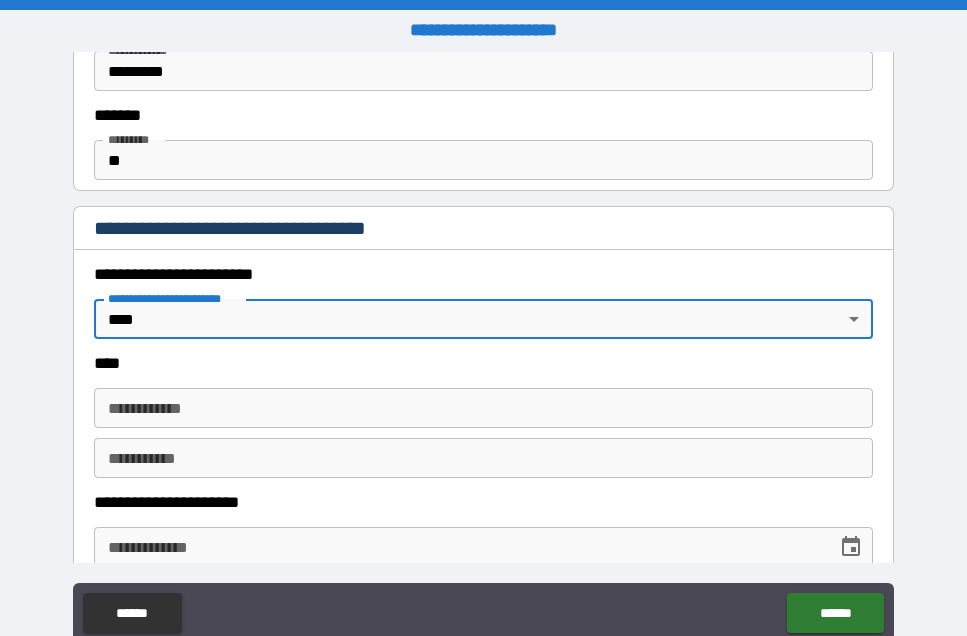 type on "*" 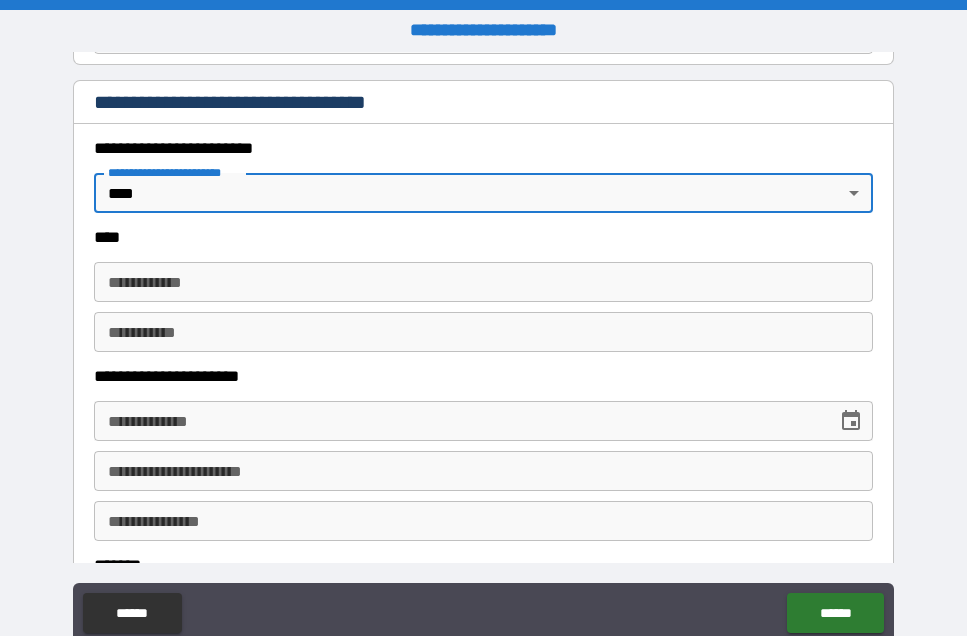 scroll, scrollTop: 893, scrollLeft: 0, axis: vertical 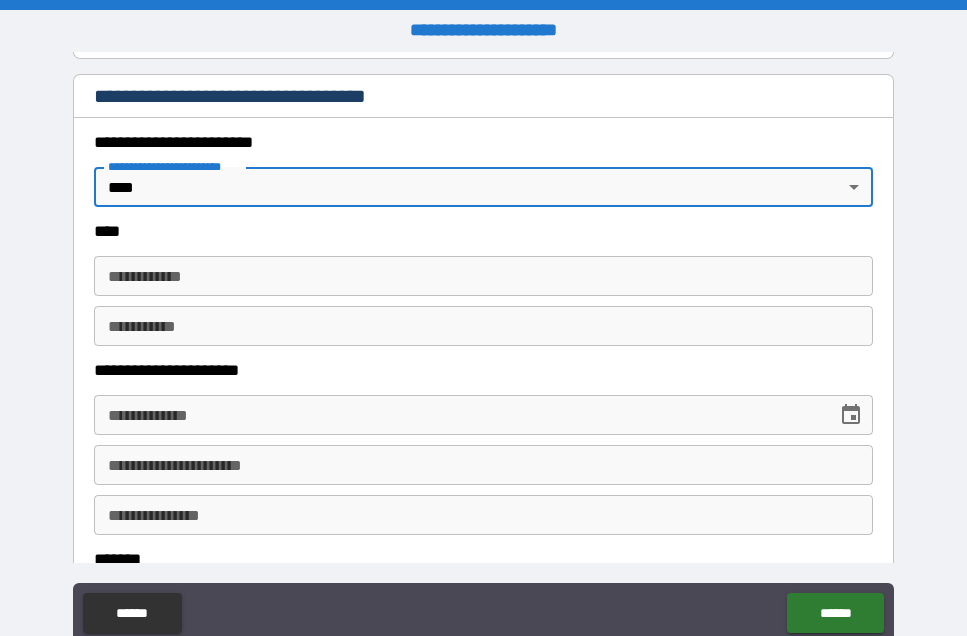 click on "**********" at bounding box center (483, 276) 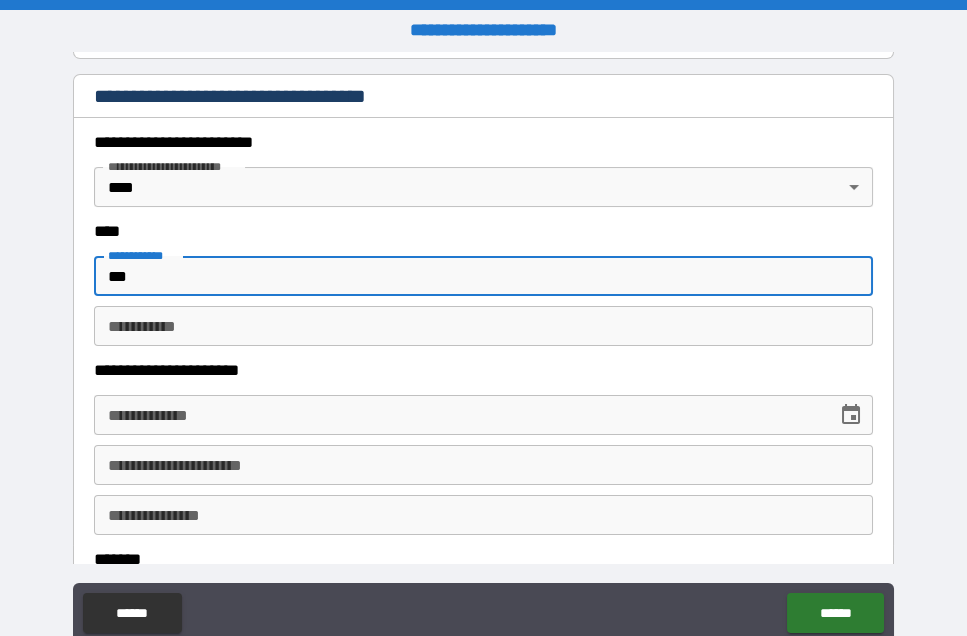 type on "***" 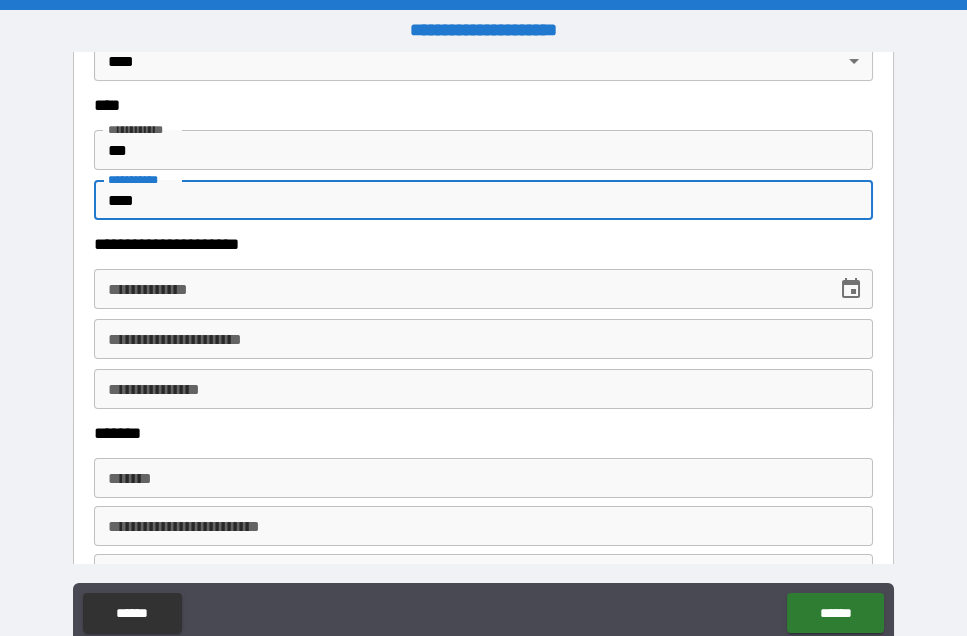 scroll, scrollTop: 1020, scrollLeft: 0, axis: vertical 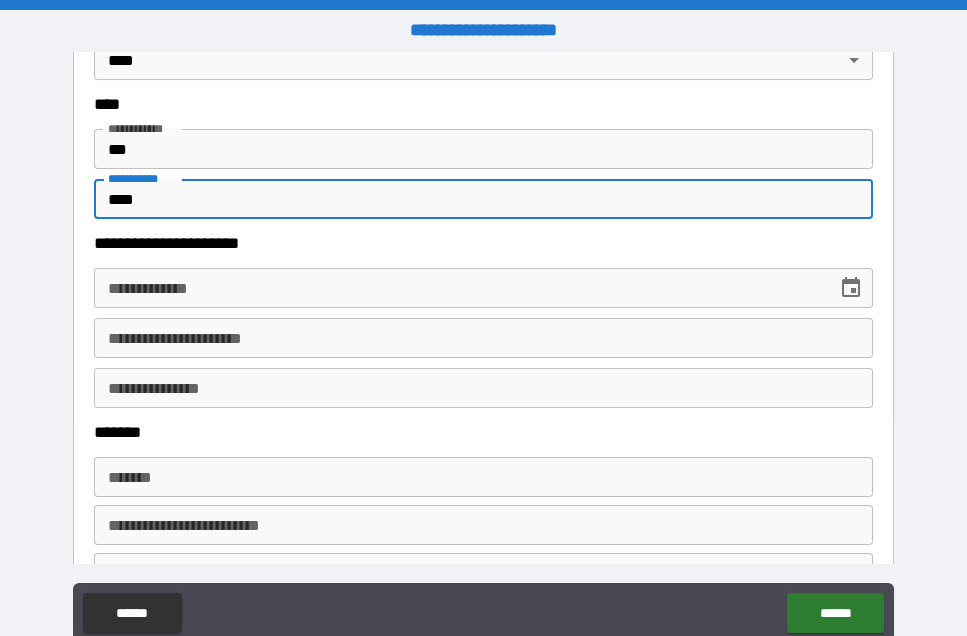 type on "****" 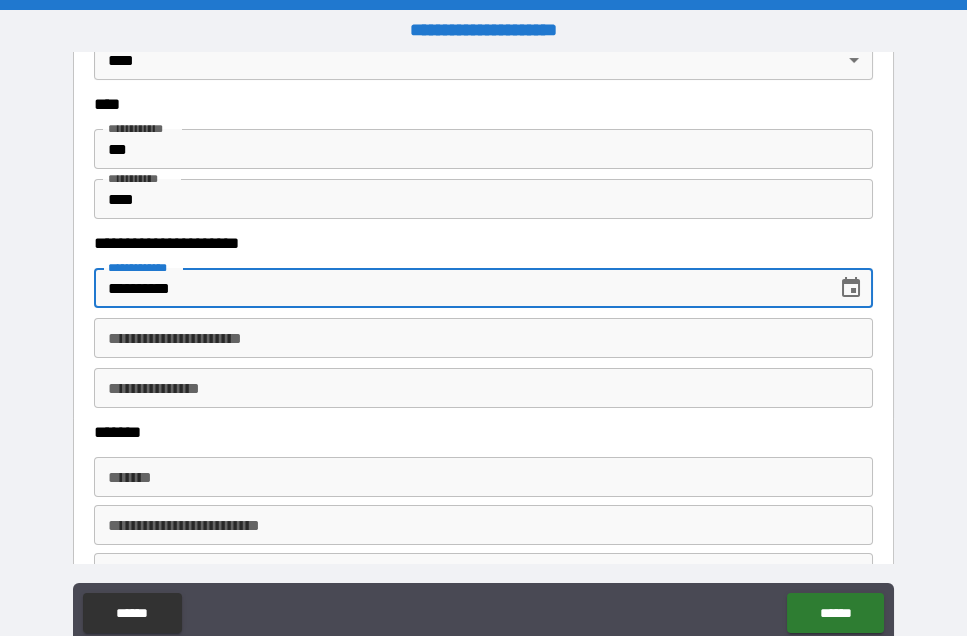 type on "**********" 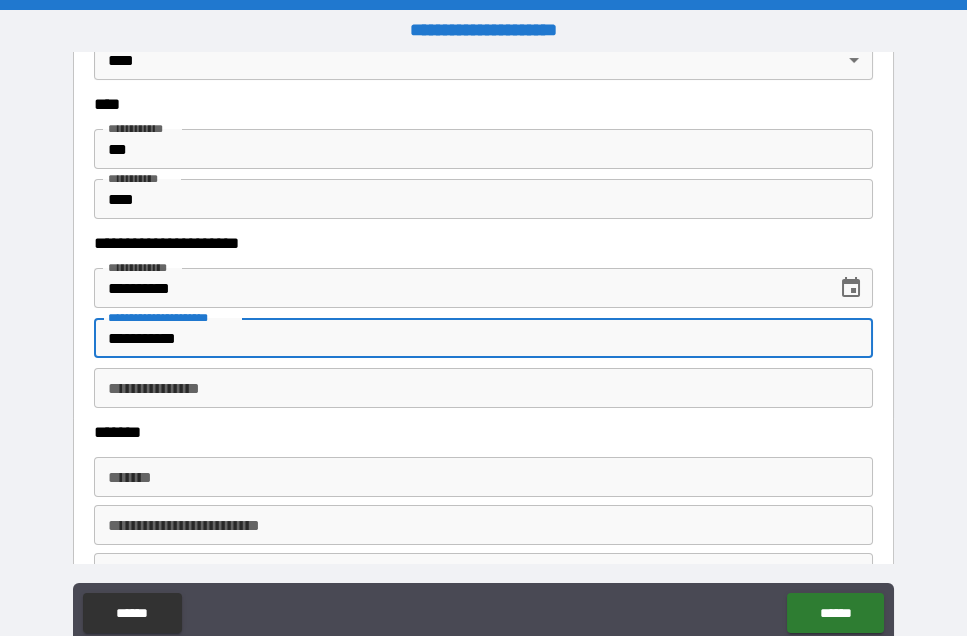 type on "**********" 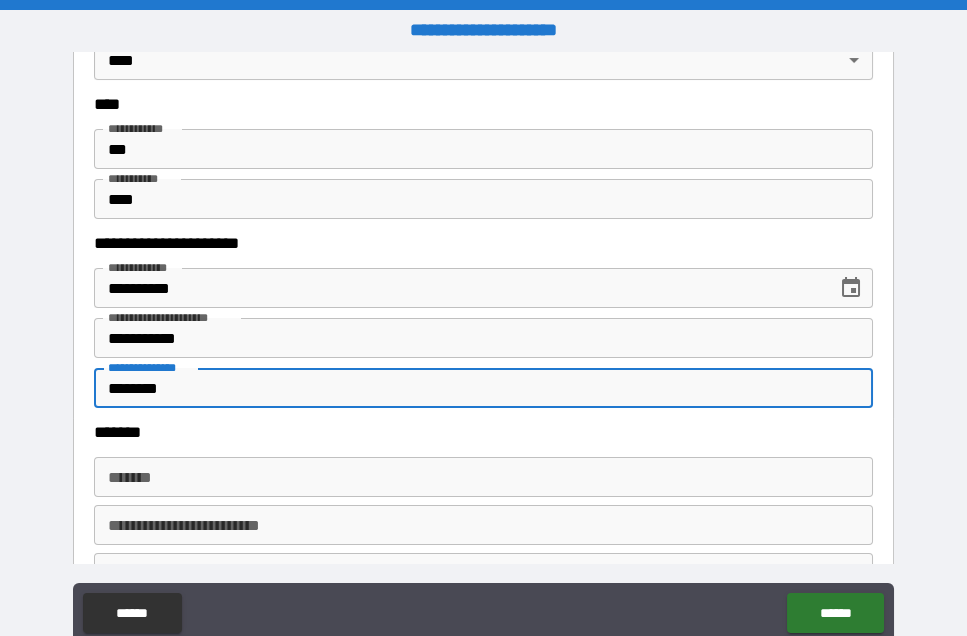 type on "********" 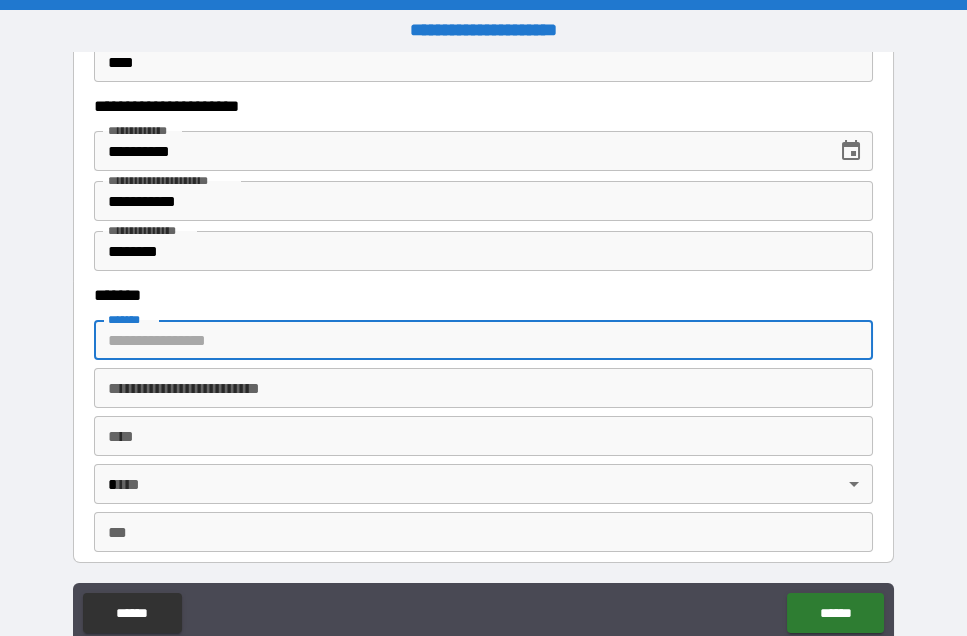scroll, scrollTop: 1162, scrollLeft: 0, axis: vertical 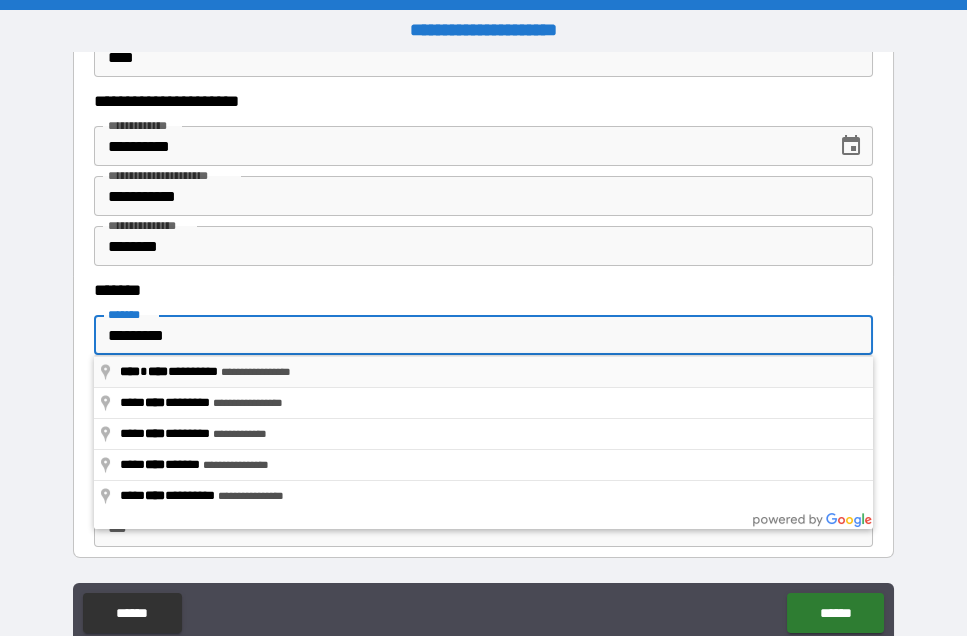 type on "**********" 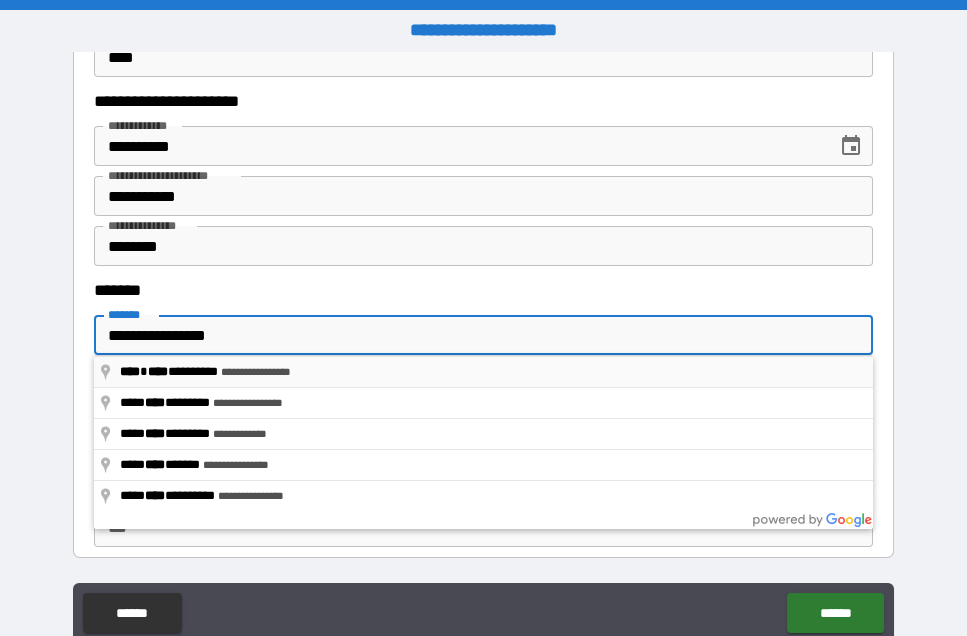 type on "**" 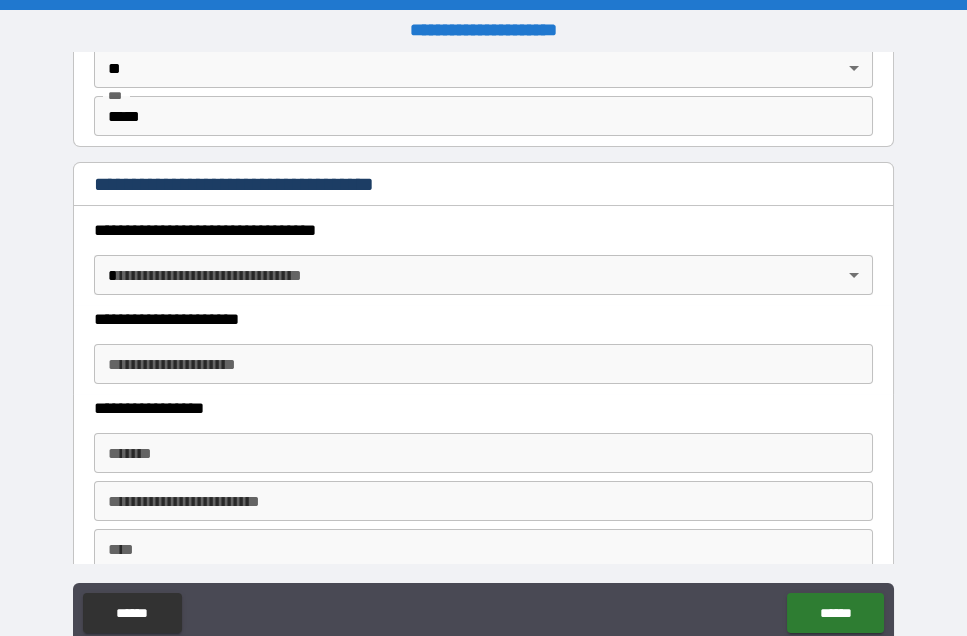 scroll, scrollTop: 1574, scrollLeft: 0, axis: vertical 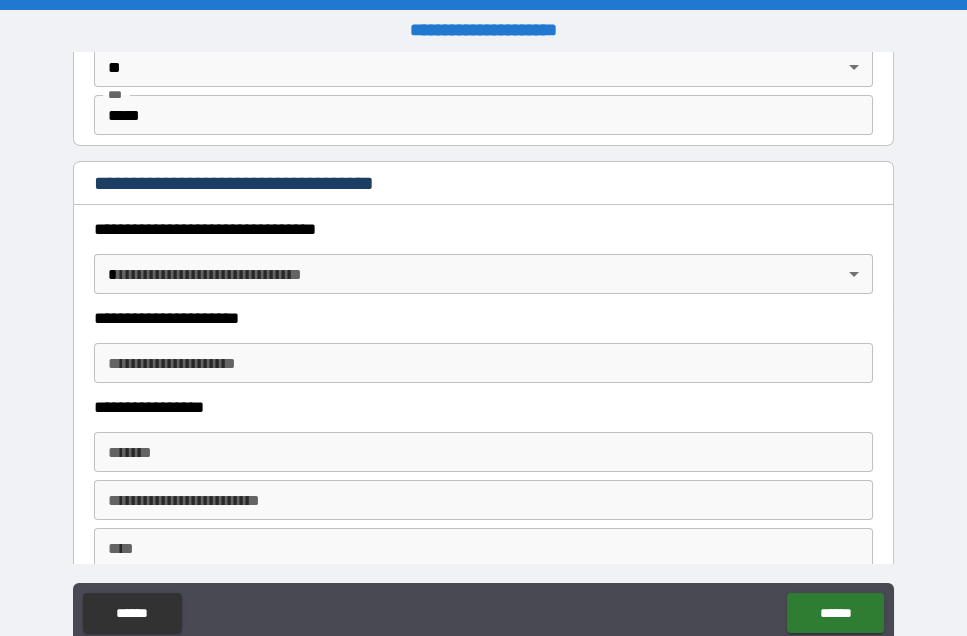 click on "**********" at bounding box center (483, 346) 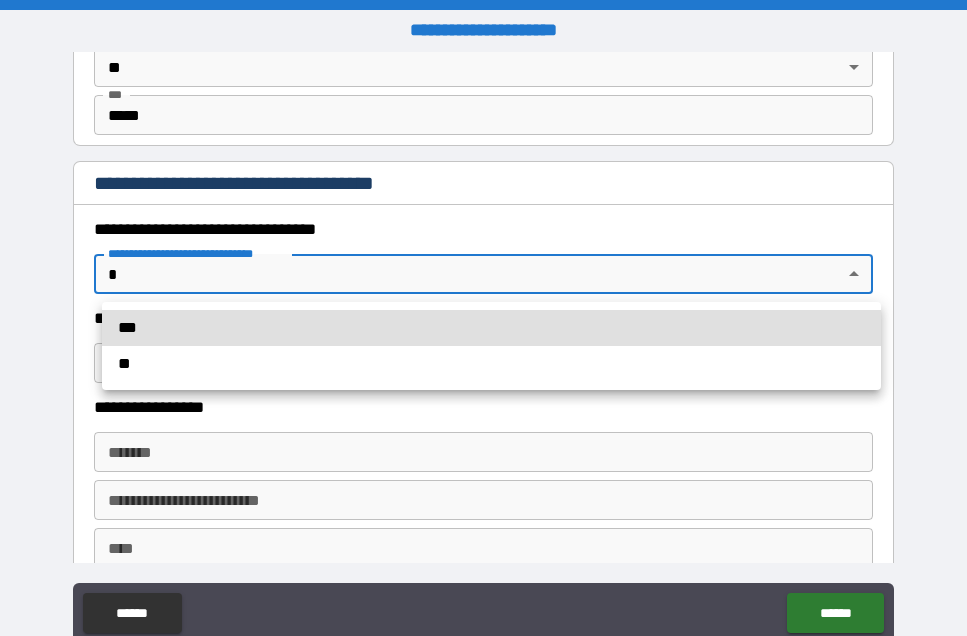 click on "**" at bounding box center (491, 364) 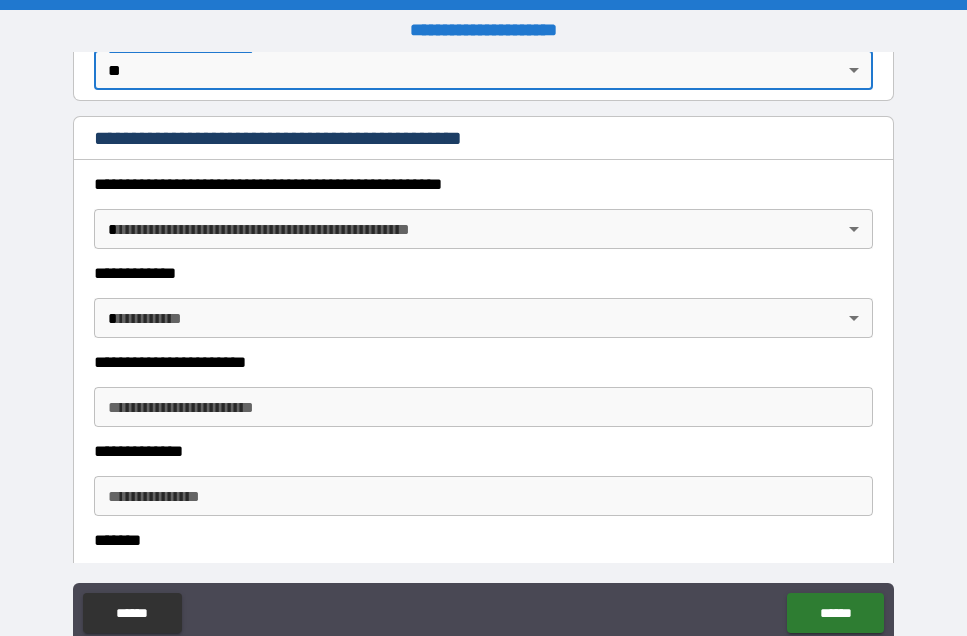 scroll, scrollTop: 1779, scrollLeft: 0, axis: vertical 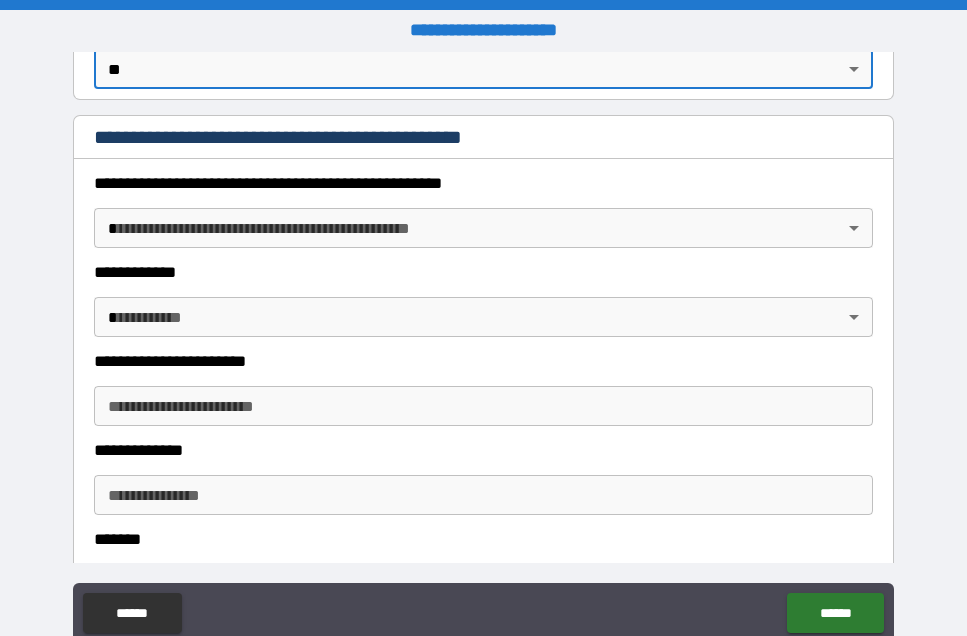 click on "**********" at bounding box center [483, 346] 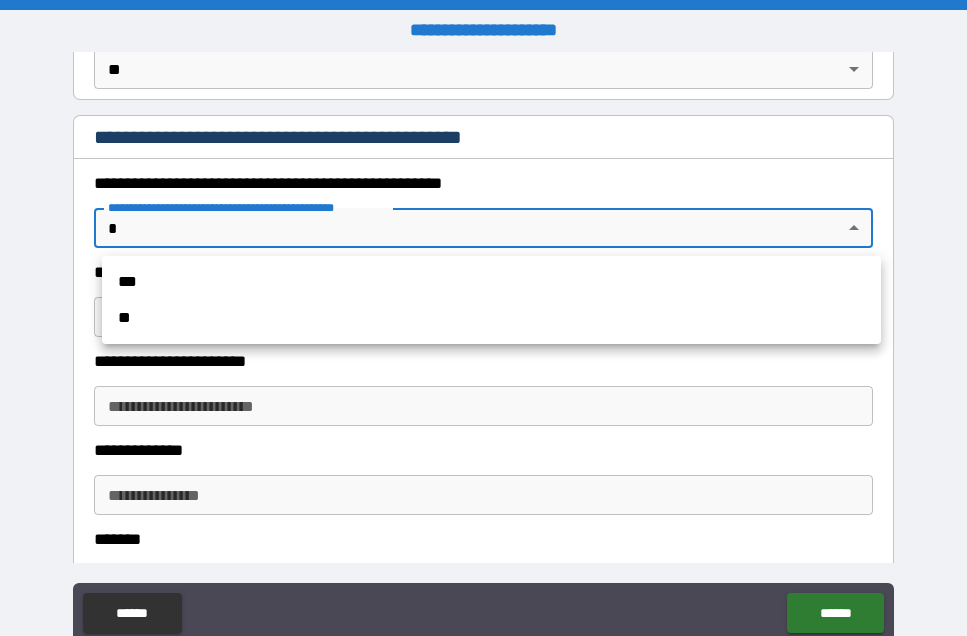 click on "**" at bounding box center (491, 318) 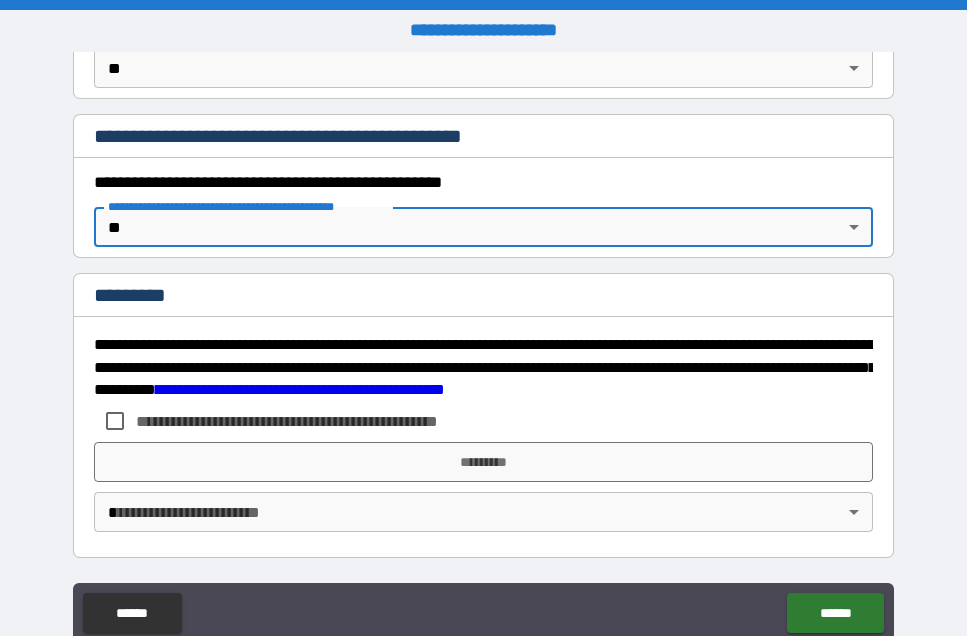 scroll, scrollTop: 1780, scrollLeft: 0, axis: vertical 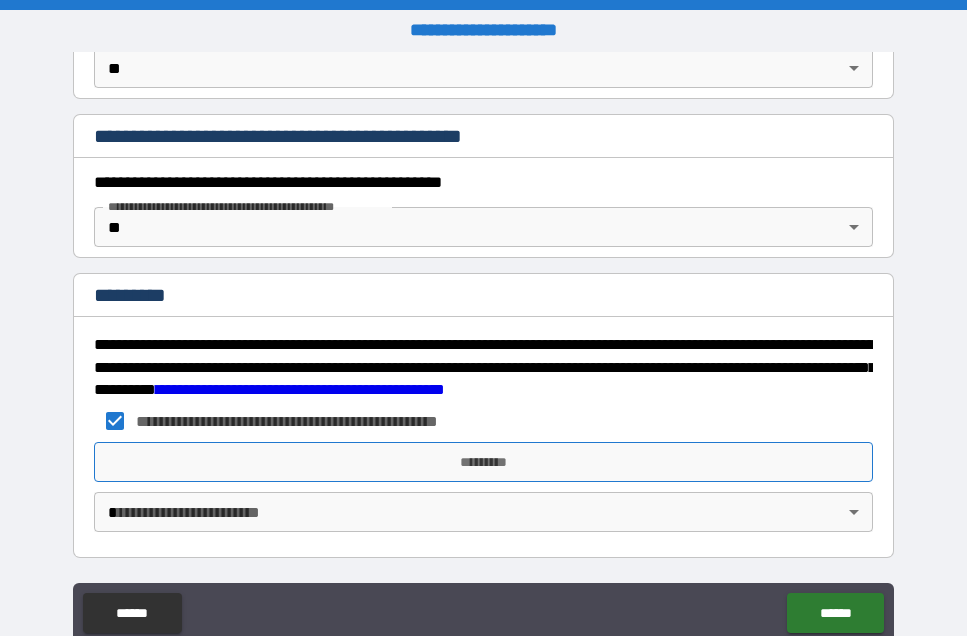 click on "*********" at bounding box center (483, 462) 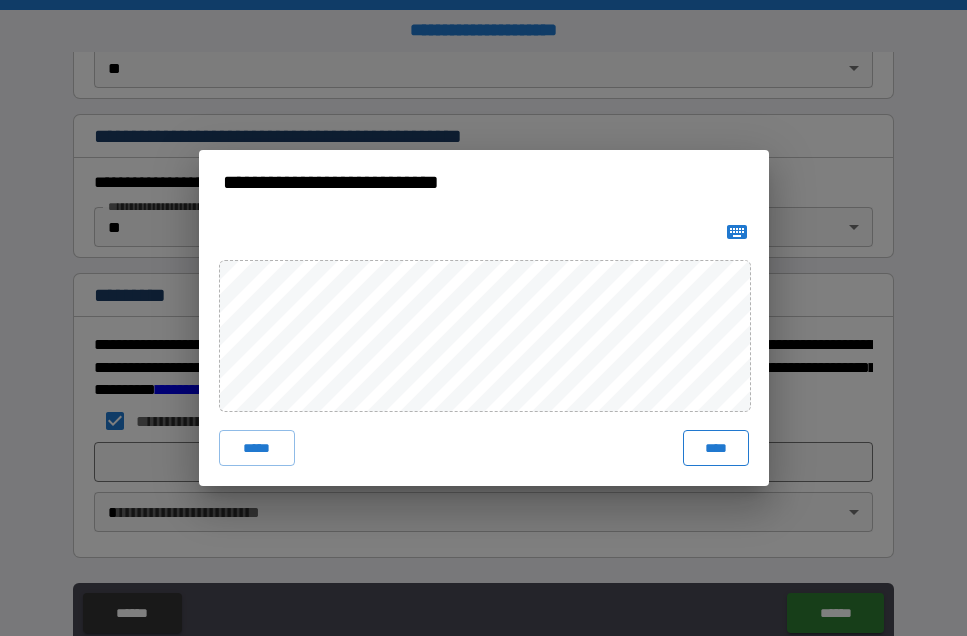 click on "****" at bounding box center (716, 448) 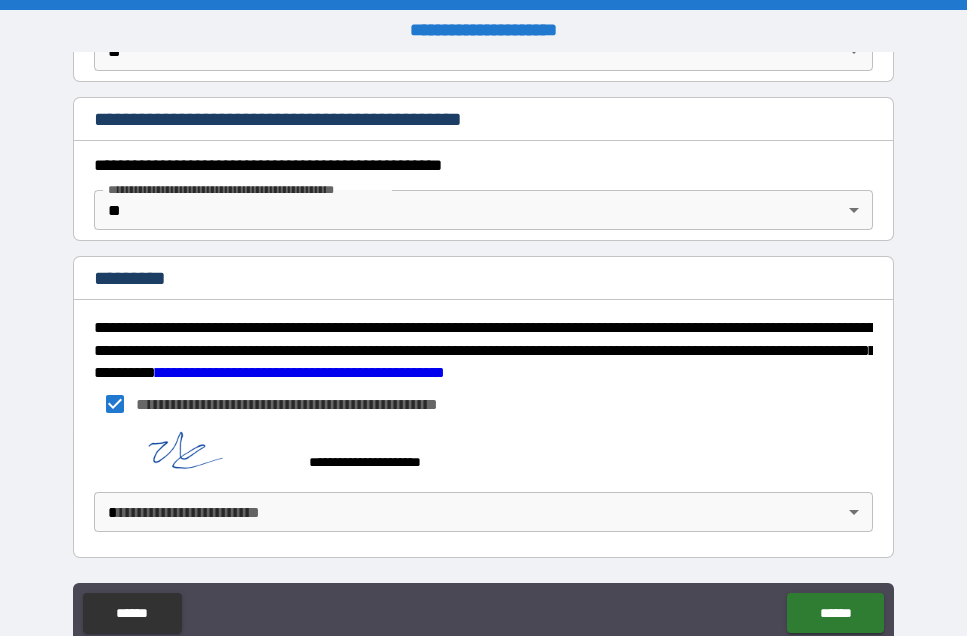 click on "**********" at bounding box center [483, 346] 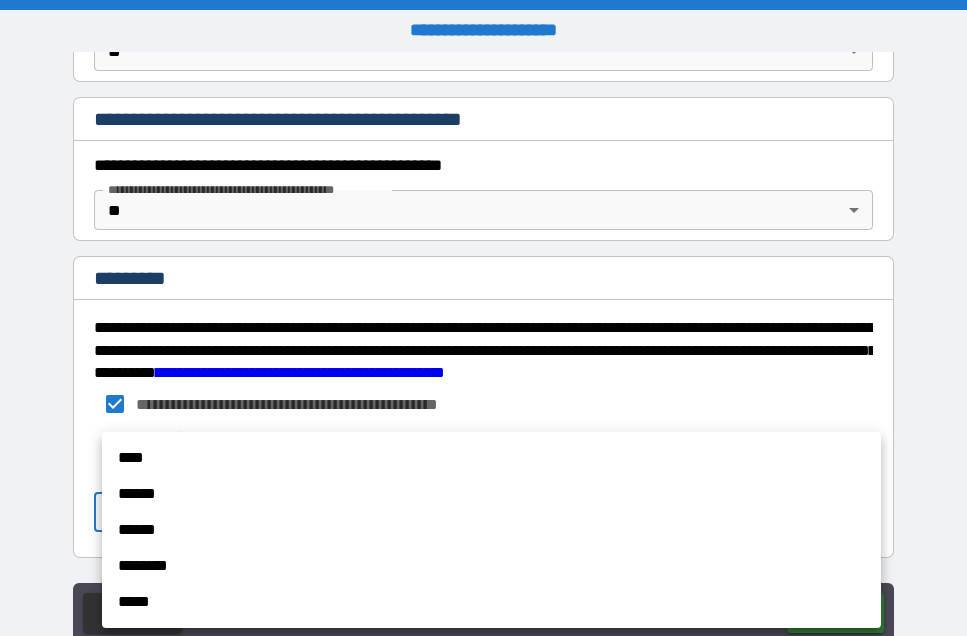 scroll, scrollTop: 1797, scrollLeft: 0, axis: vertical 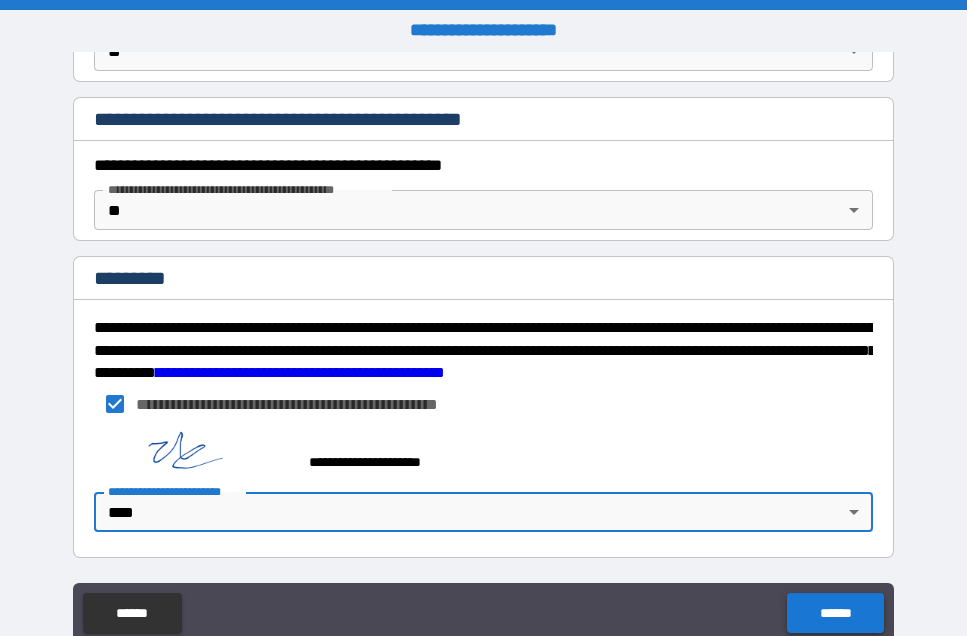 click on "******" at bounding box center (835, 613) 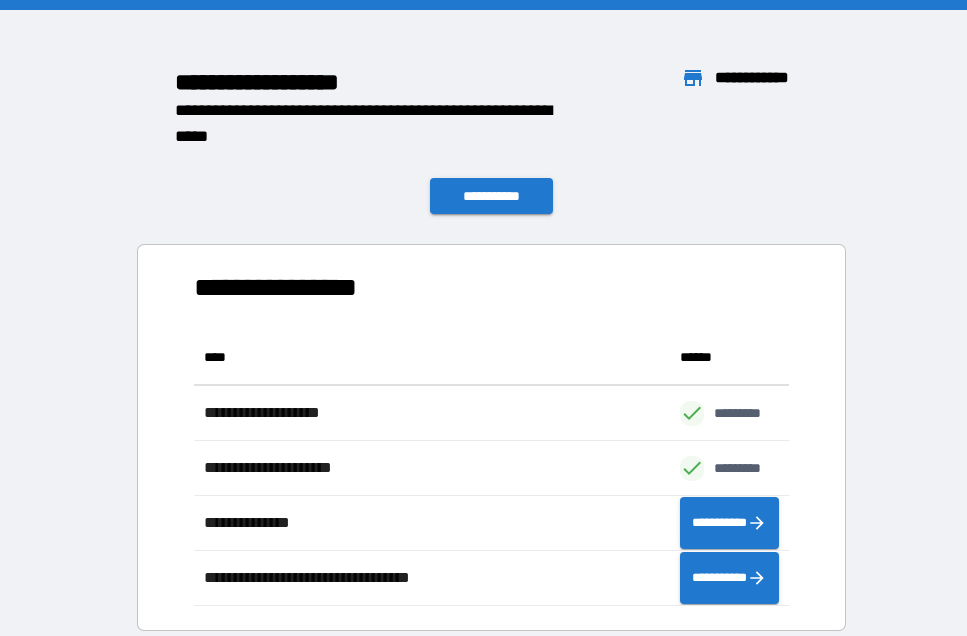 scroll, scrollTop: 1, scrollLeft: 1, axis: both 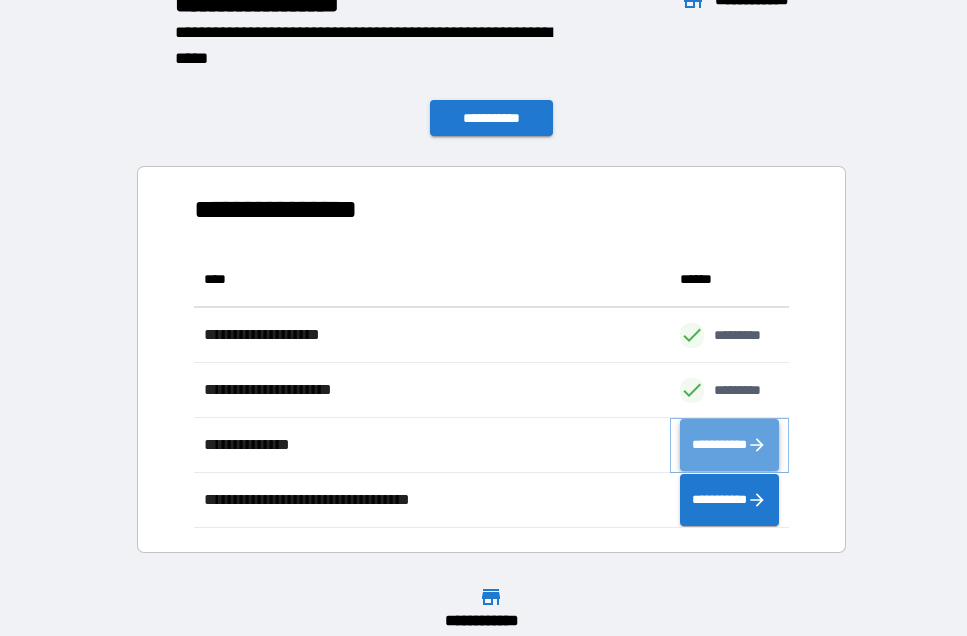click on "**********" at bounding box center [729, 445] 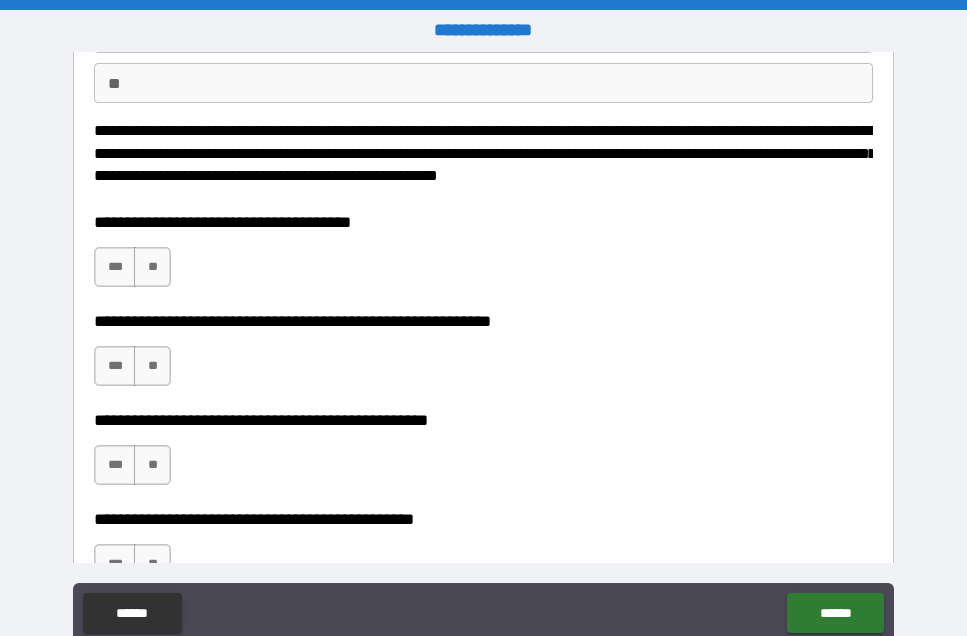 scroll, scrollTop: 185, scrollLeft: 0, axis: vertical 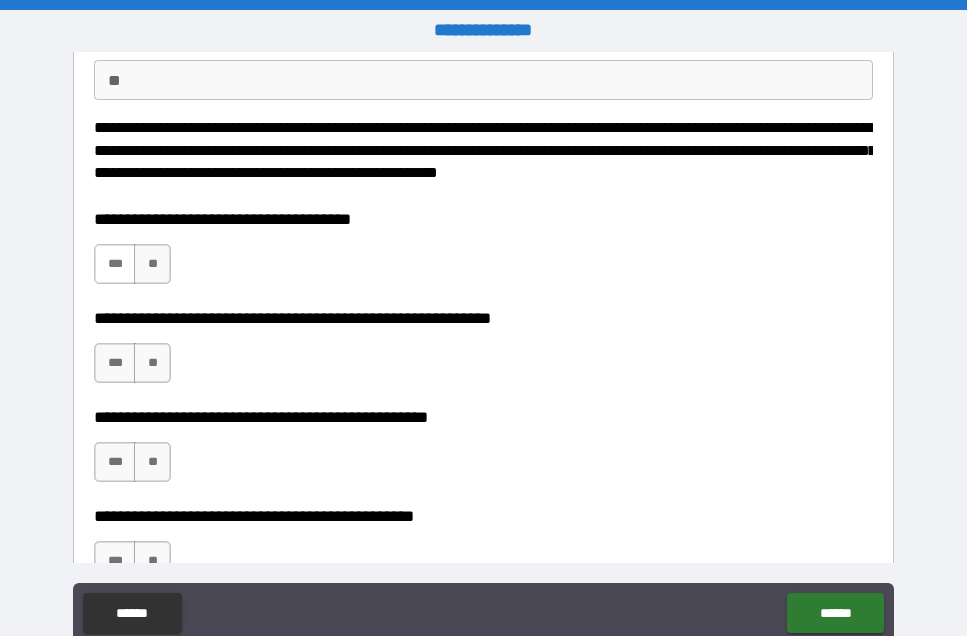 click on "***" at bounding box center [115, 264] 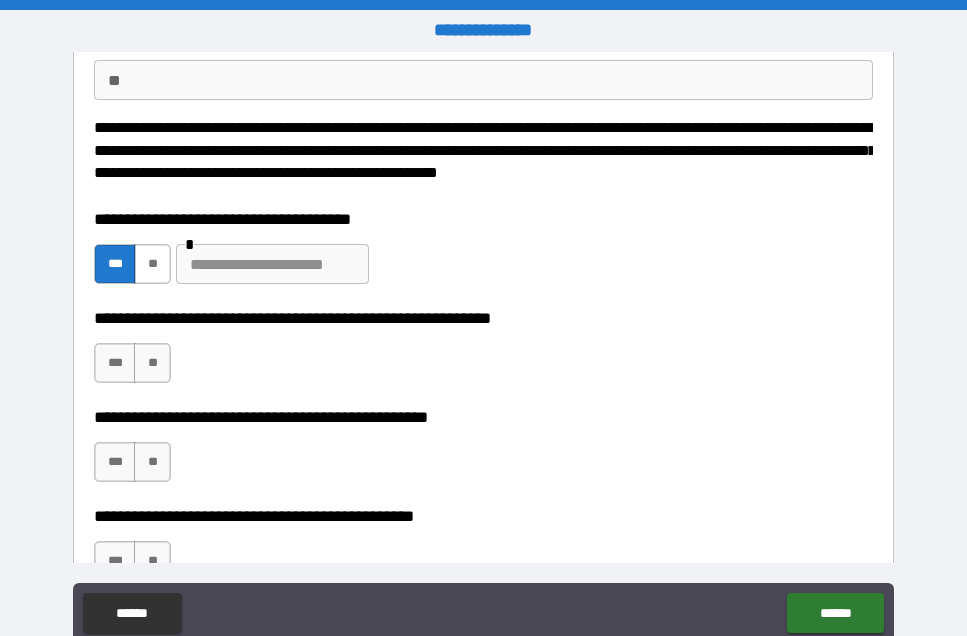 click on "**" at bounding box center [152, 264] 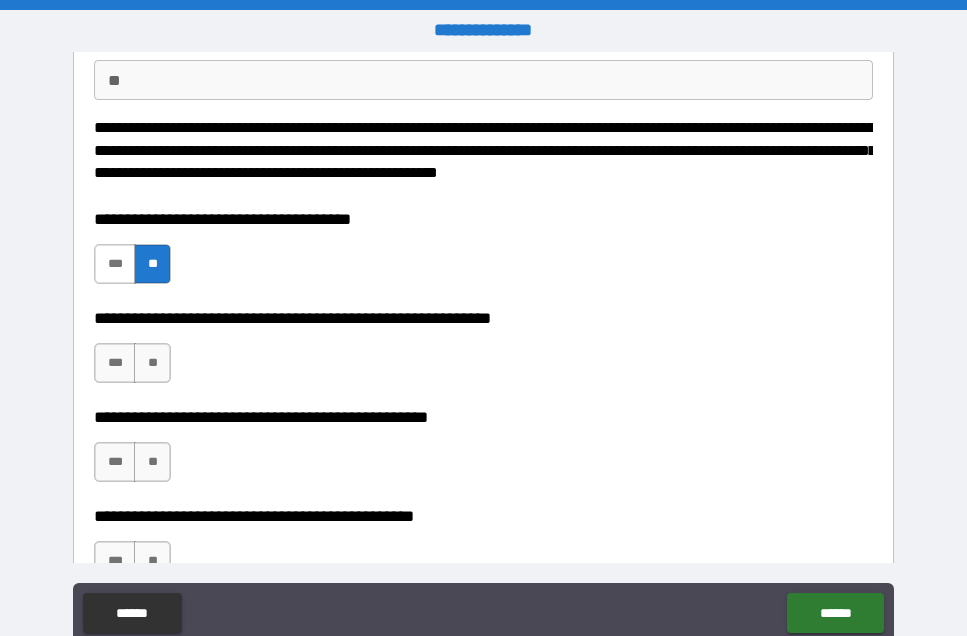 click on "***" at bounding box center [115, 264] 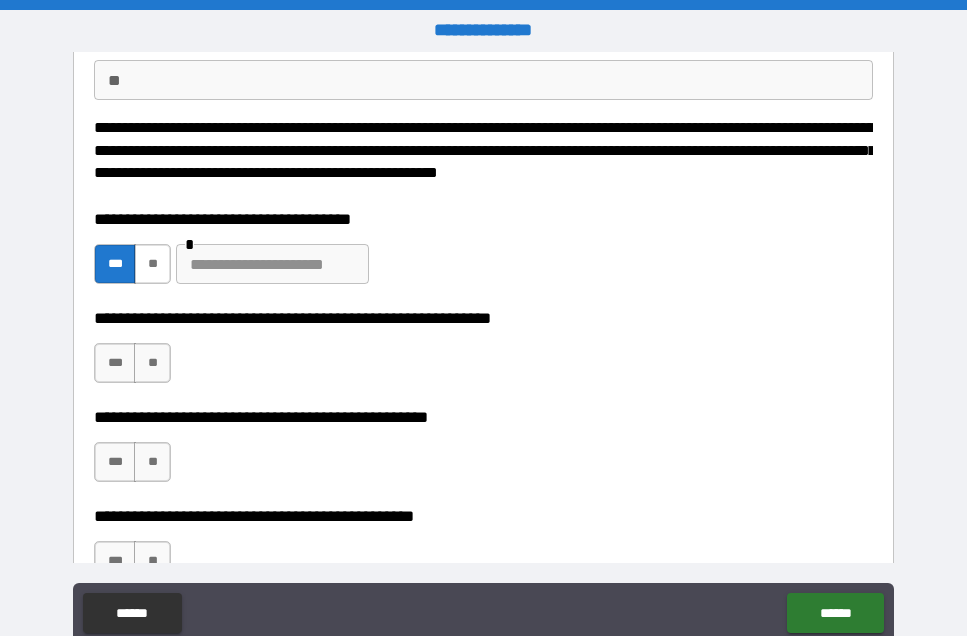click on "**" at bounding box center (152, 264) 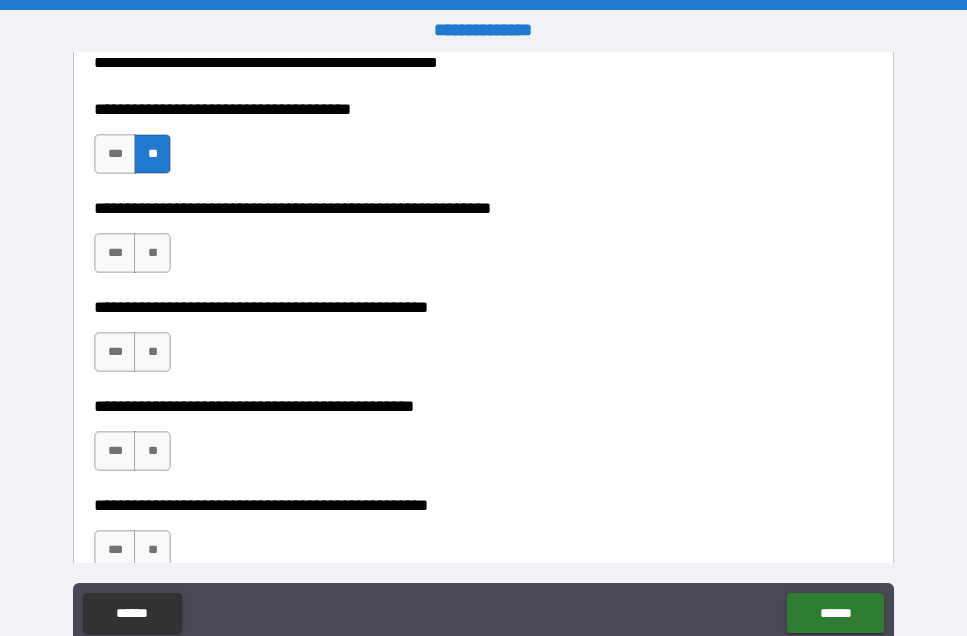 scroll, scrollTop: 298, scrollLeft: 0, axis: vertical 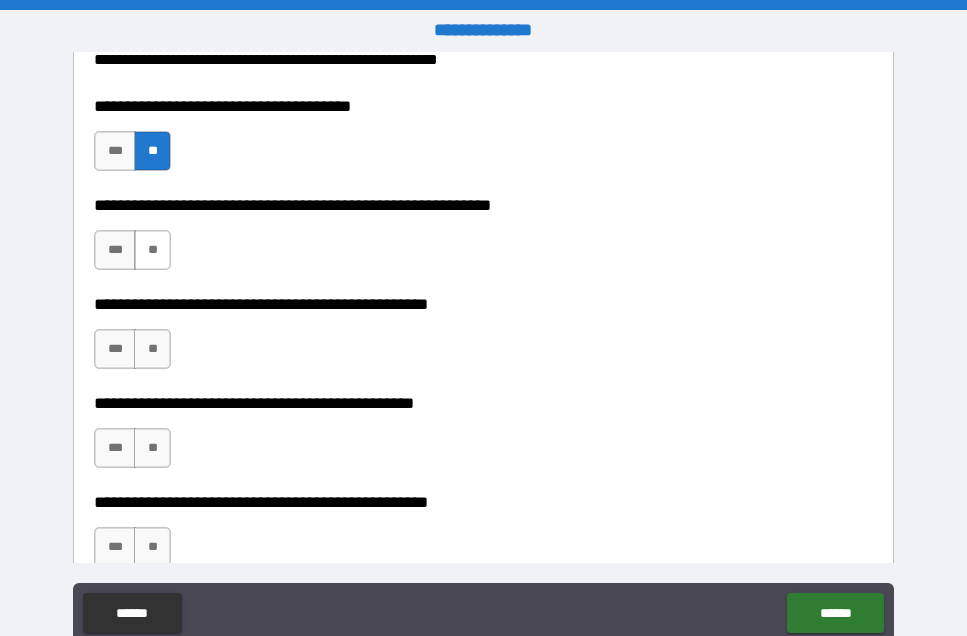 click on "**" at bounding box center [152, 250] 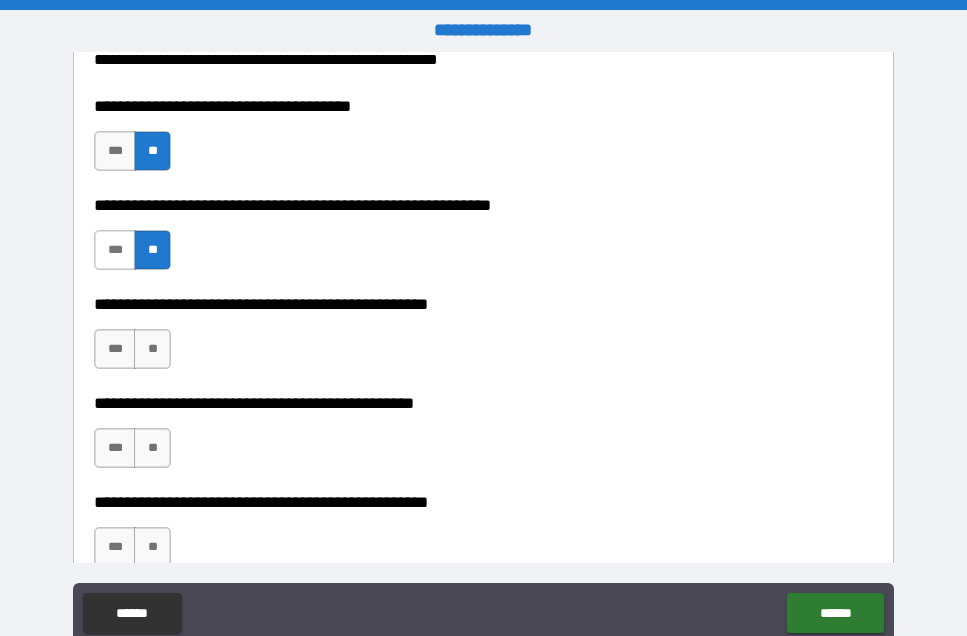 click on "***" at bounding box center (115, 250) 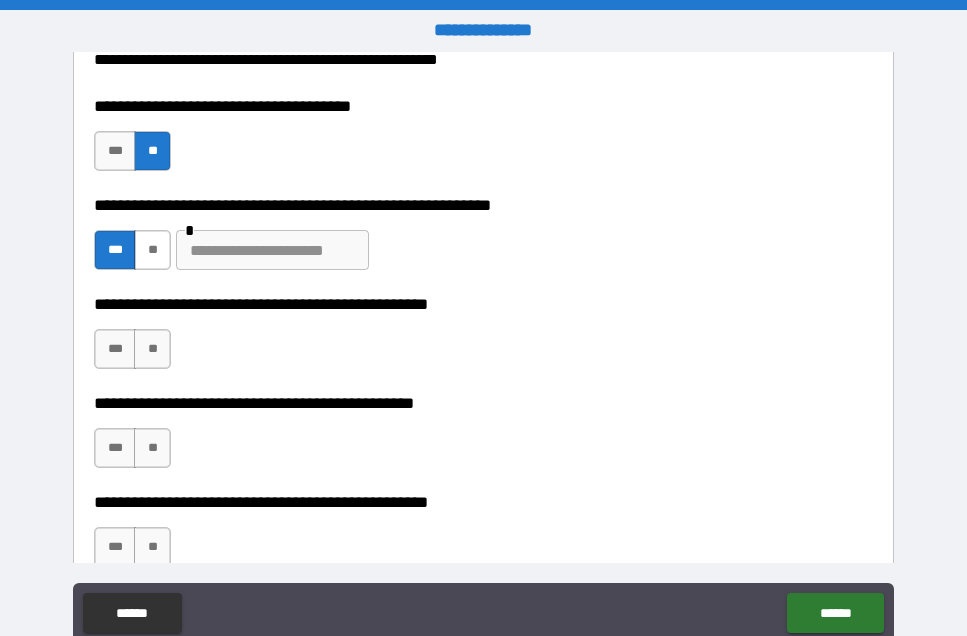click on "**" at bounding box center (152, 250) 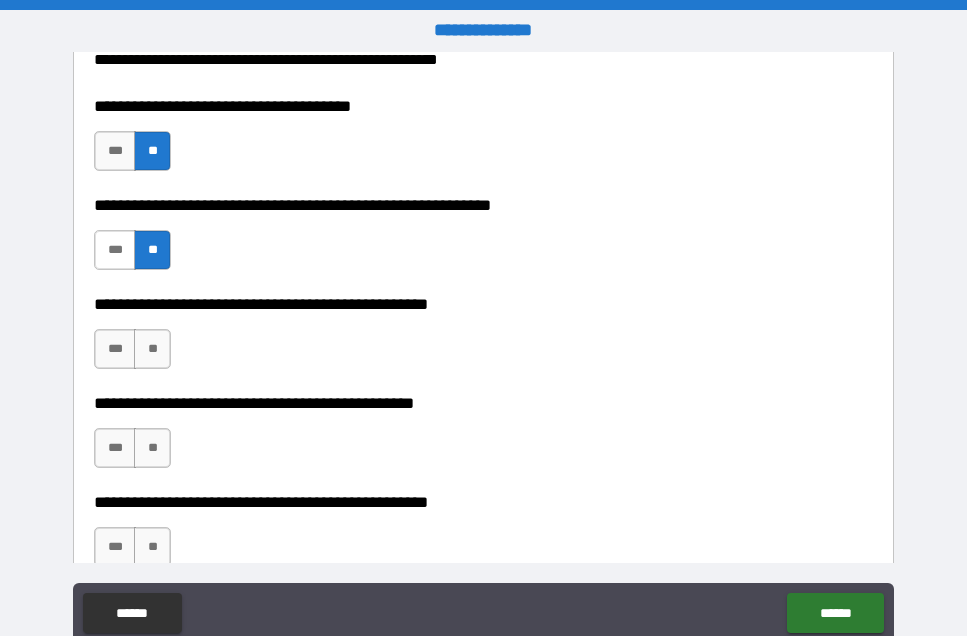 click on "***" at bounding box center (115, 250) 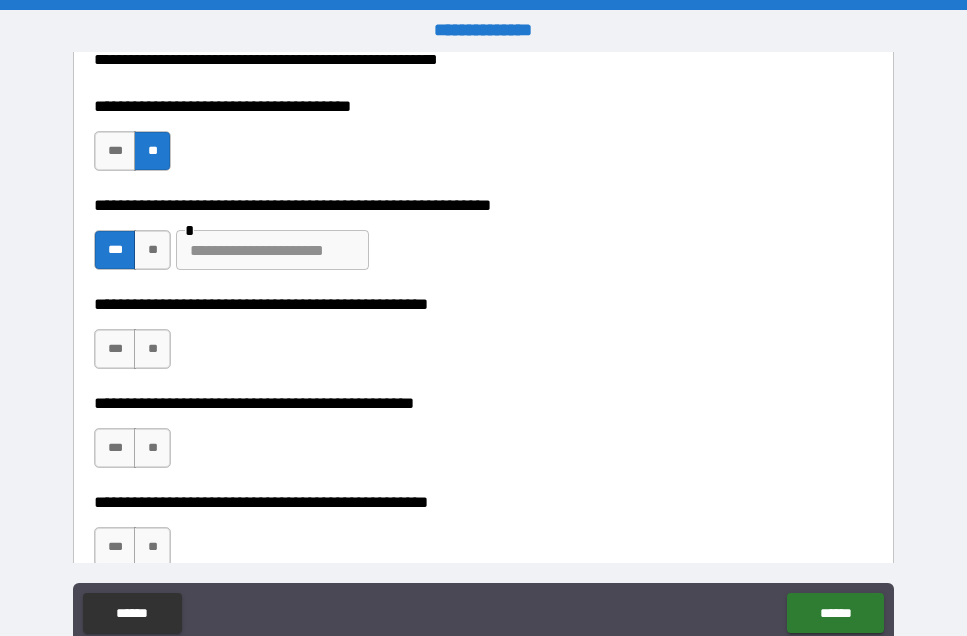 click at bounding box center [272, 250] 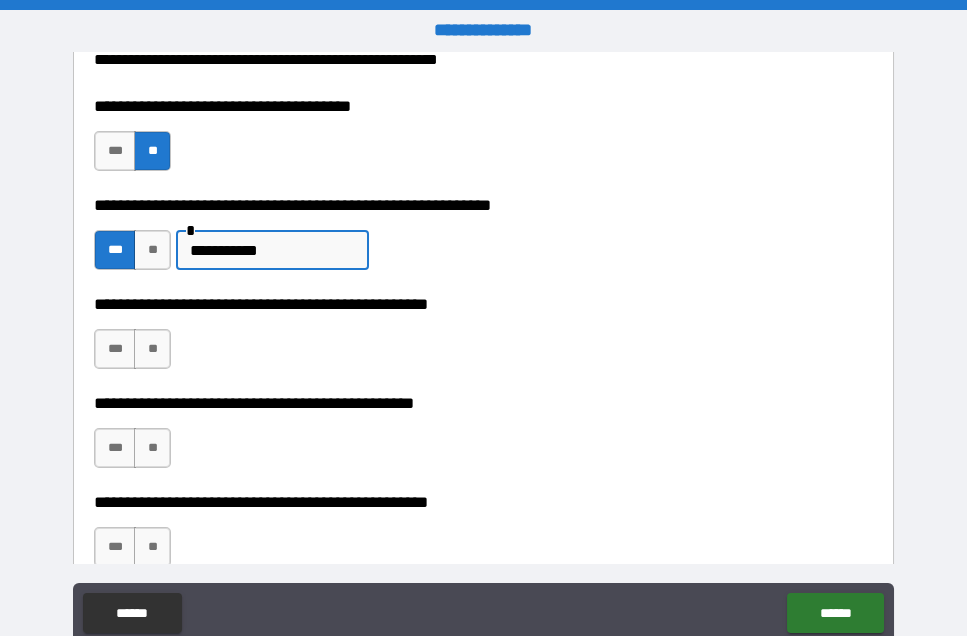 type on "**********" 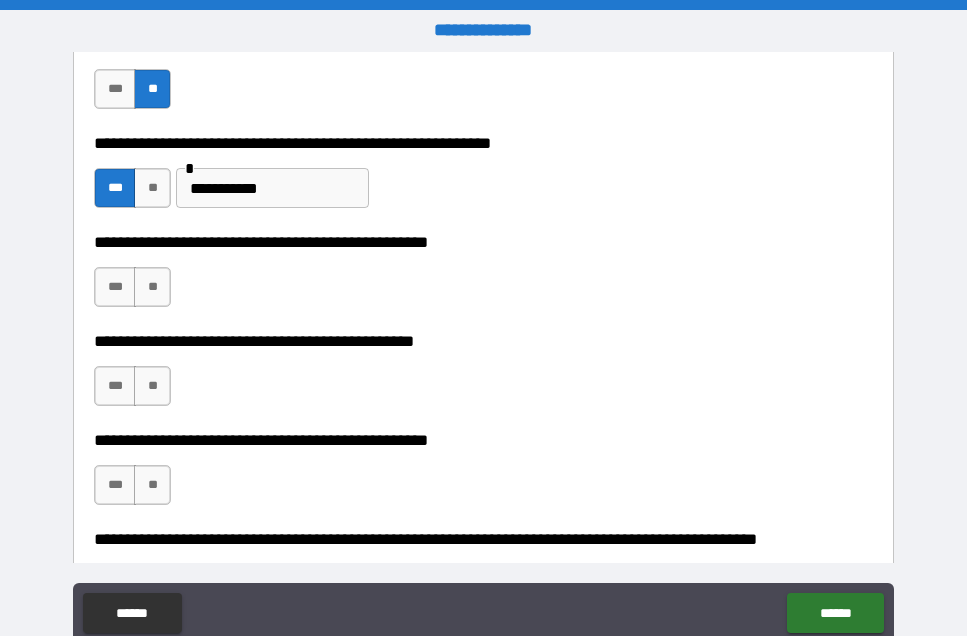 scroll, scrollTop: 364, scrollLeft: 0, axis: vertical 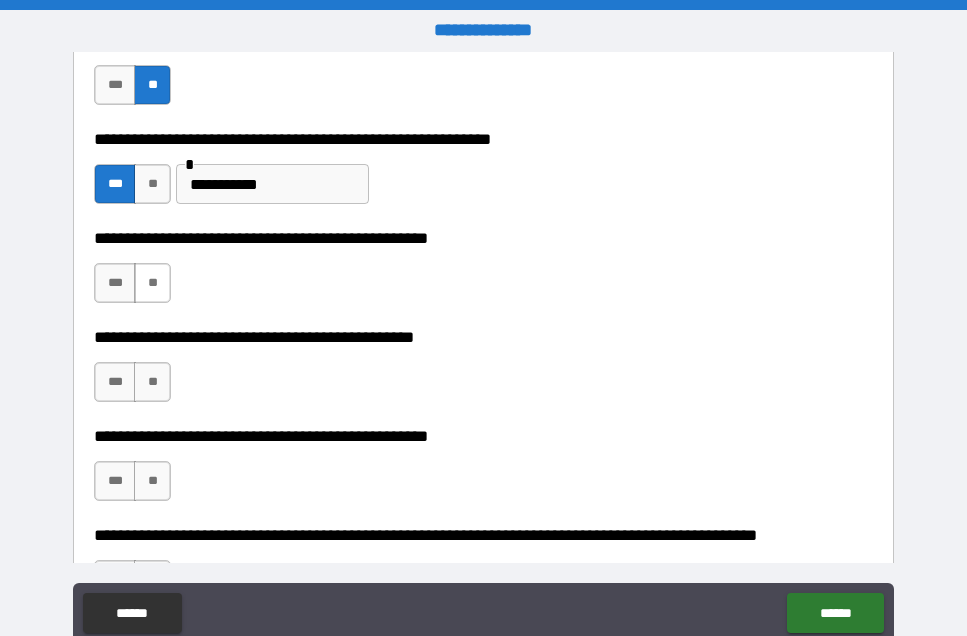 click on "**" at bounding box center [152, 283] 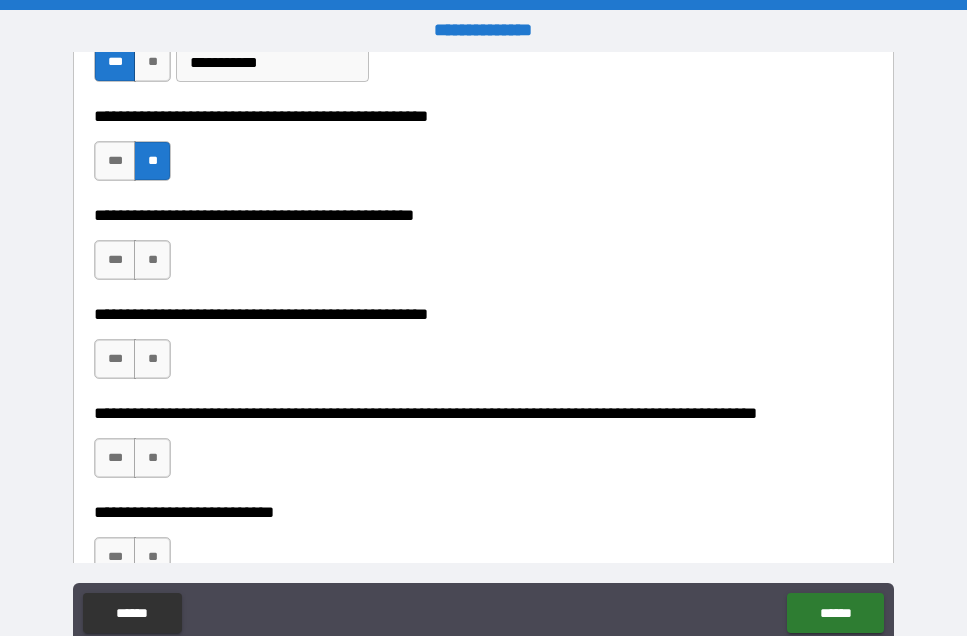 scroll, scrollTop: 489, scrollLeft: 0, axis: vertical 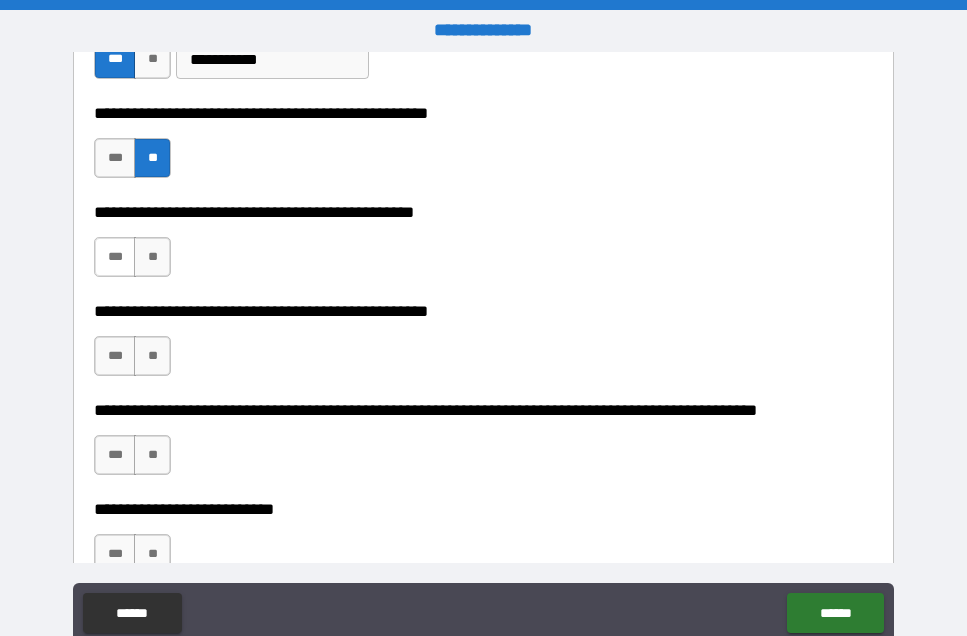 click on "***" at bounding box center [115, 257] 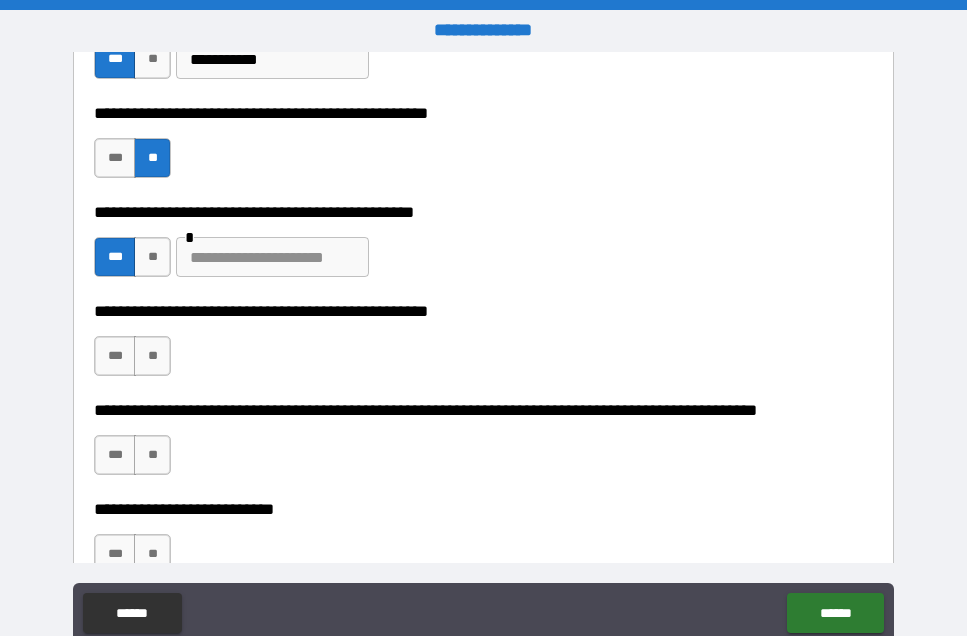 click at bounding box center (272, 257) 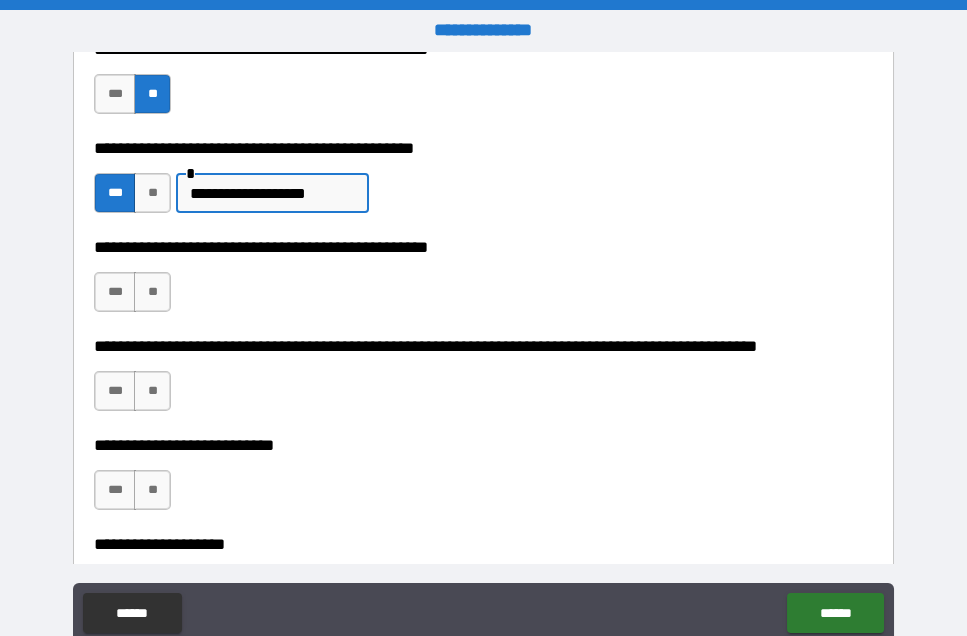 scroll, scrollTop: 554, scrollLeft: 0, axis: vertical 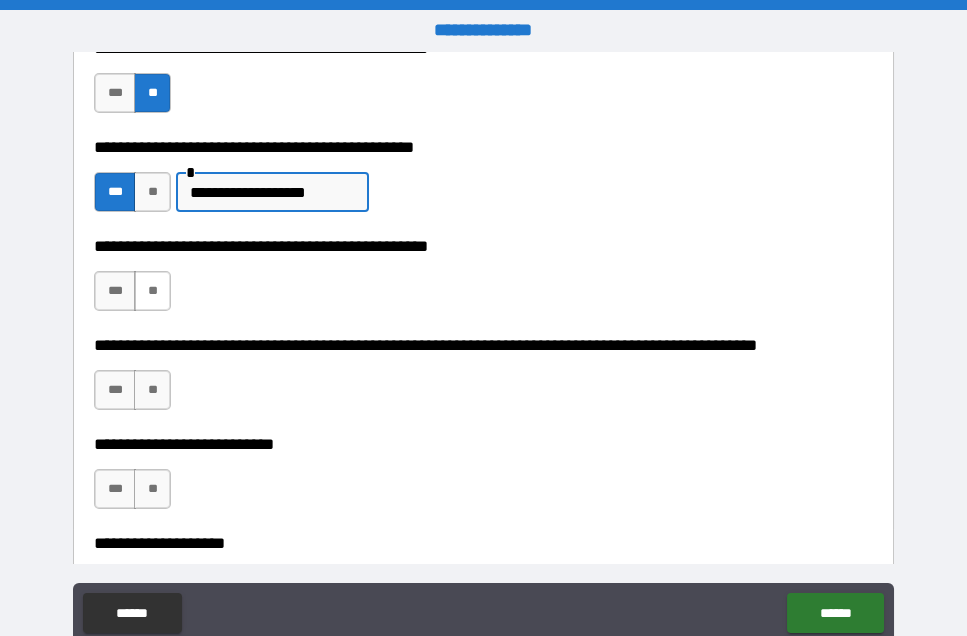 type on "**********" 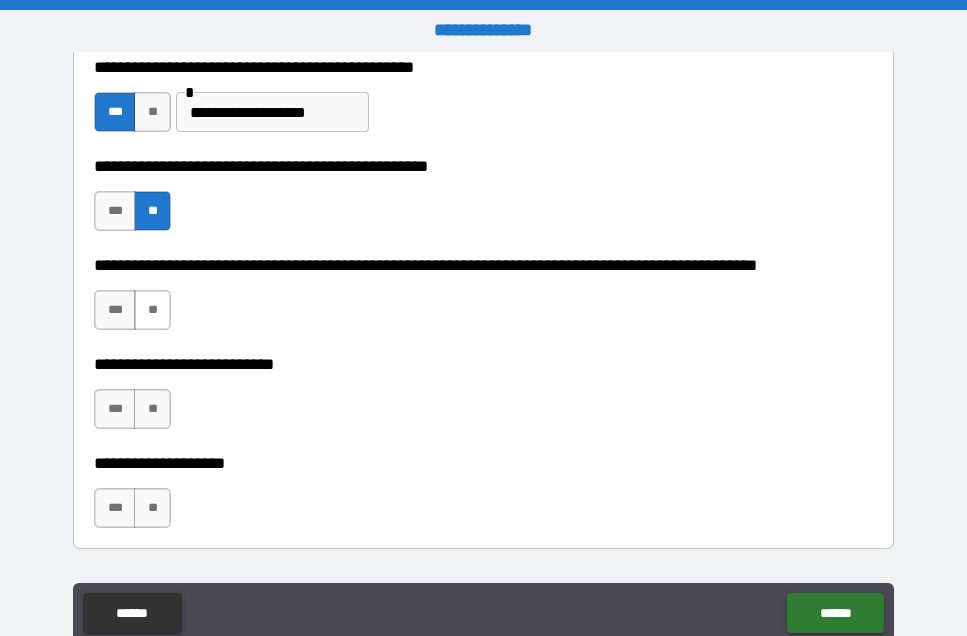 click on "**" at bounding box center [152, 310] 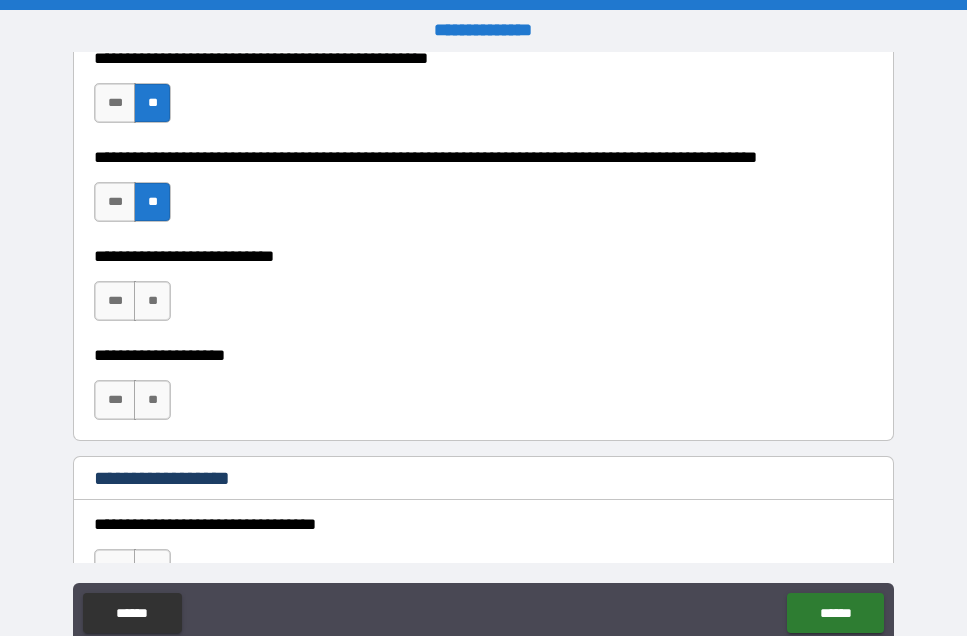 scroll, scrollTop: 745, scrollLeft: 0, axis: vertical 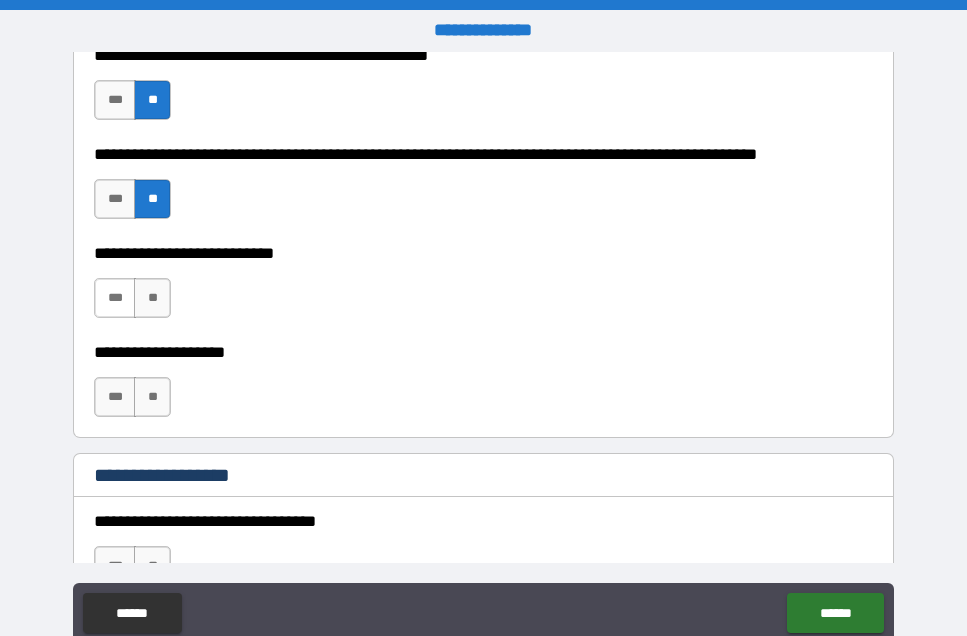click on "***" at bounding box center [115, 298] 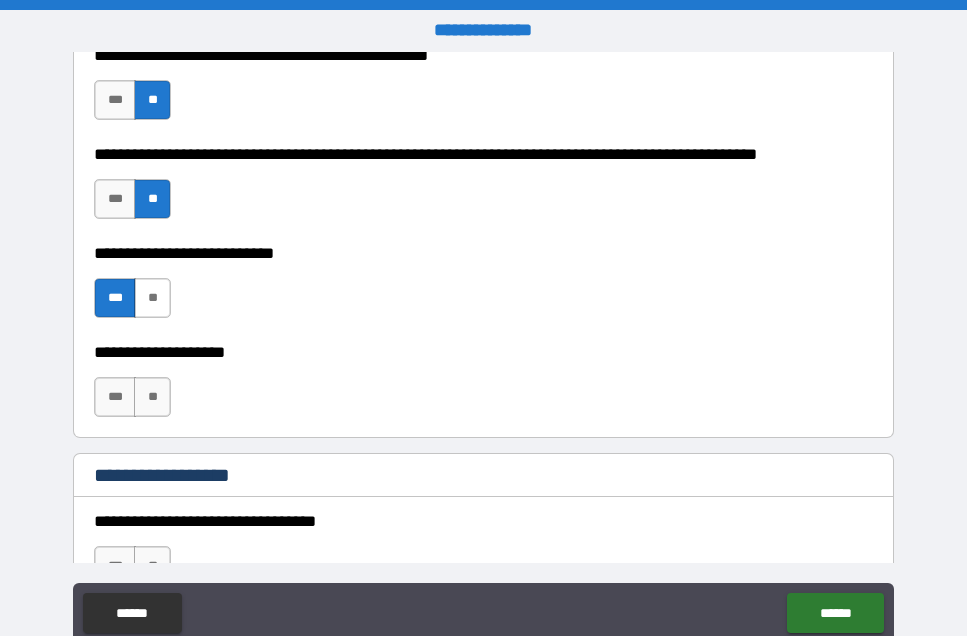 click on "**" at bounding box center [152, 298] 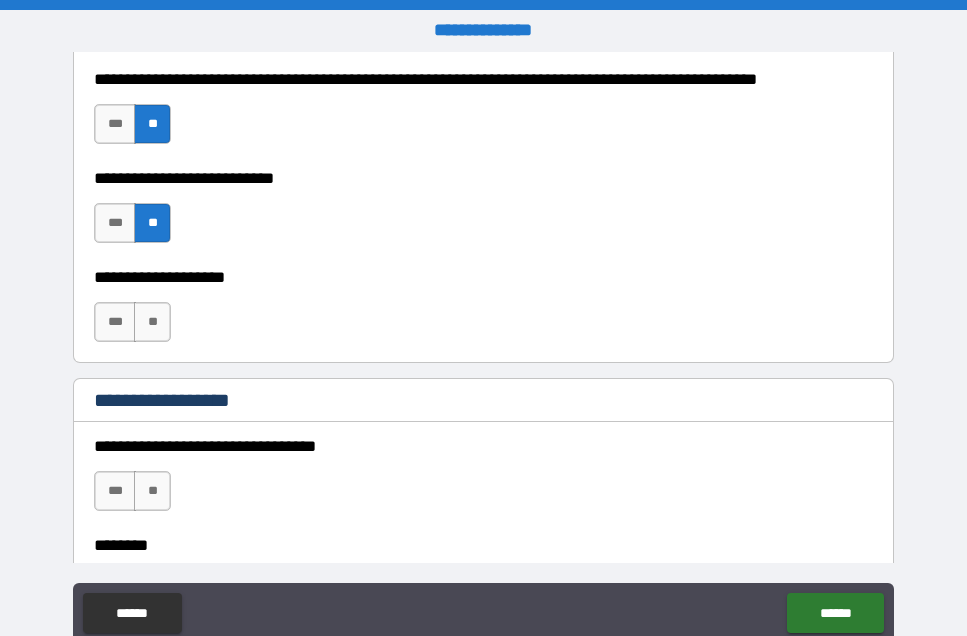 scroll, scrollTop: 829, scrollLeft: 0, axis: vertical 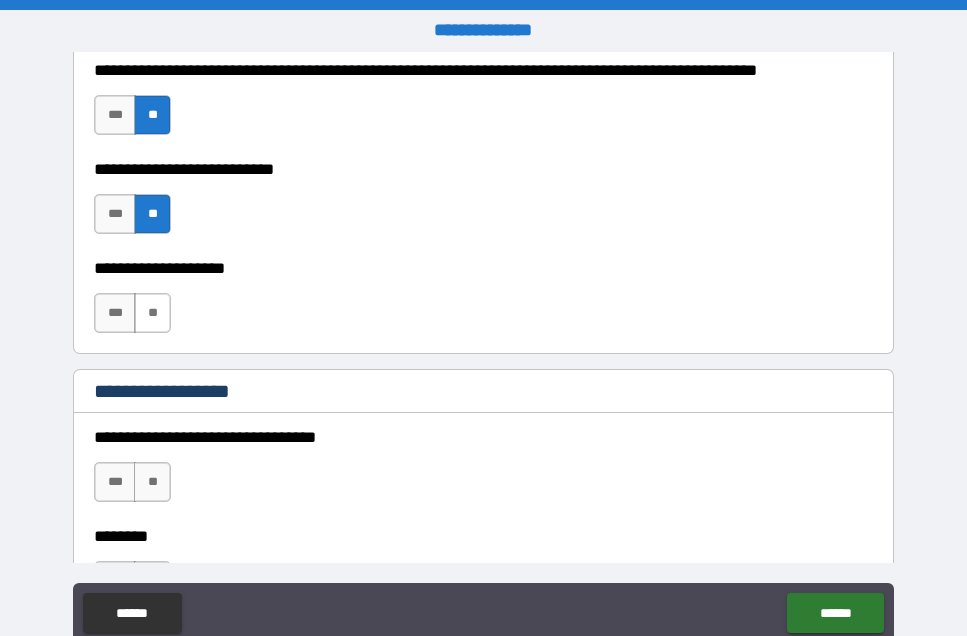 click on "**" at bounding box center [152, 313] 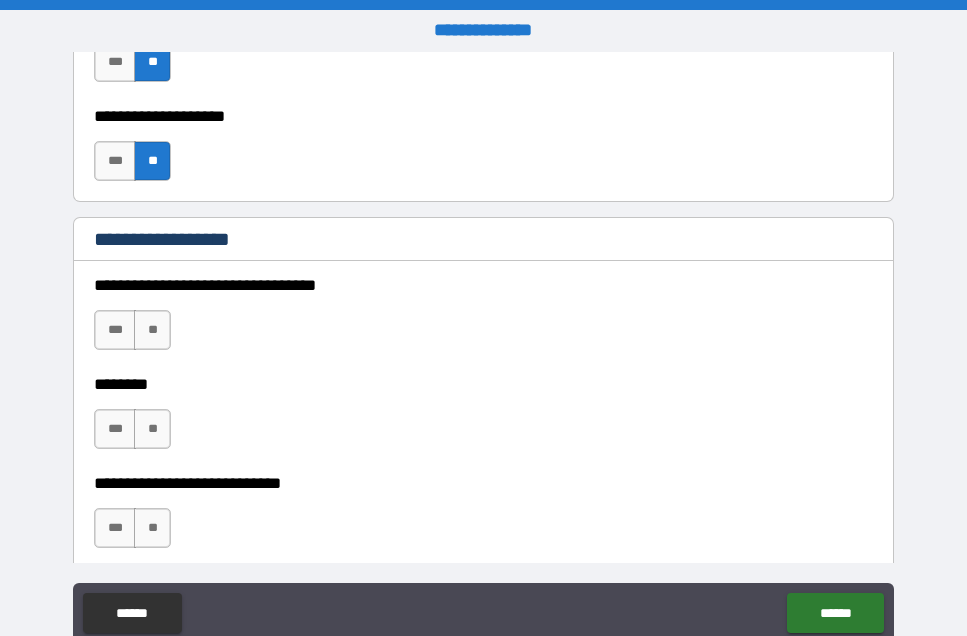 scroll, scrollTop: 997, scrollLeft: 0, axis: vertical 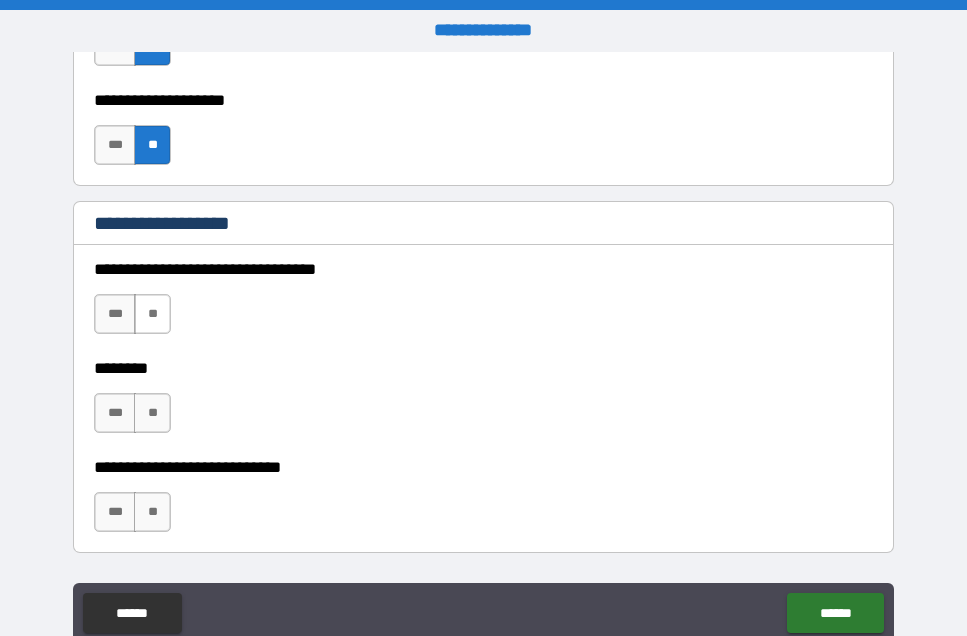 click on "**" at bounding box center (152, 314) 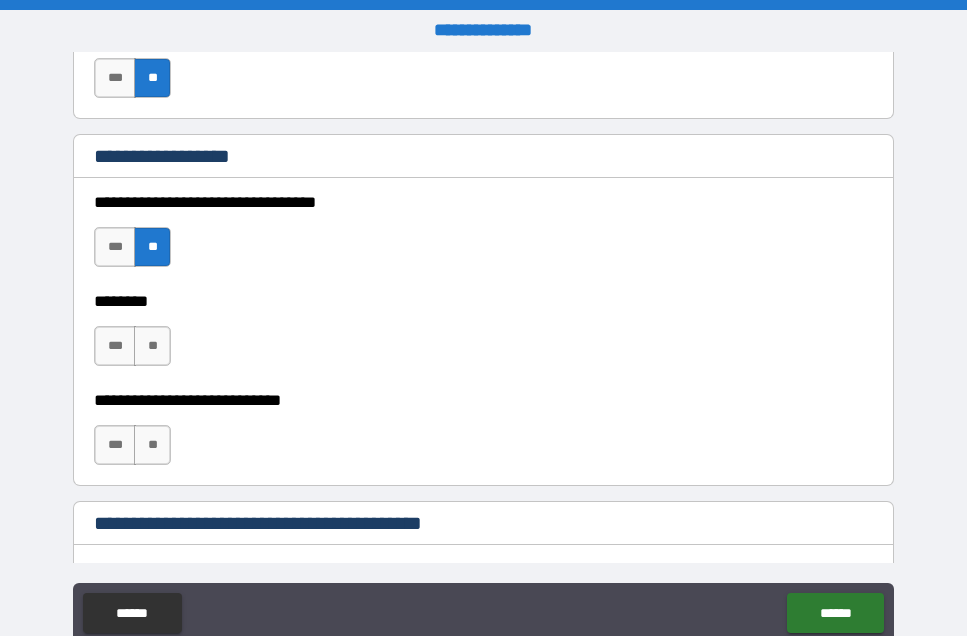 scroll, scrollTop: 1076, scrollLeft: 0, axis: vertical 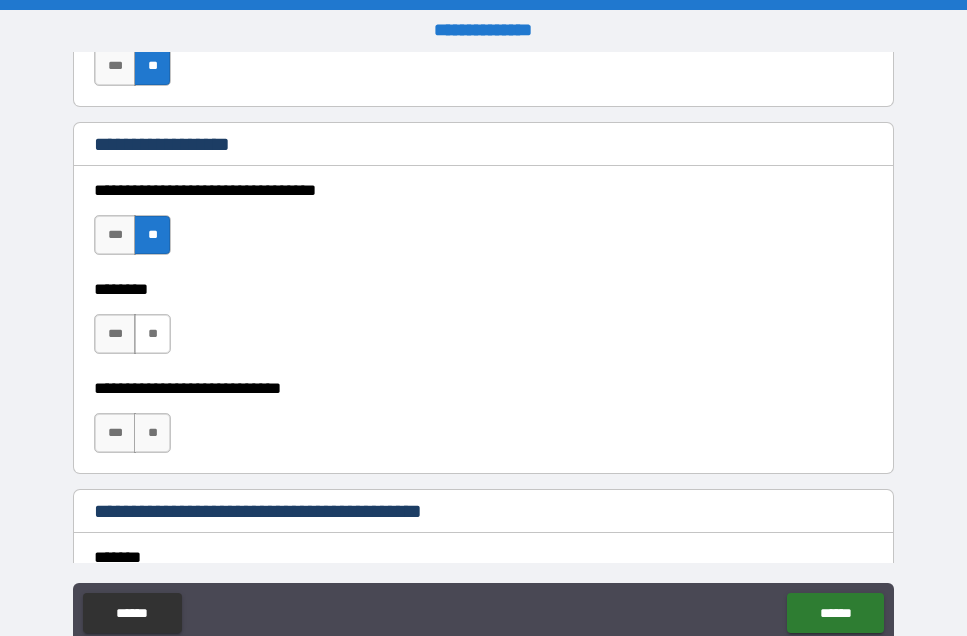 click on "**" at bounding box center (152, 334) 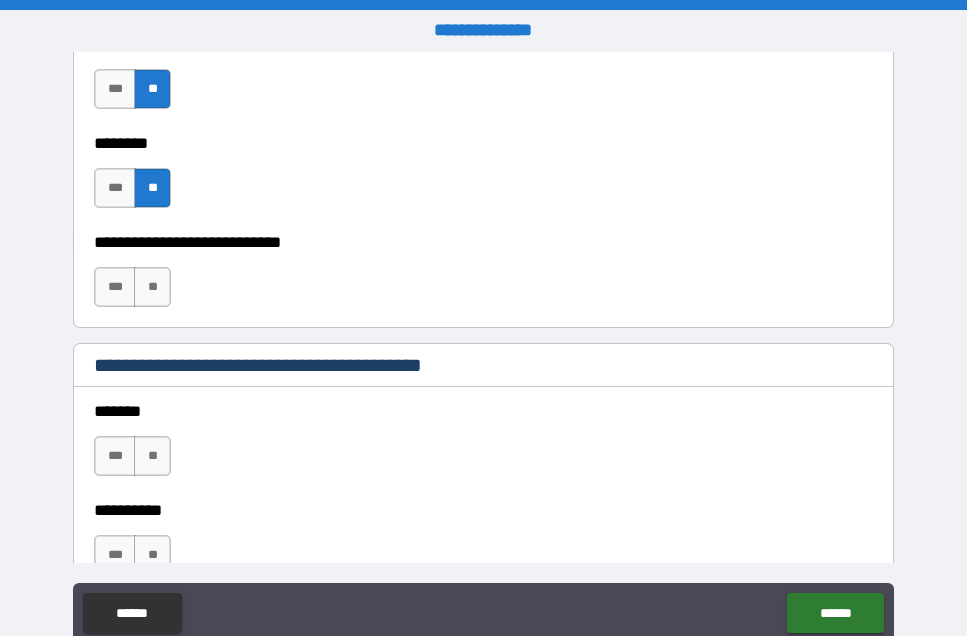 scroll, scrollTop: 1225, scrollLeft: 0, axis: vertical 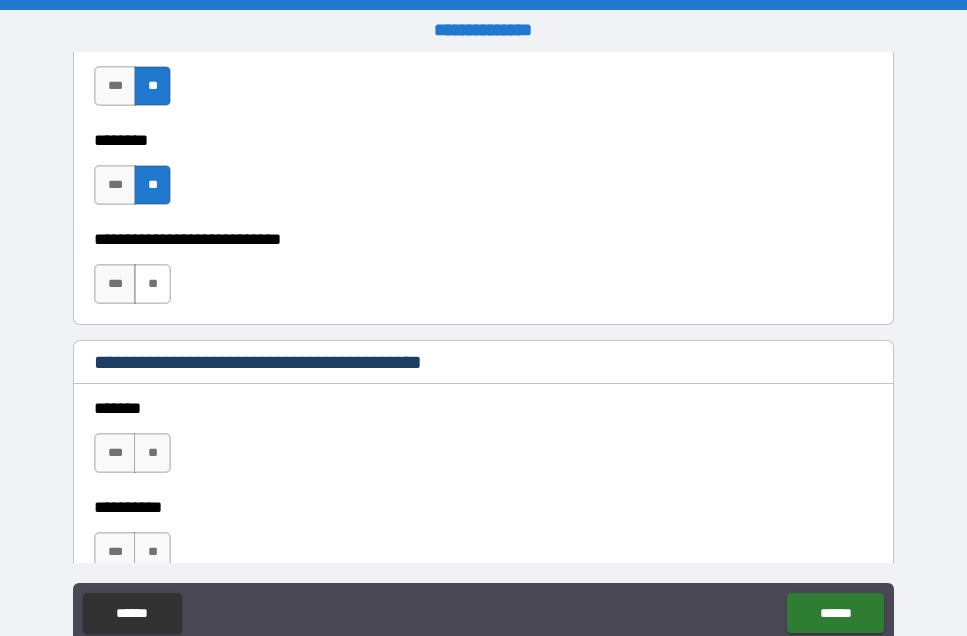 click on "**" at bounding box center [152, 284] 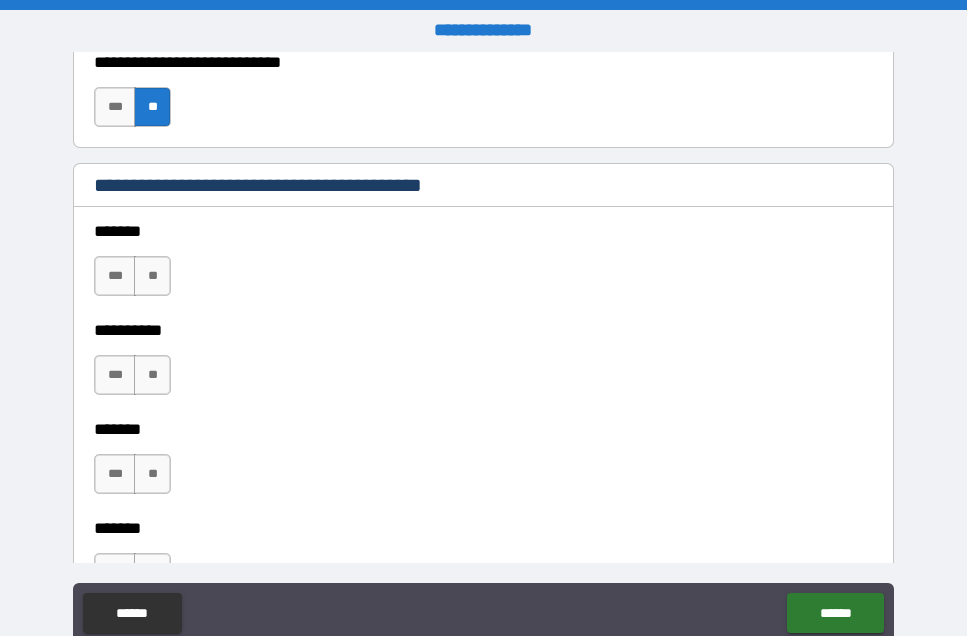 scroll, scrollTop: 1405, scrollLeft: 0, axis: vertical 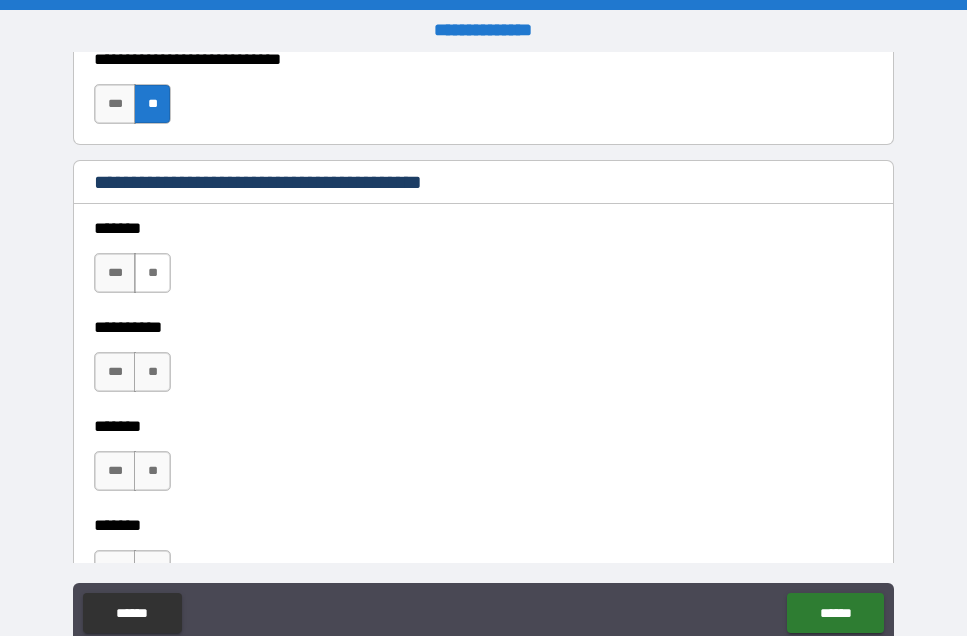 click on "**" at bounding box center [152, 273] 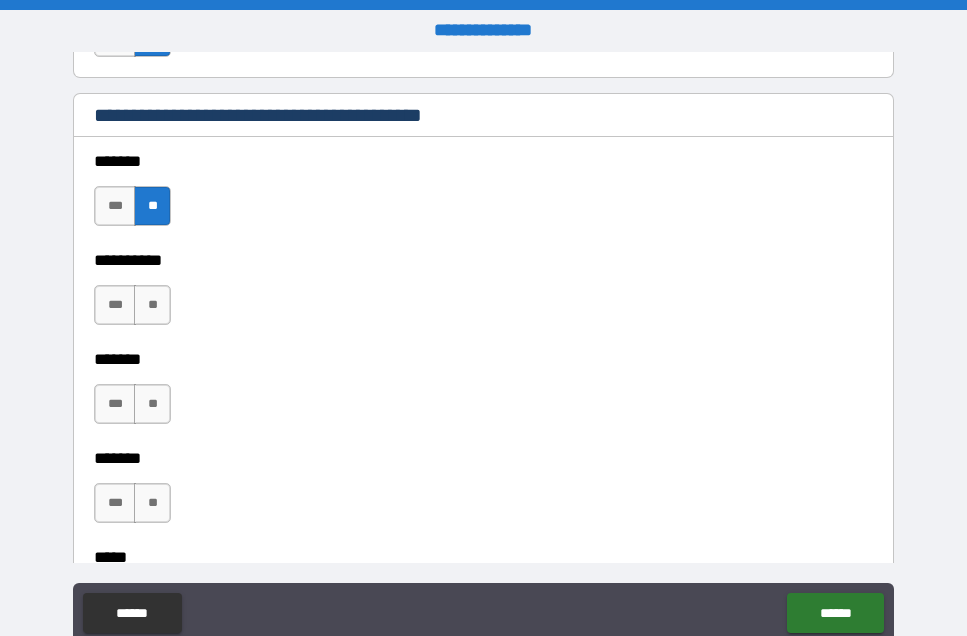 scroll, scrollTop: 1474, scrollLeft: 0, axis: vertical 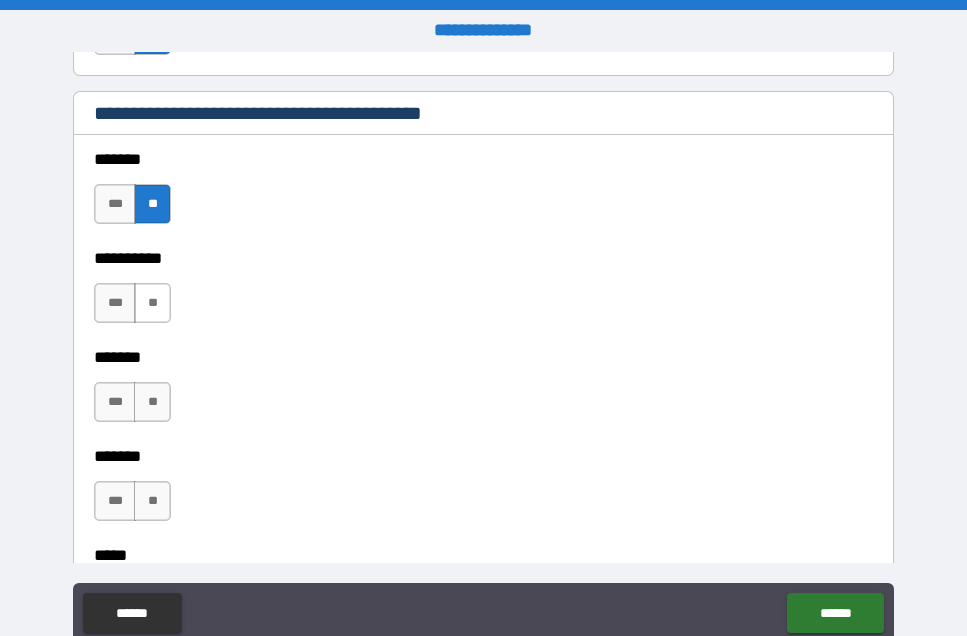 click on "**" at bounding box center (152, 303) 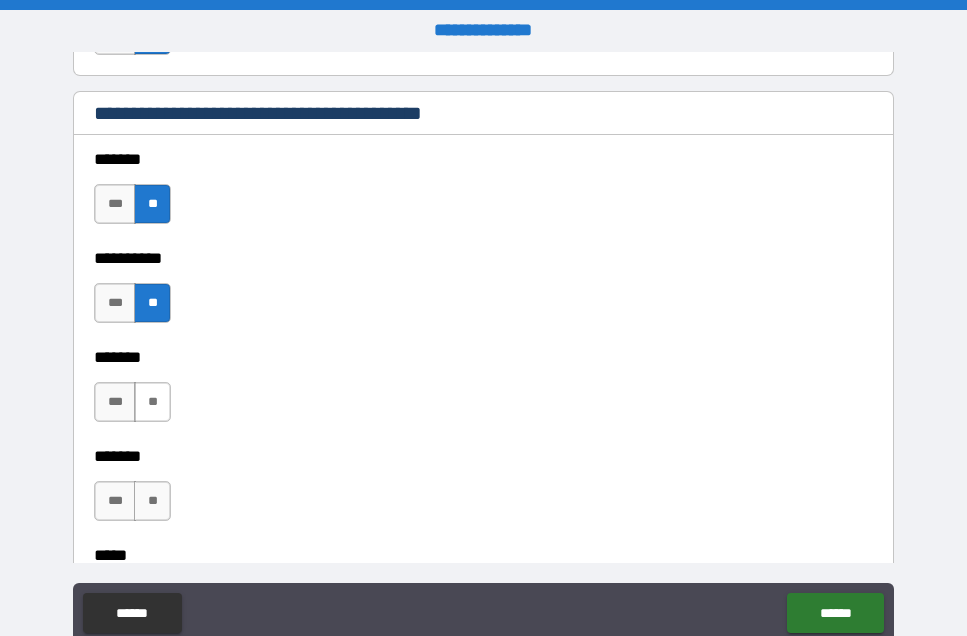 click on "**" at bounding box center [152, 402] 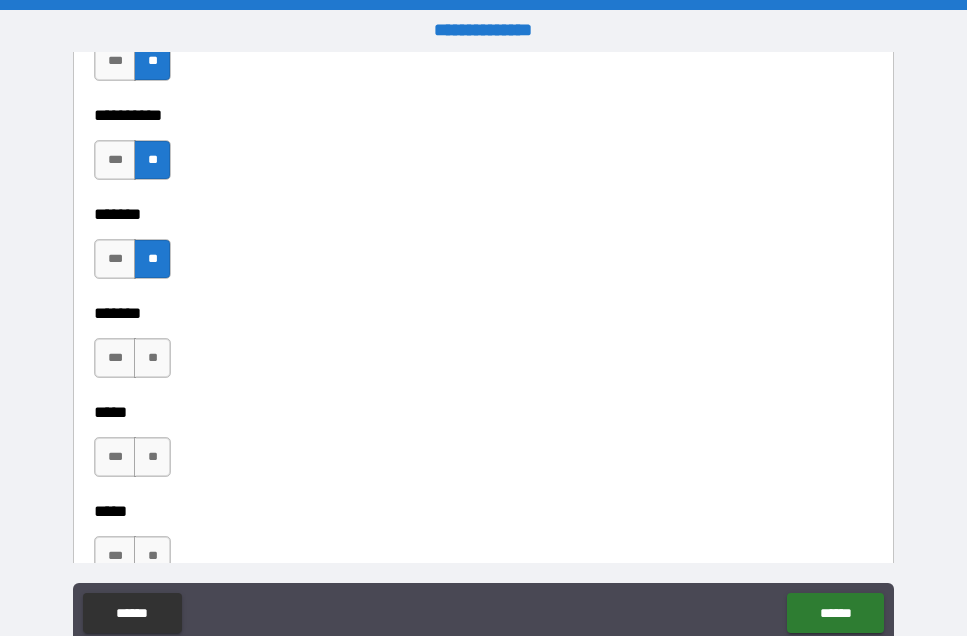 scroll, scrollTop: 1626, scrollLeft: 0, axis: vertical 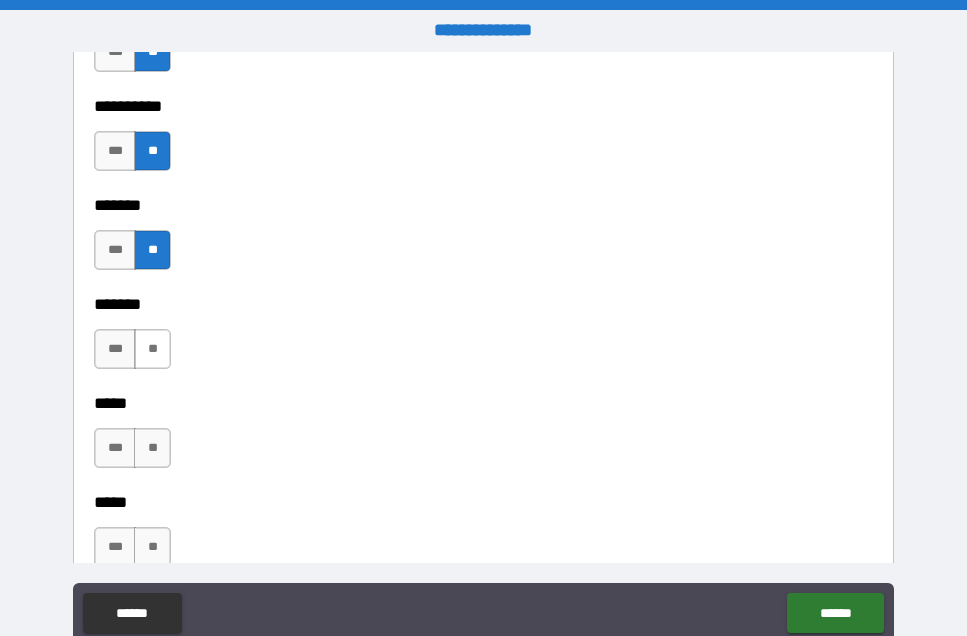 click on "**" at bounding box center [152, 349] 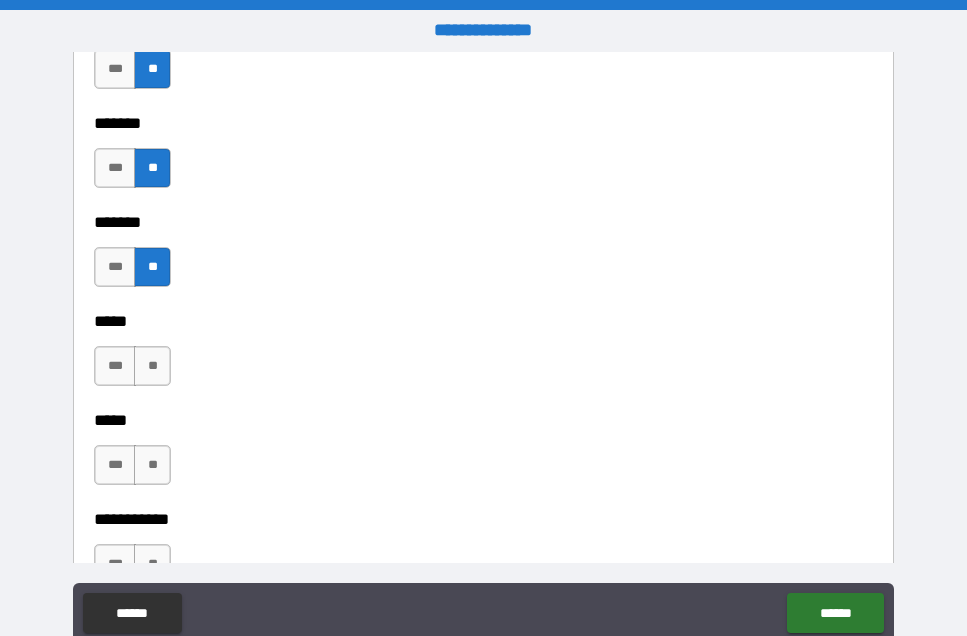 scroll, scrollTop: 1748, scrollLeft: 0, axis: vertical 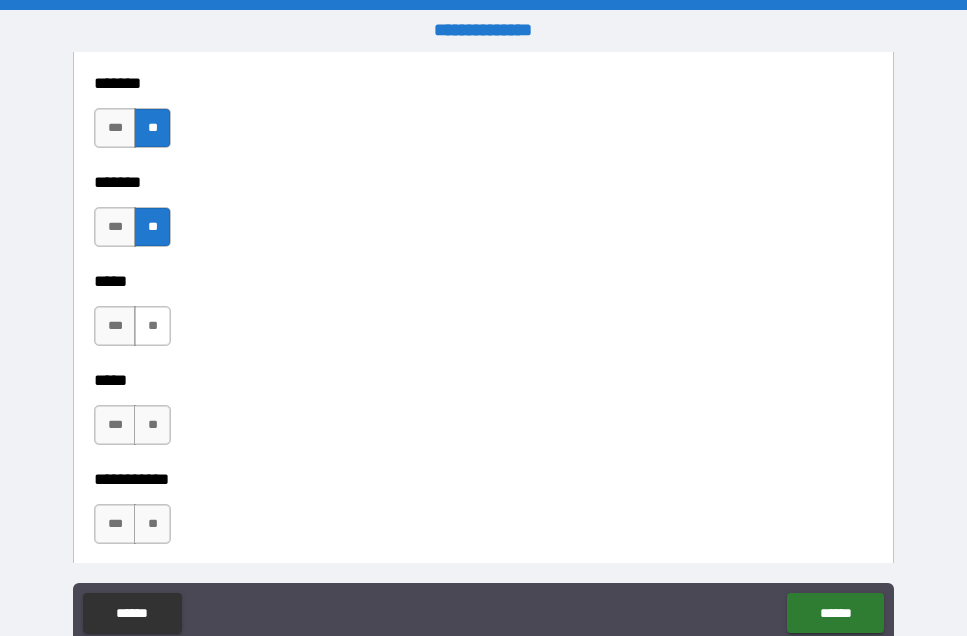 click on "**" at bounding box center (152, 326) 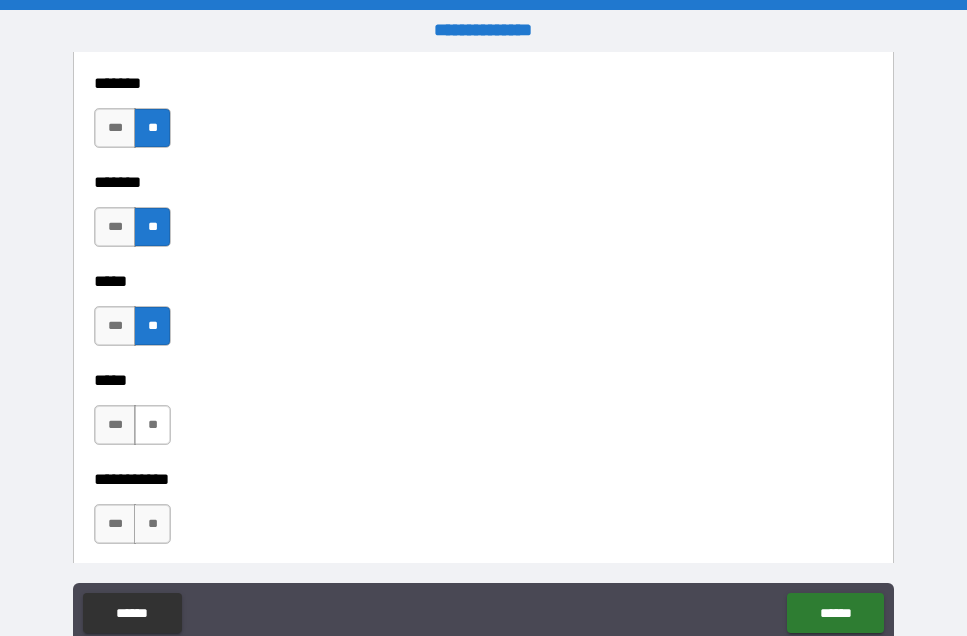 click on "**" at bounding box center (152, 425) 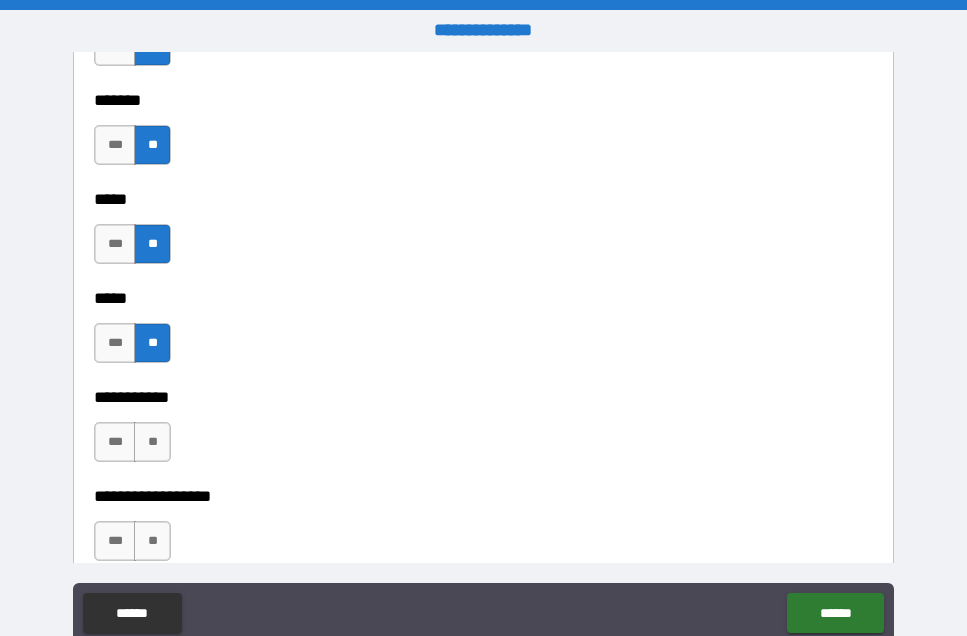 scroll, scrollTop: 1852, scrollLeft: 0, axis: vertical 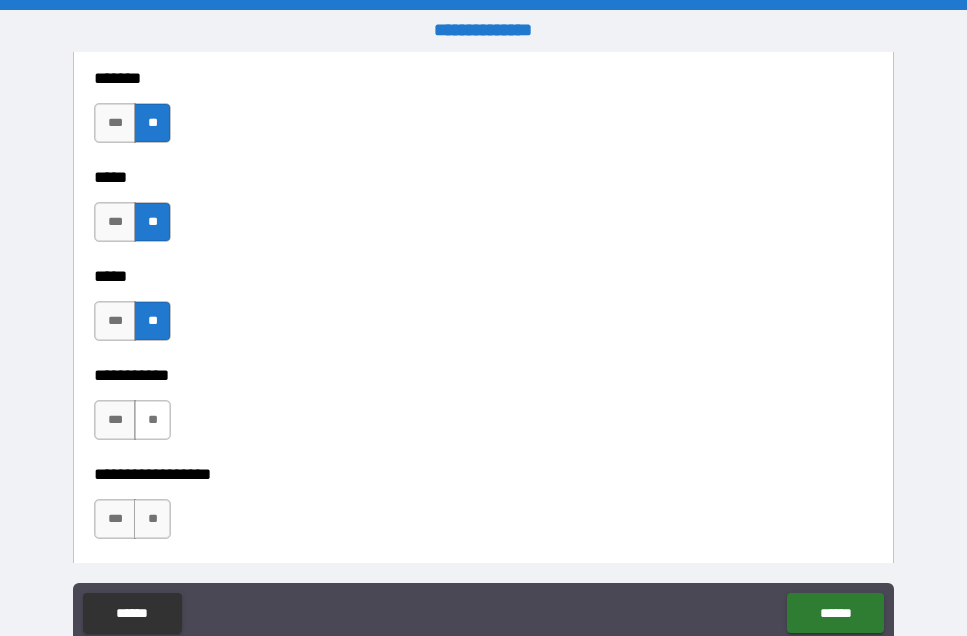 click on "**" at bounding box center [152, 420] 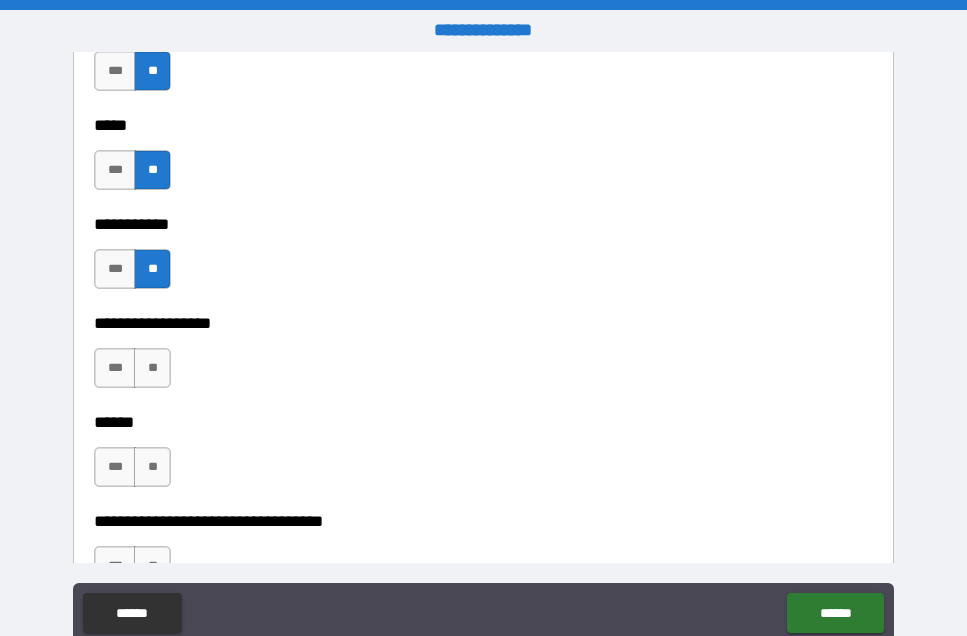 scroll, scrollTop: 2002, scrollLeft: 0, axis: vertical 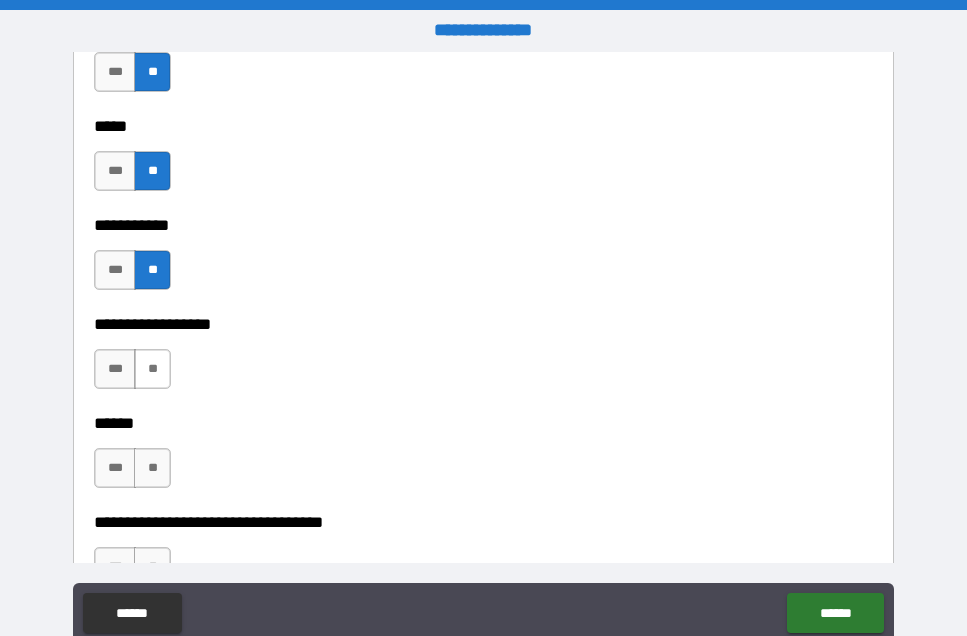 click on "**" at bounding box center (152, 369) 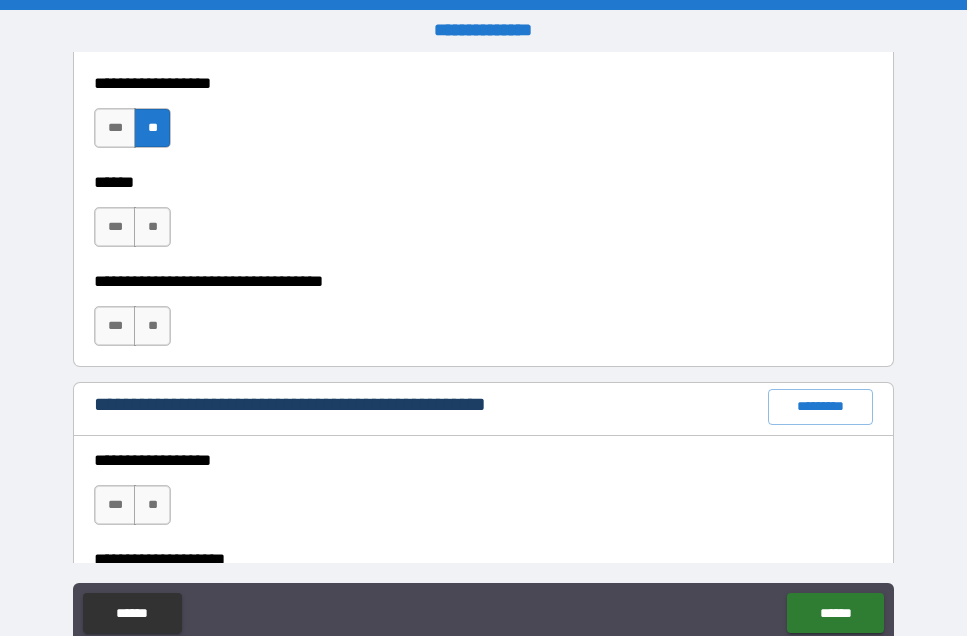 scroll, scrollTop: 2244, scrollLeft: 0, axis: vertical 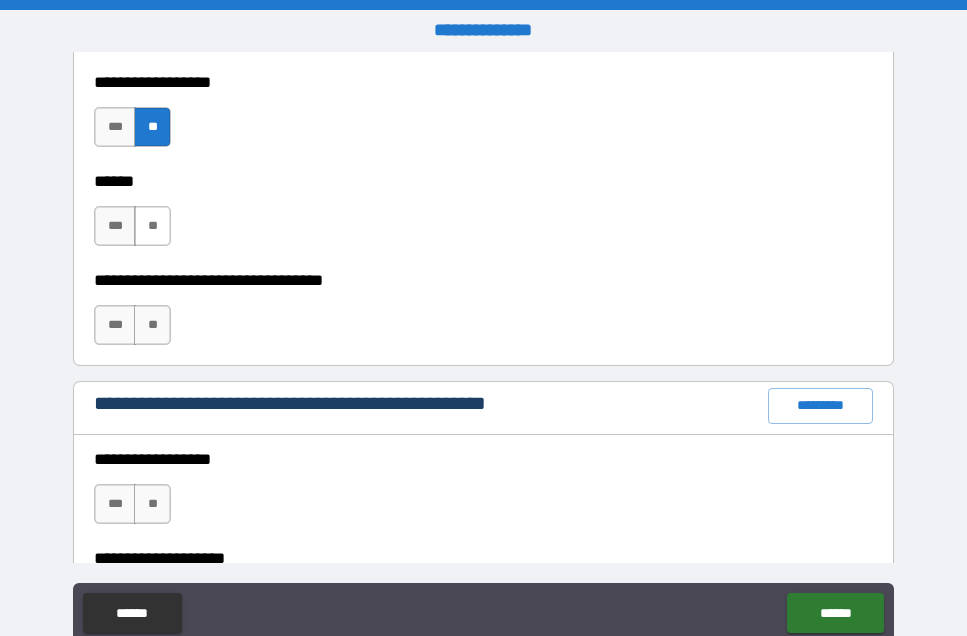 click on "**" at bounding box center [152, 226] 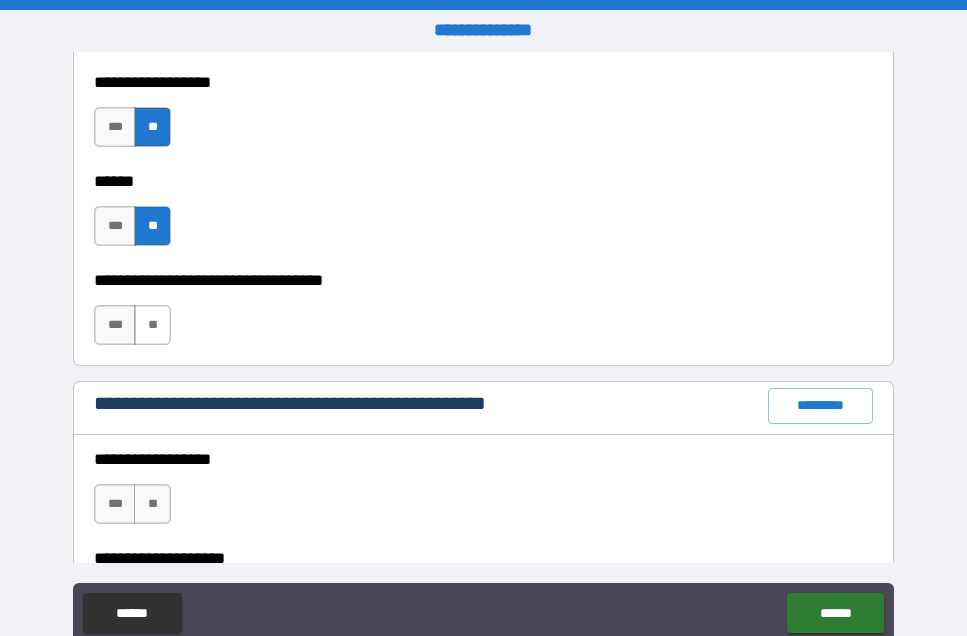 click on "**" at bounding box center [152, 325] 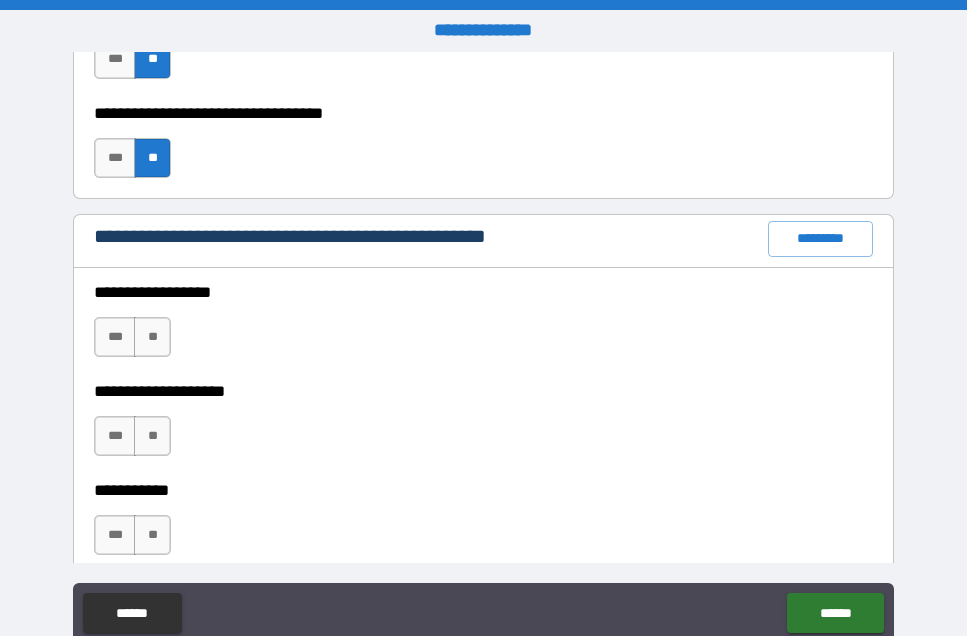 scroll, scrollTop: 2412, scrollLeft: 0, axis: vertical 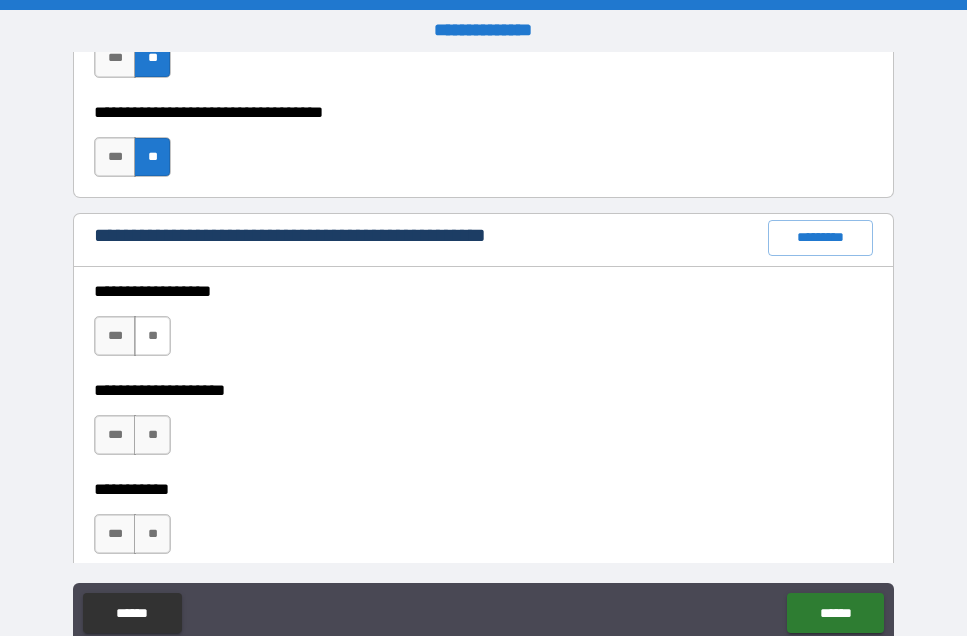click on "**" at bounding box center [152, 336] 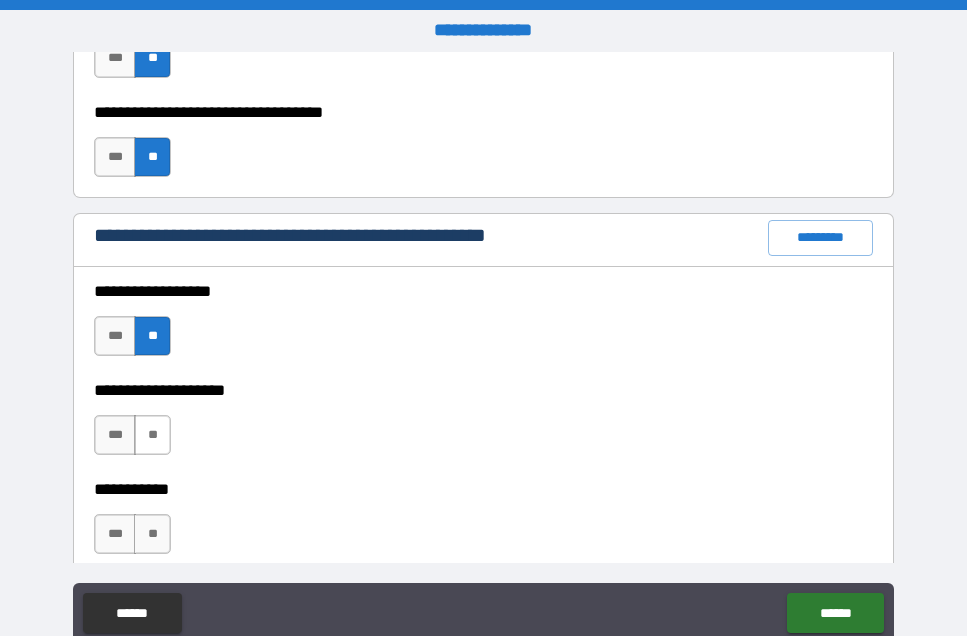 click on "**" at bounding box center (152, 435) 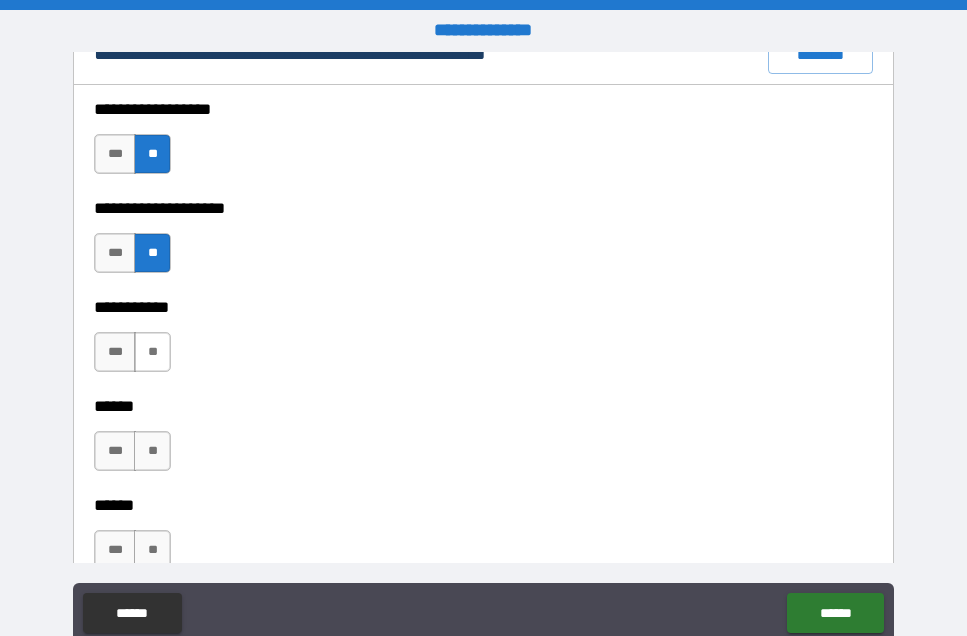 click on "**" at bounding box center [152, 352] 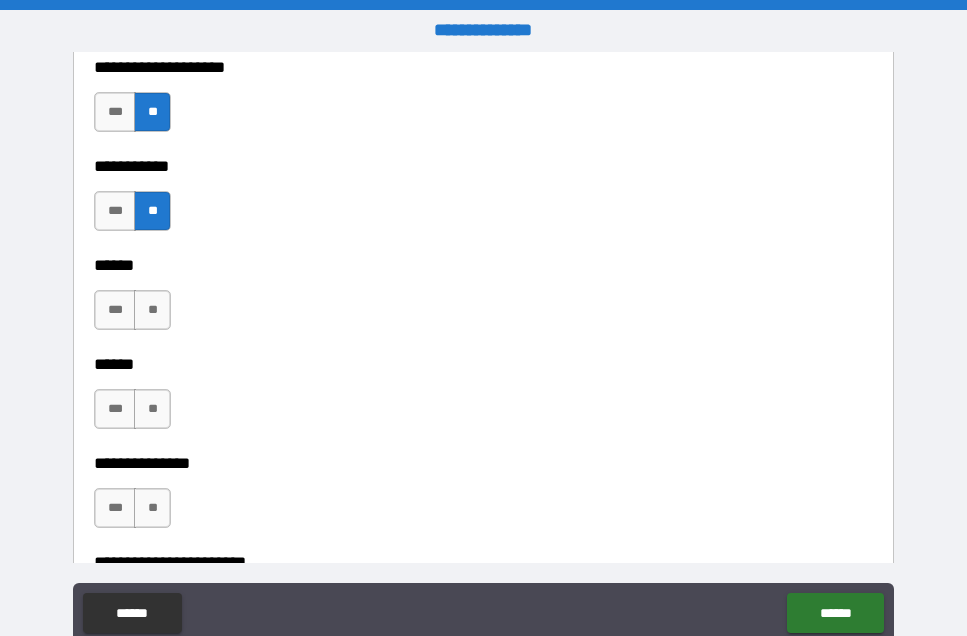 scroll, scrollTop: 2739, scrollLeft: 0, axis: vertical 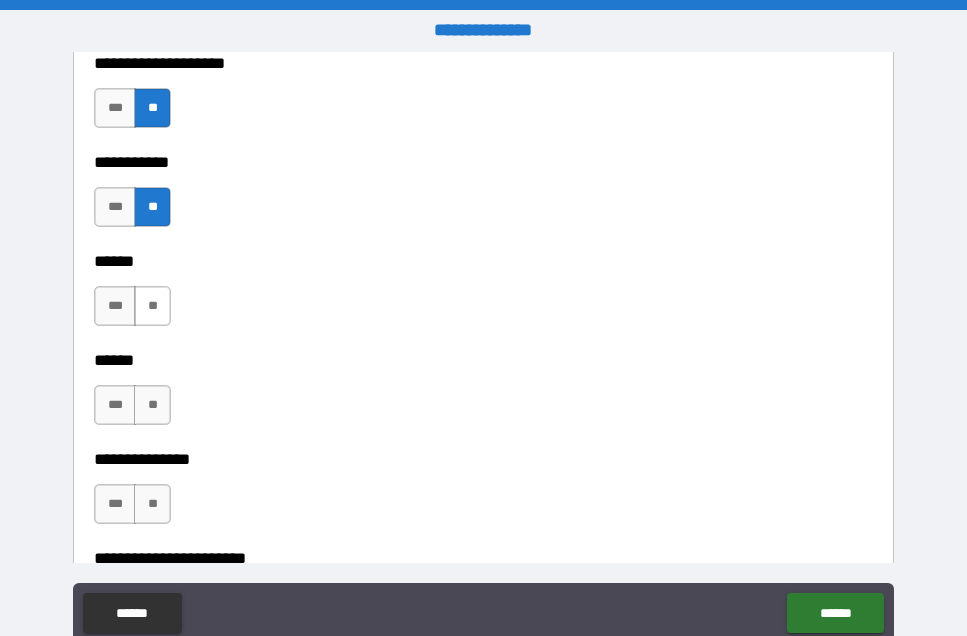 click on "**" at bounding box center (152, 306) 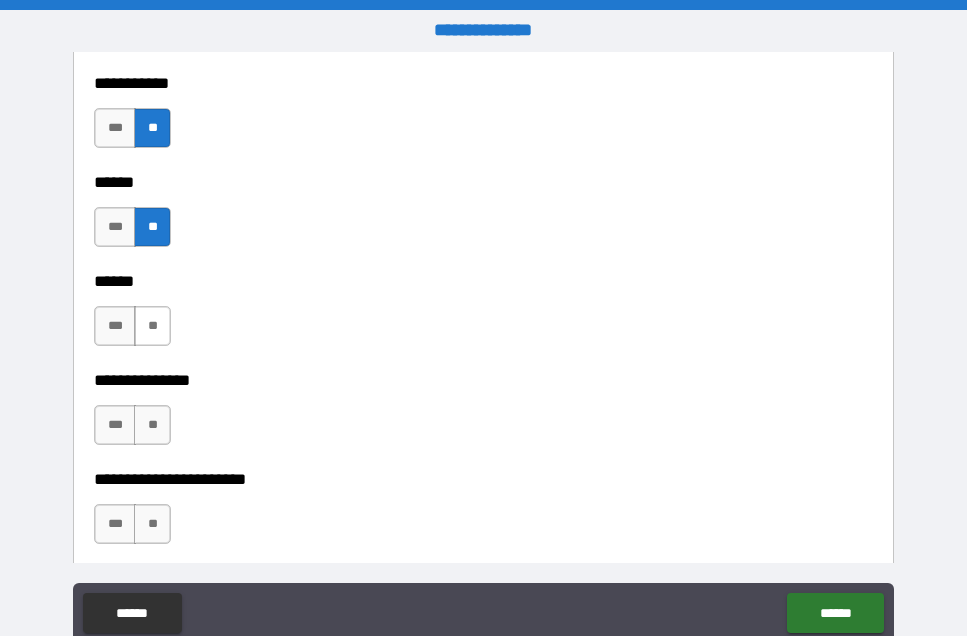 click on "**" at bounding box center [152, 326] 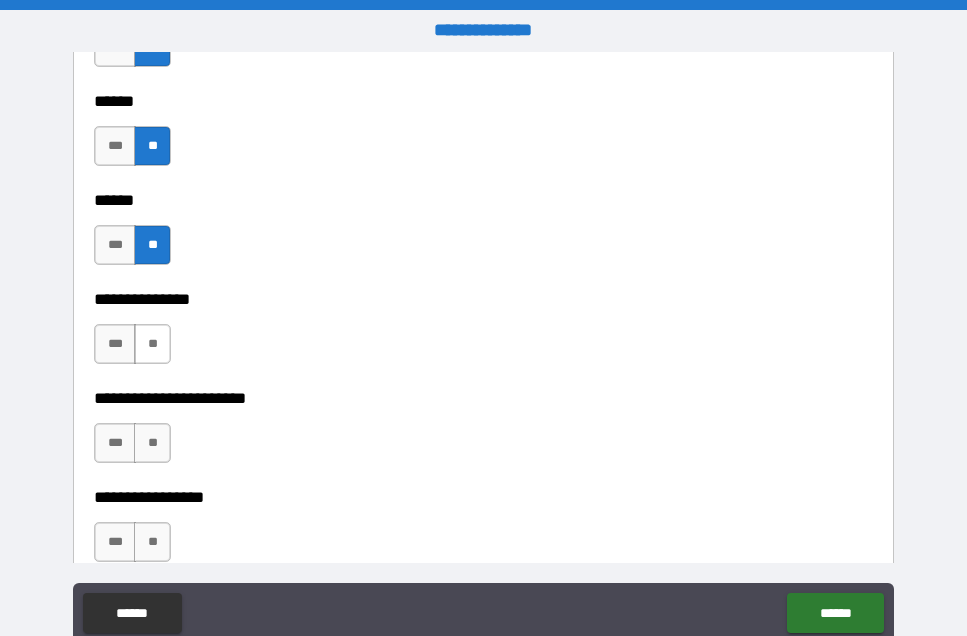 click on "**" at bounding box center (152, 344) 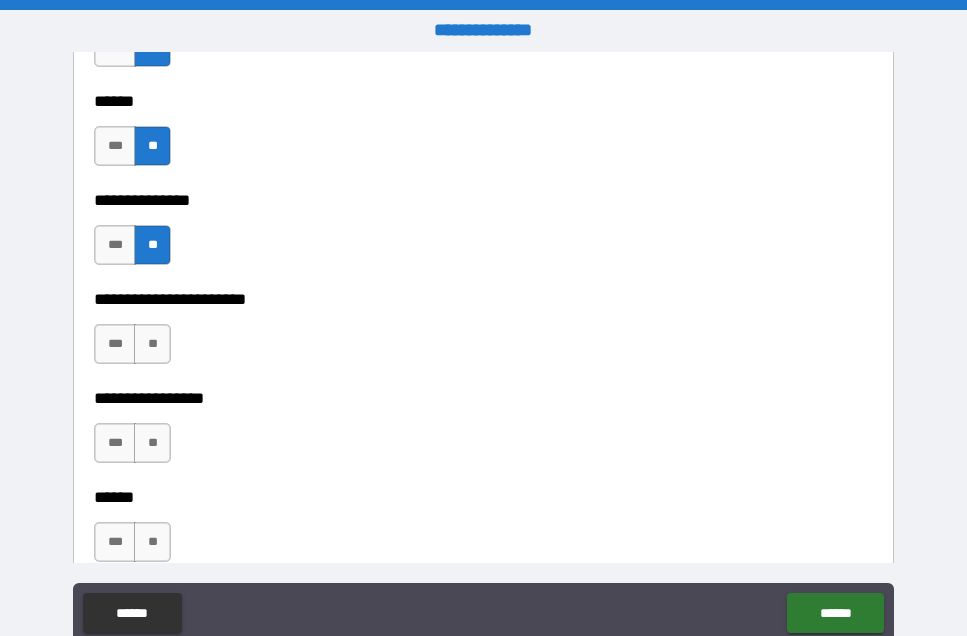scroll, scrollTop: 3003, scrollLeft: 0, axis: vertical 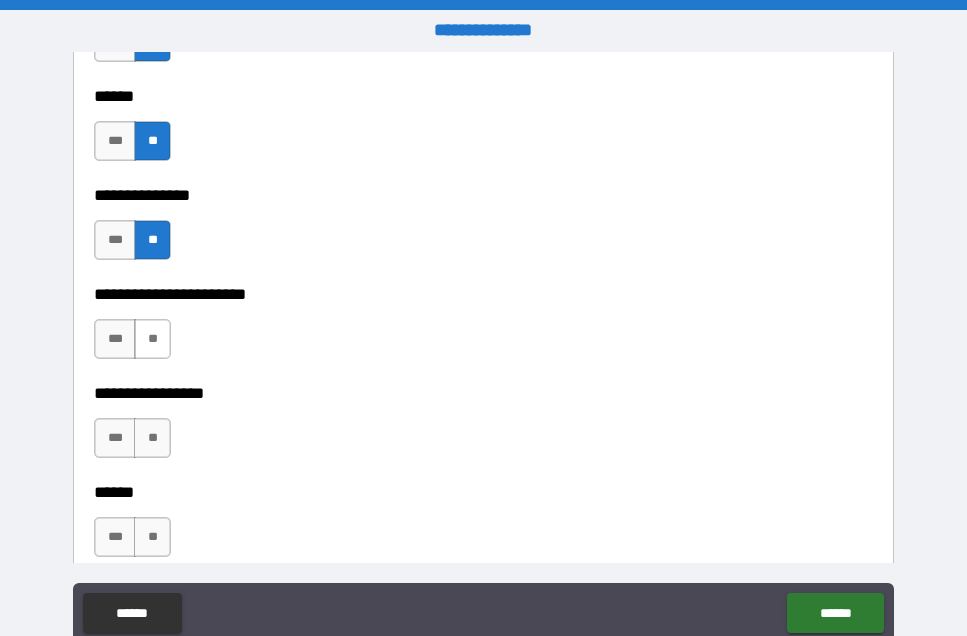 click on "**" at bounding box center (152, 339) 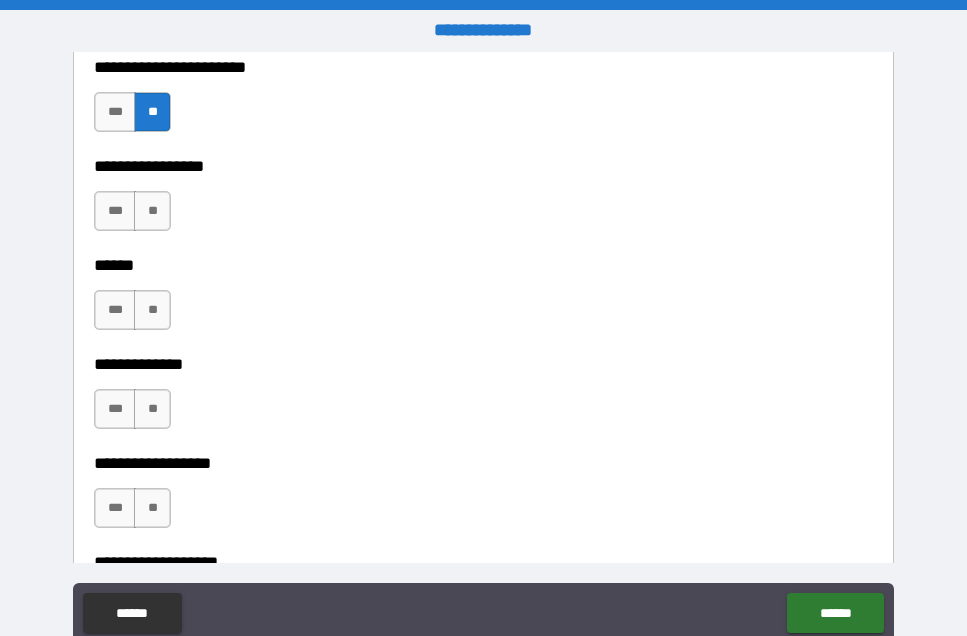 scroll, scrollTop: 3231, scrollLeft: 0, axis: vertical 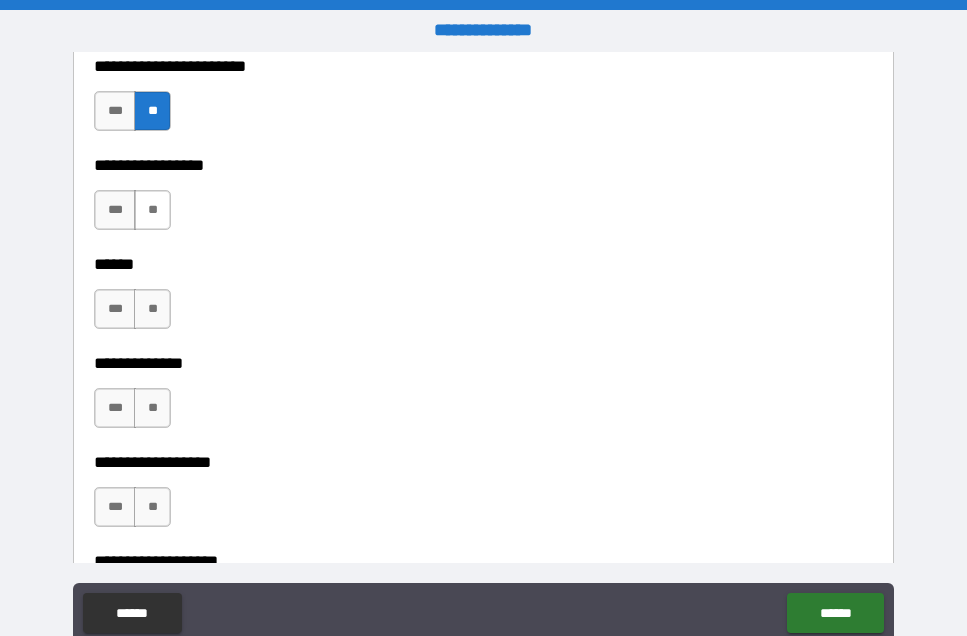 click on "**" at bounding box center (152, 210) 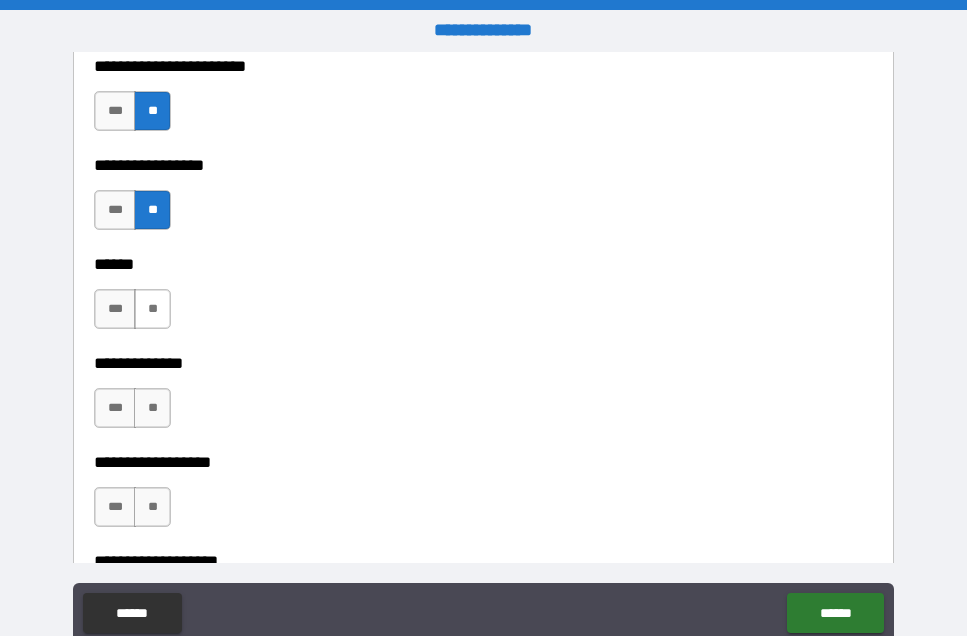 click on "**" at bounding box center (152, 309) 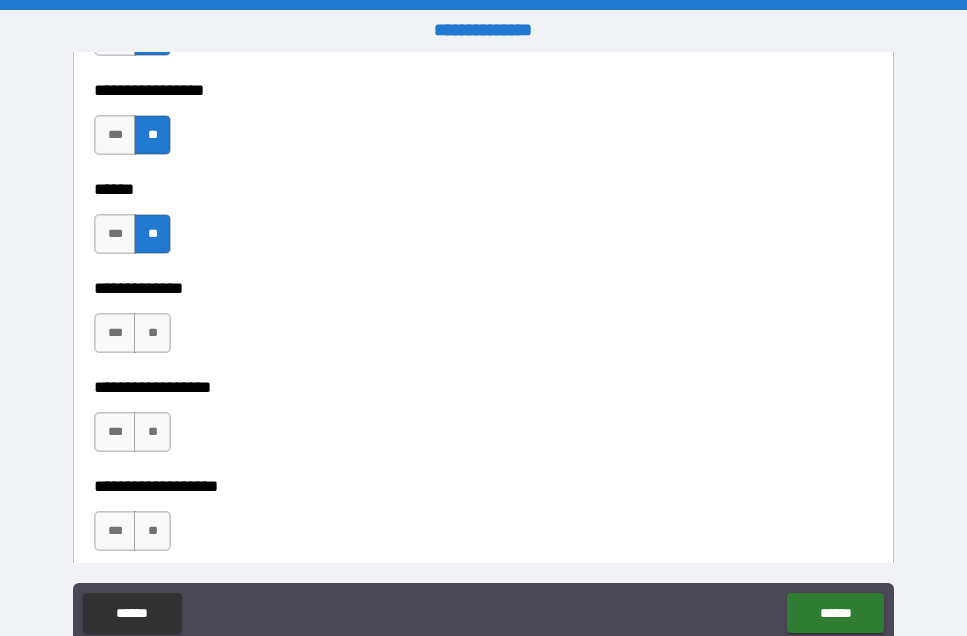 scroll, scrollTop: 3325, scrollLeft: 0, axis: vertical 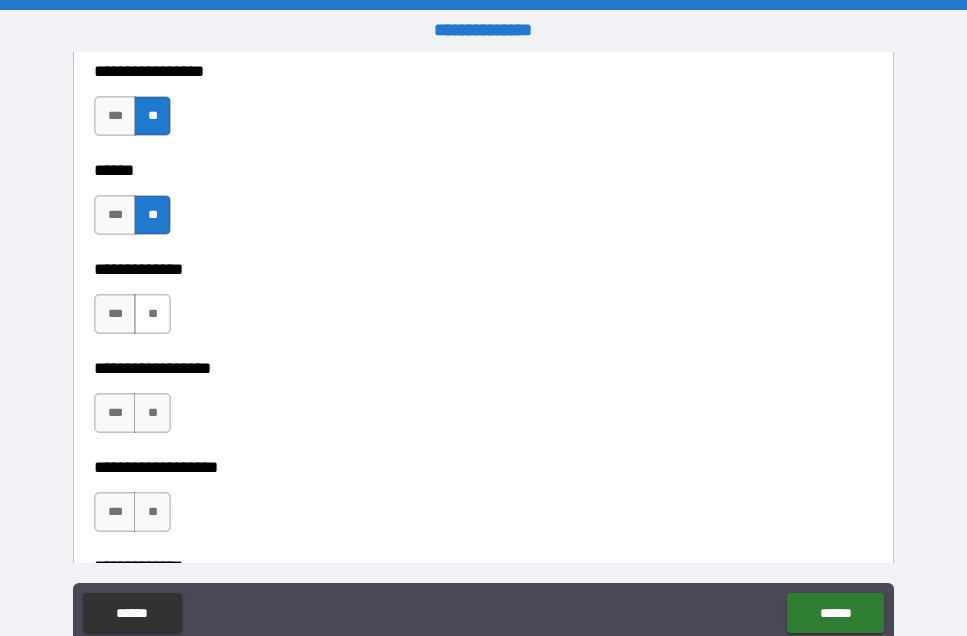 click on "**" at bounding box center [152, 314] 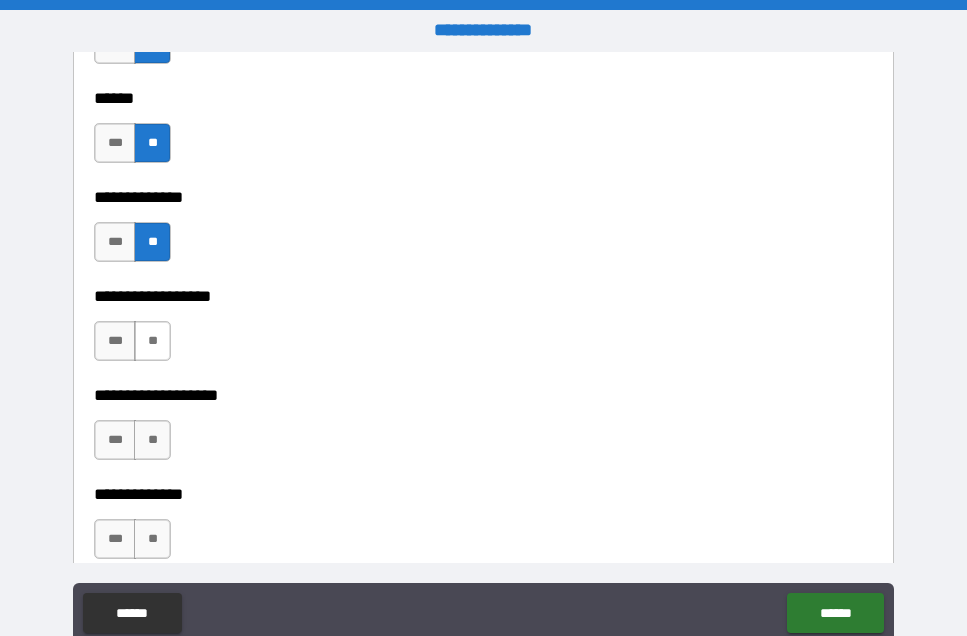 click on "**" at bounding box center [152, 341] 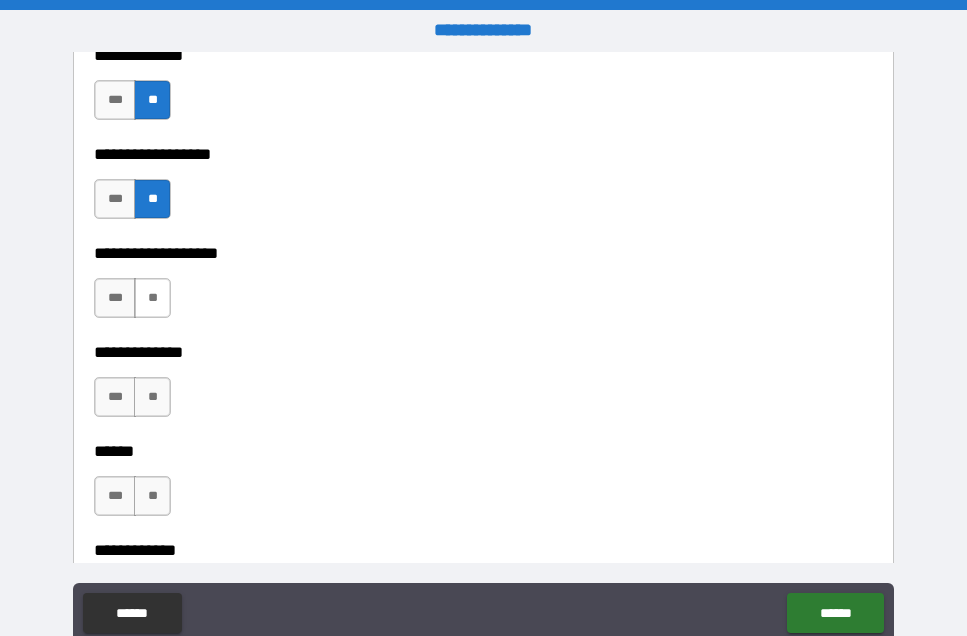 click on "**" at bounding box center (152, 298) 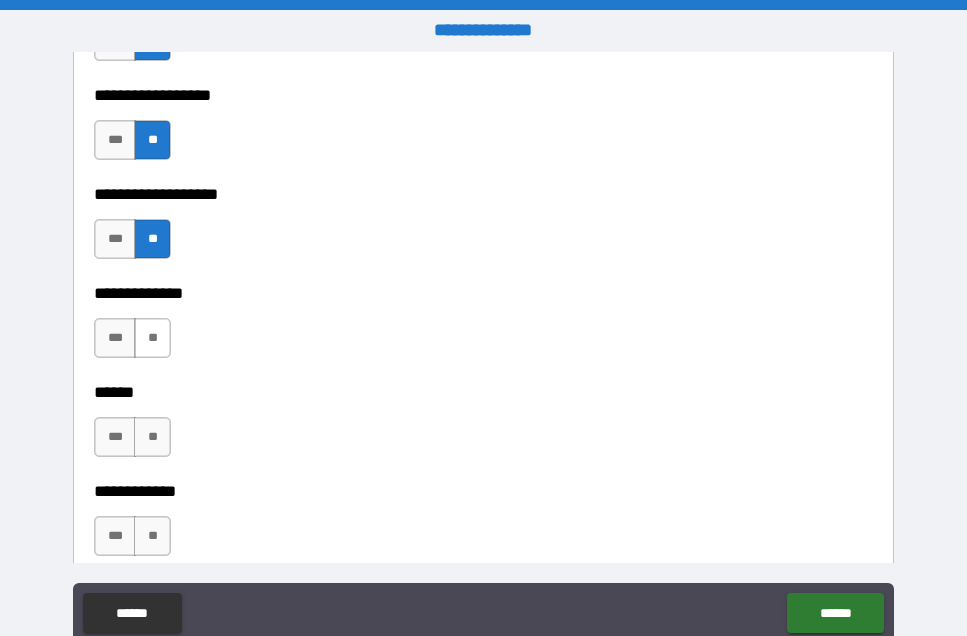 click on "**" at bounding box center [152, 338] 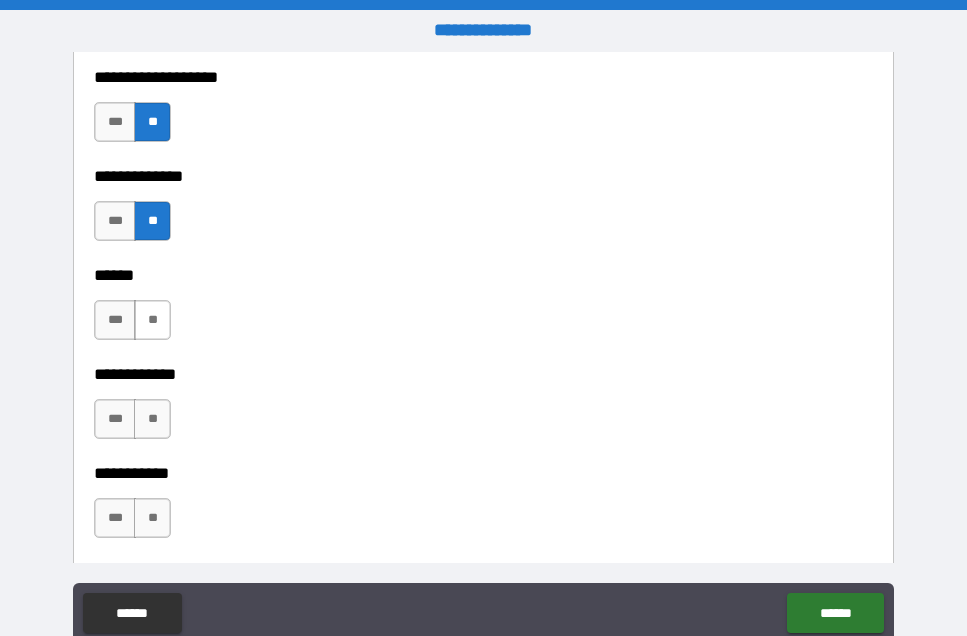 click on "**" at bounding box center [152, 320] 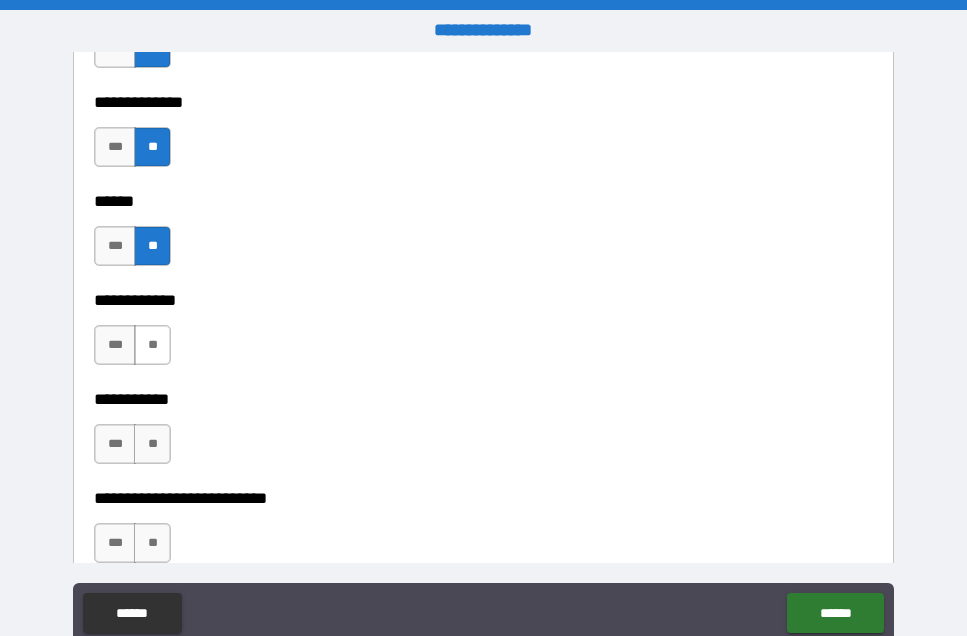 click on "**" at bounding box center (152, 345) 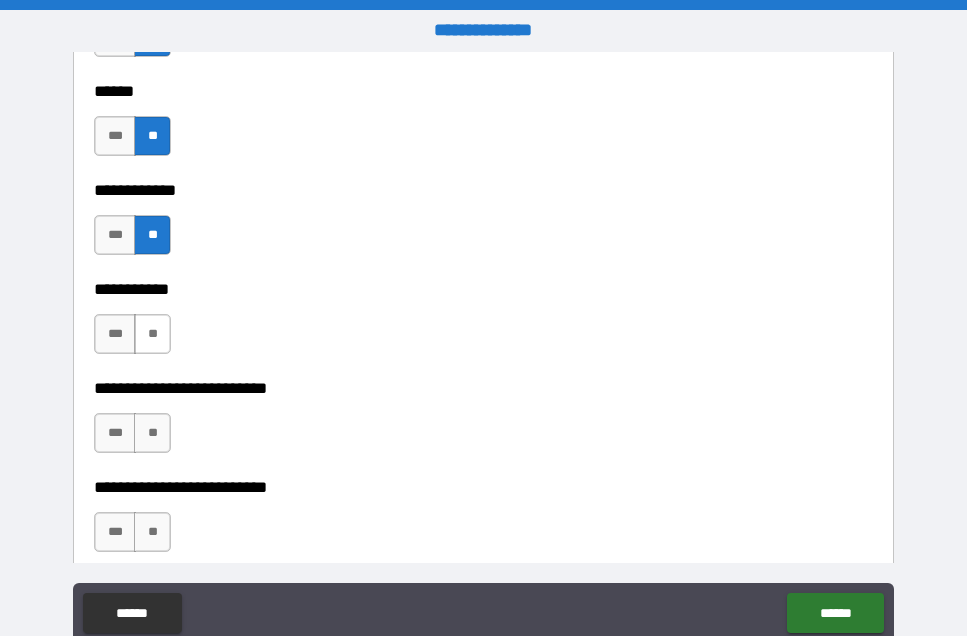 click on "**" at bounding box center [152, 334] 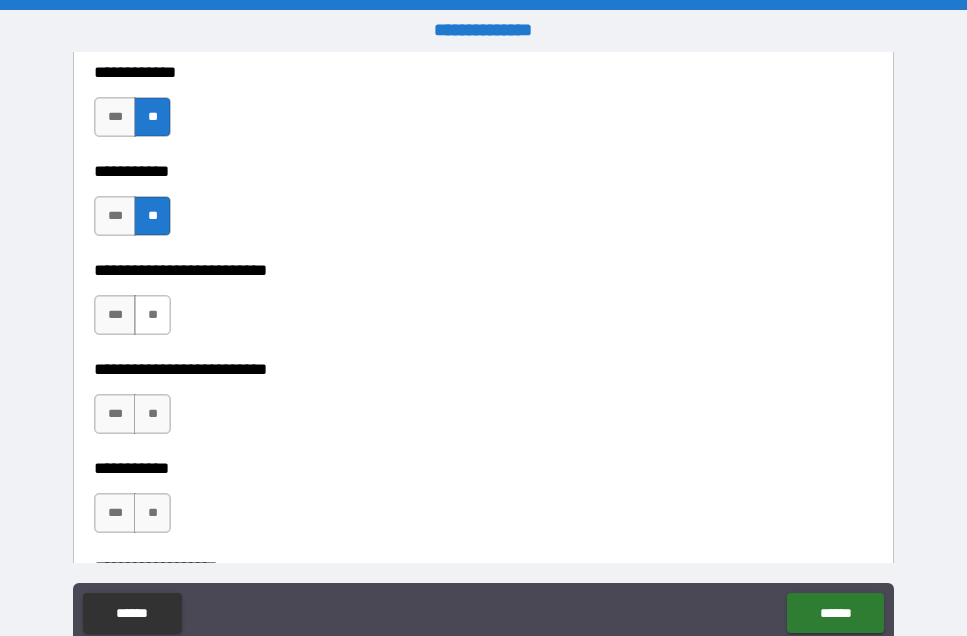 click on "**" at bounding box center [152, 315] 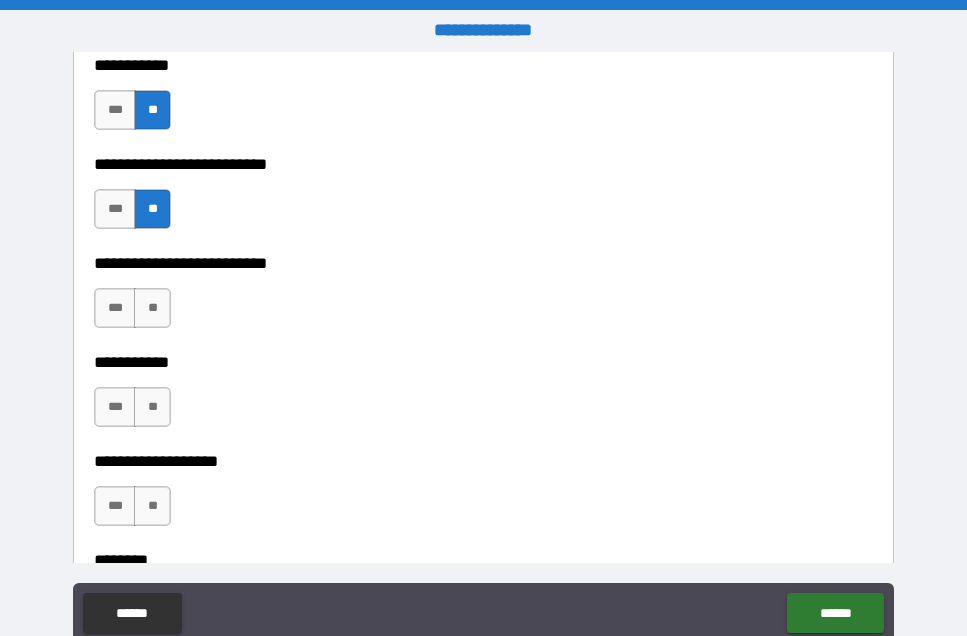 scroll, scrollTop: 4125, scrollLeft: 0, axis: vertical 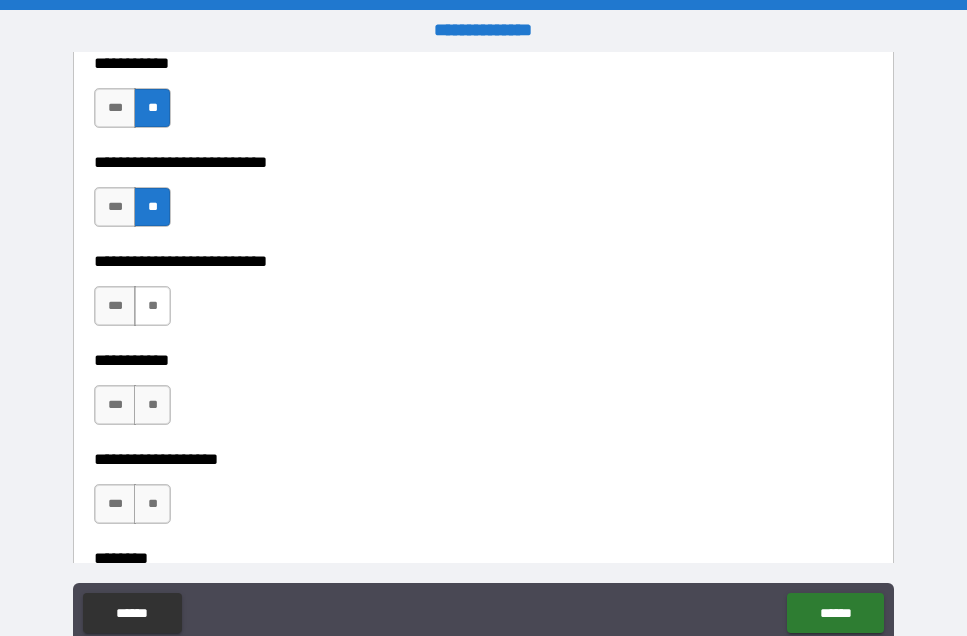 click on "**" at bounding box center [152, 306] 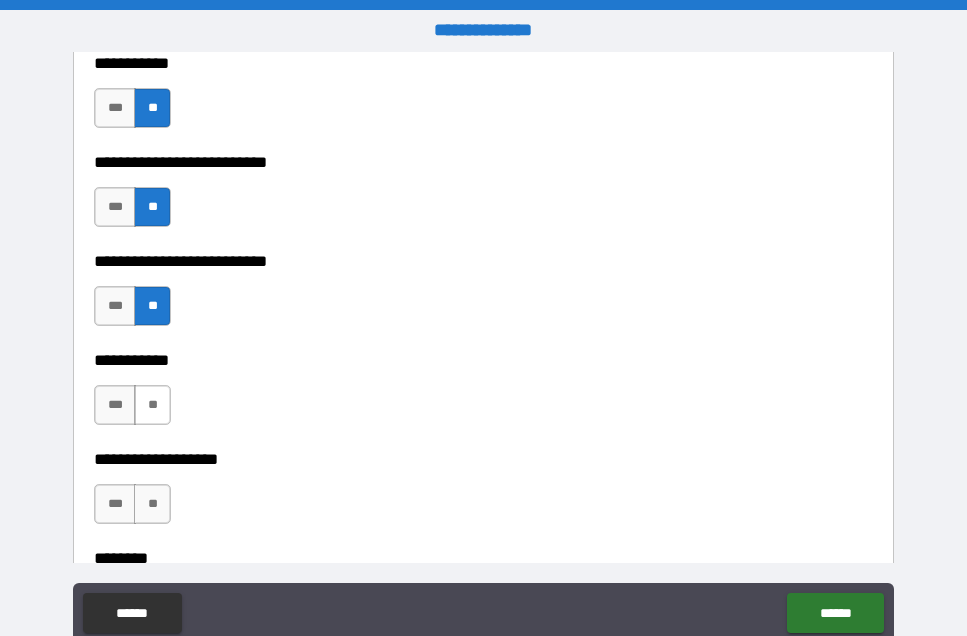 click on "**" at bounding box center [152, 405] 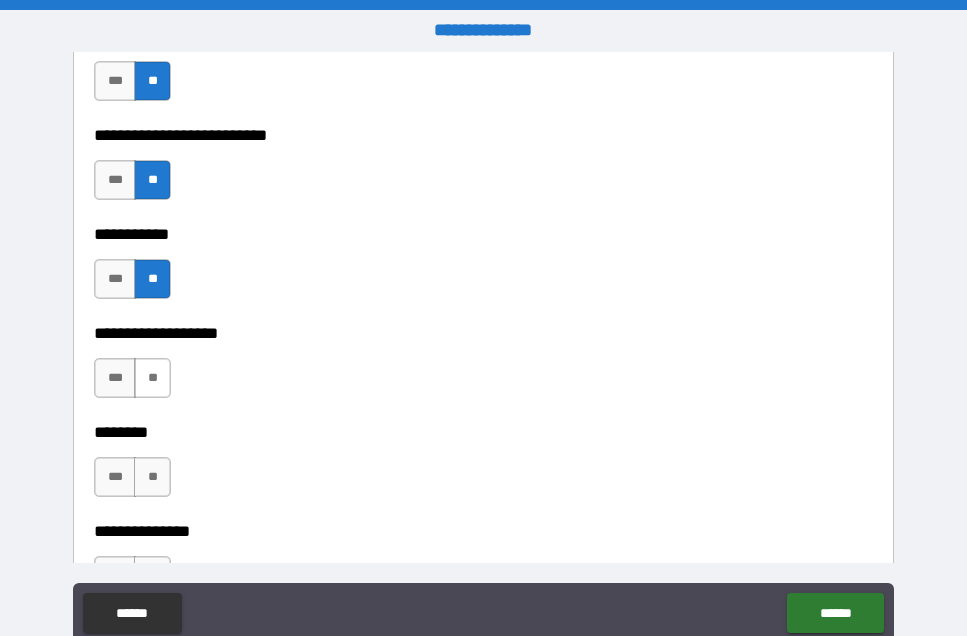 click on "**" at bounding box center [152, 378] 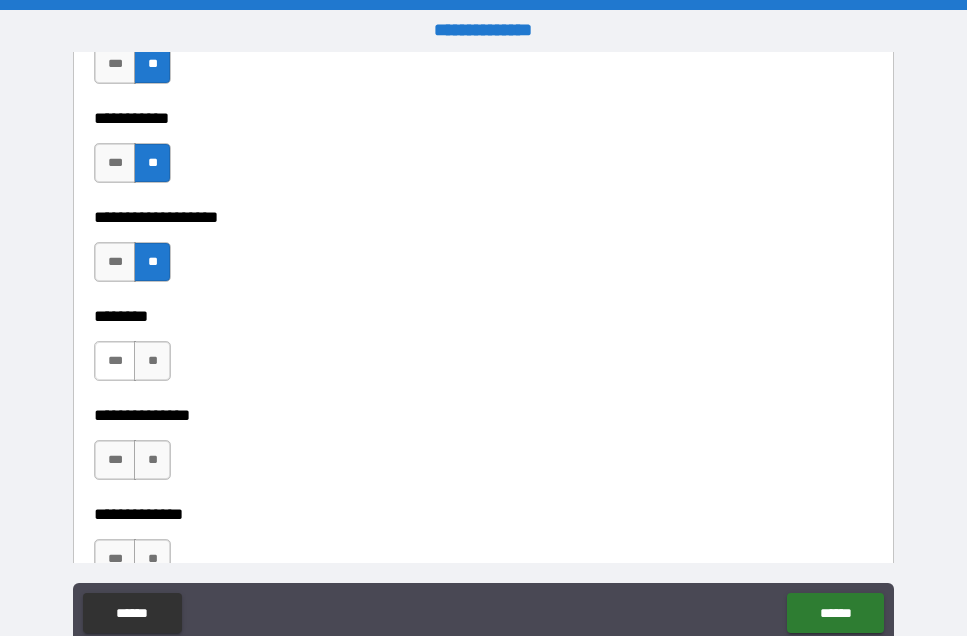 click on "***" at bounding box center [115, 361] 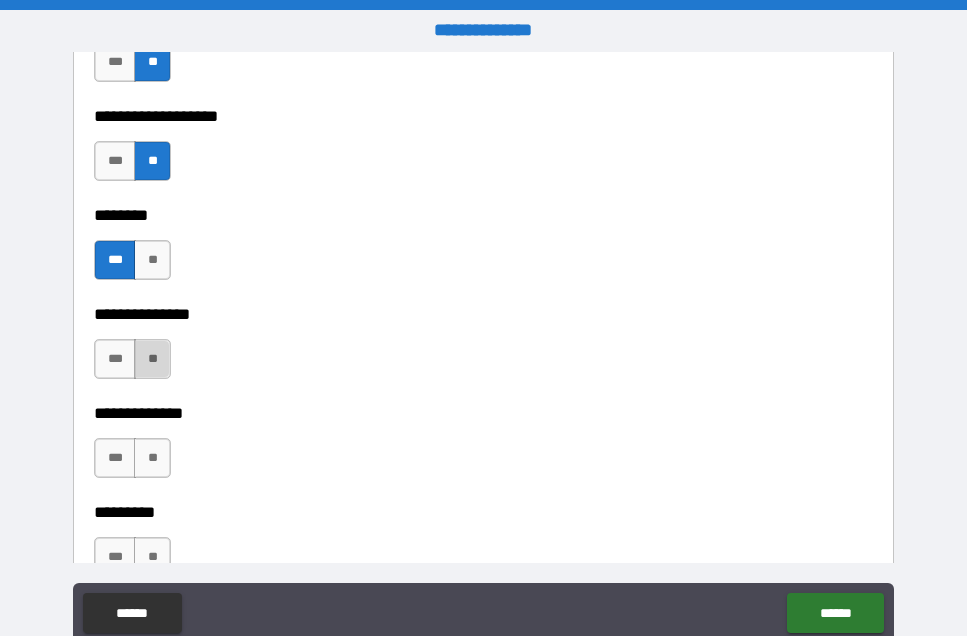 click on "**" at bounding box center (152, 359) 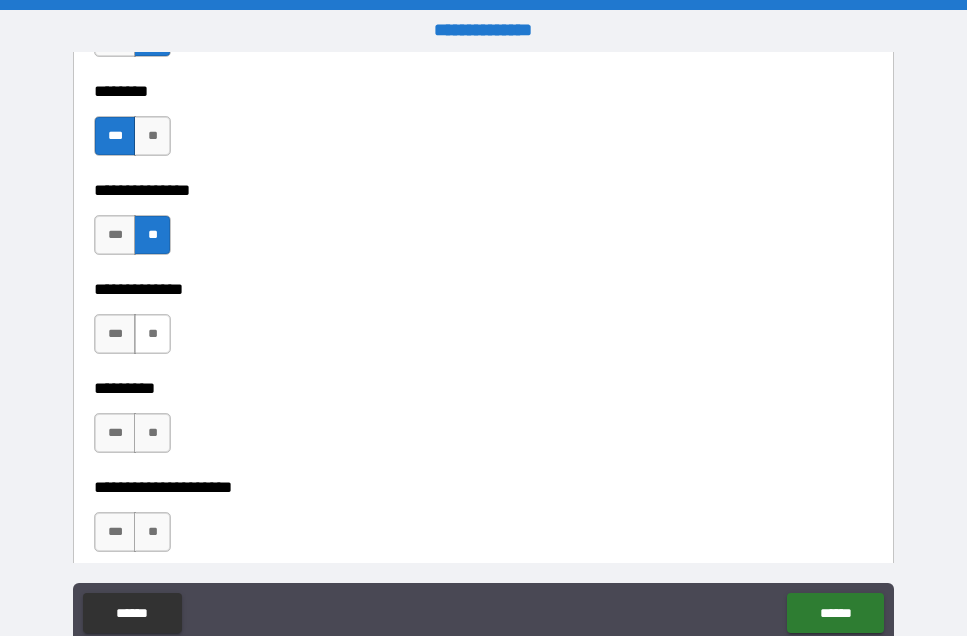 click on "**" at bounding box center [152, 334] 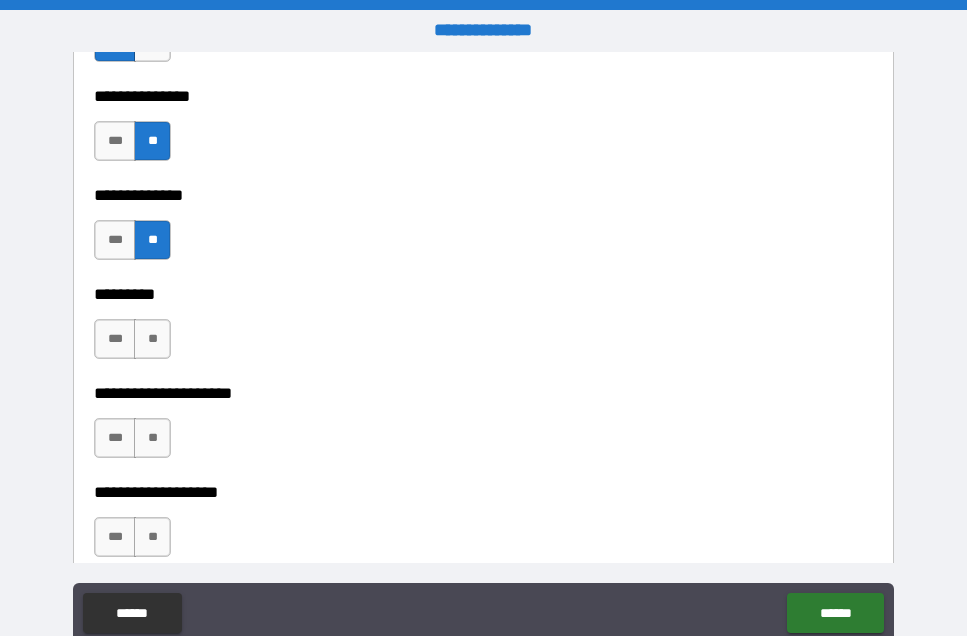 scroll, scrollTop: 4692, scrollLeft: 0, axis: vertical 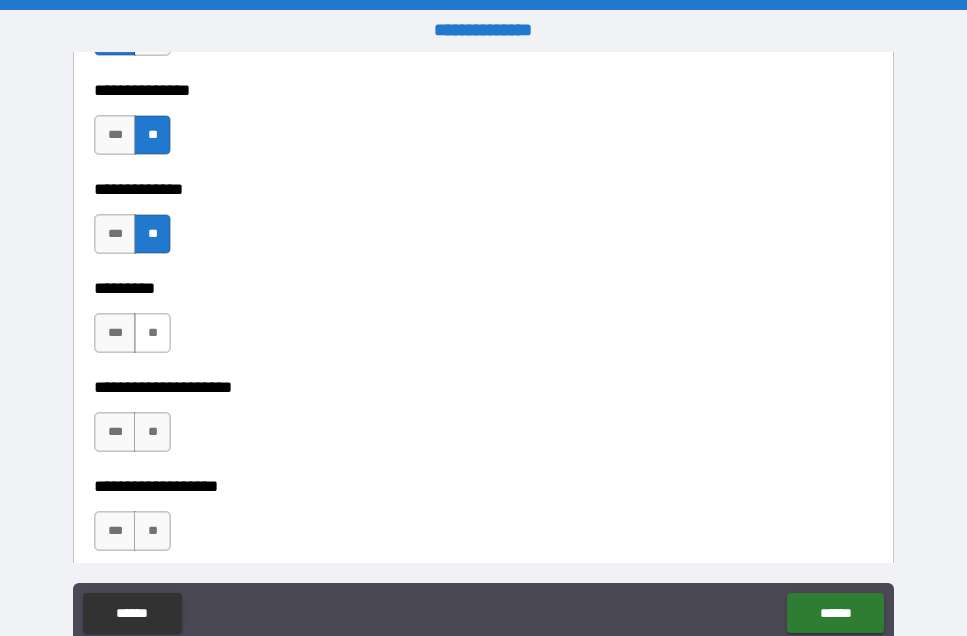 click on "**" at bounding box center [152, 333] 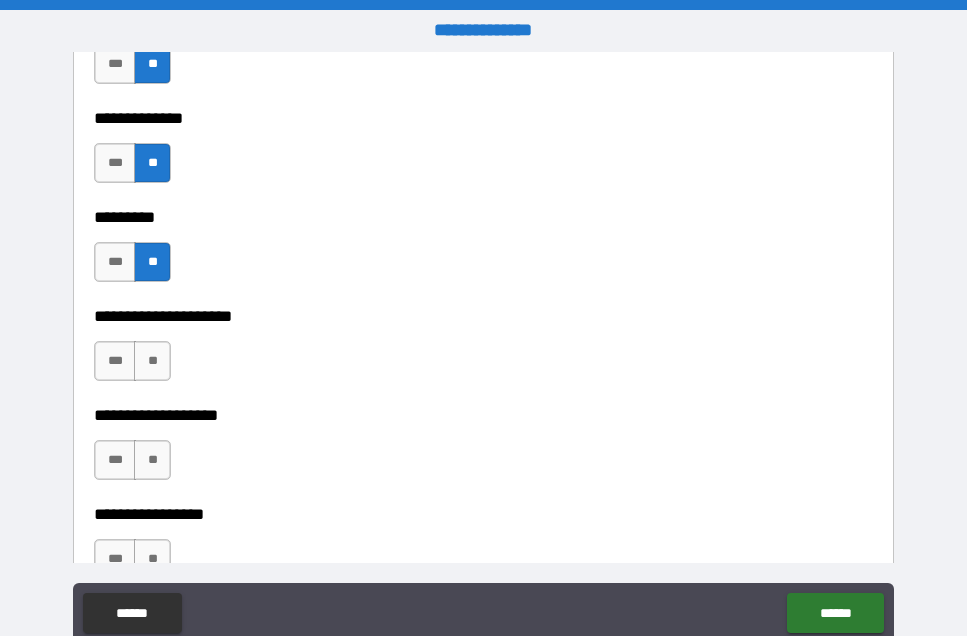 scroll, scrollTop: 4770, scrollLeft: 0, axis: vertical 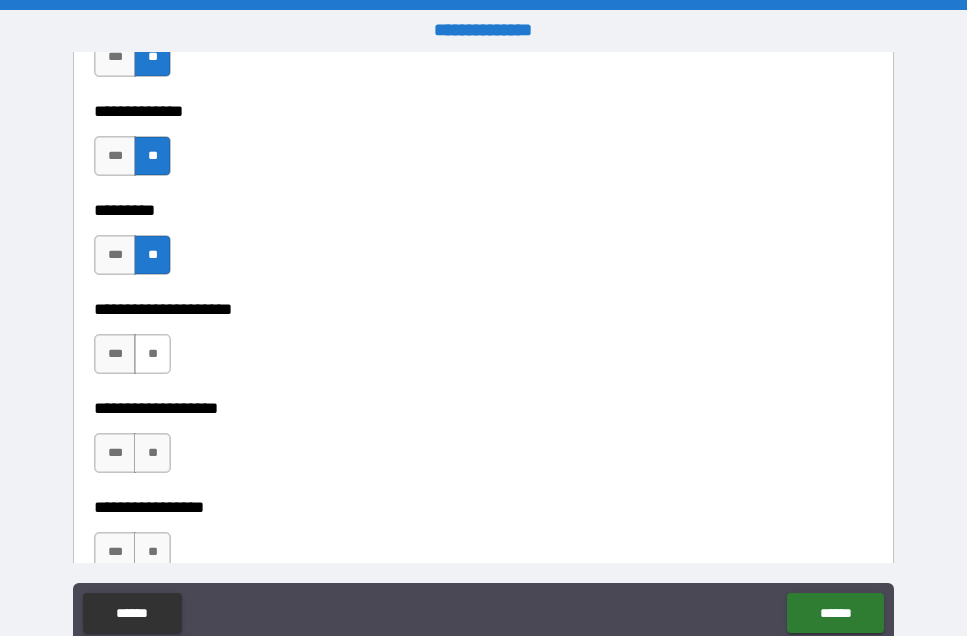 click on "**" at bounding box center [152, 354] 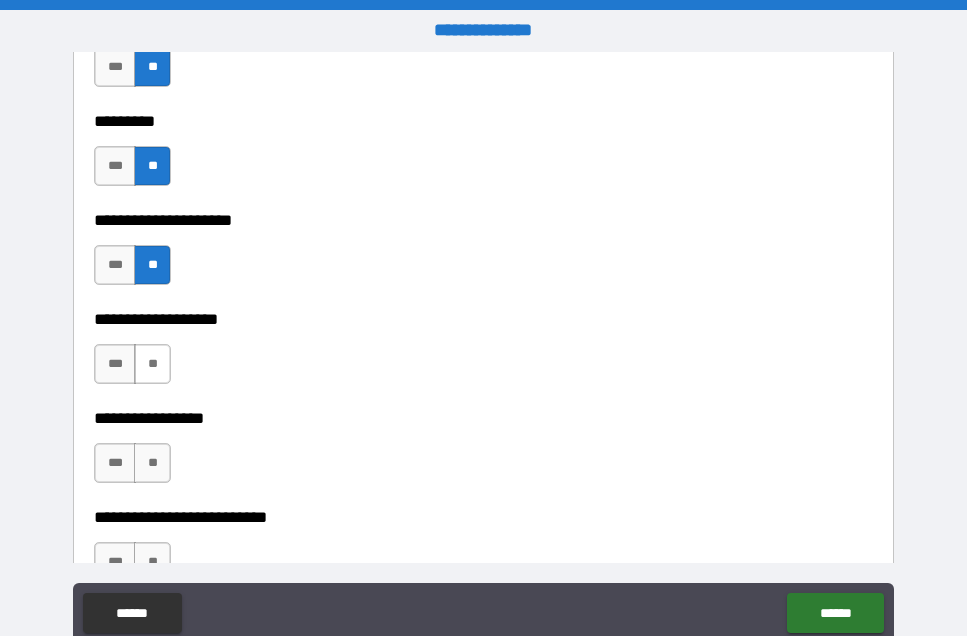 click on "**" at bounding box center [152, 364] 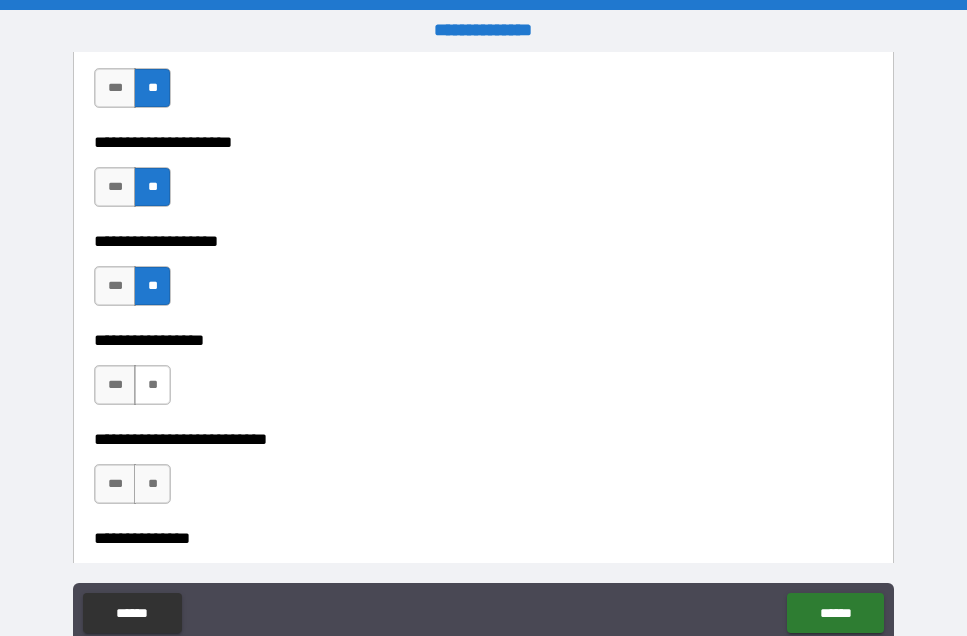 click on "**" at bounding box center [152, 385] 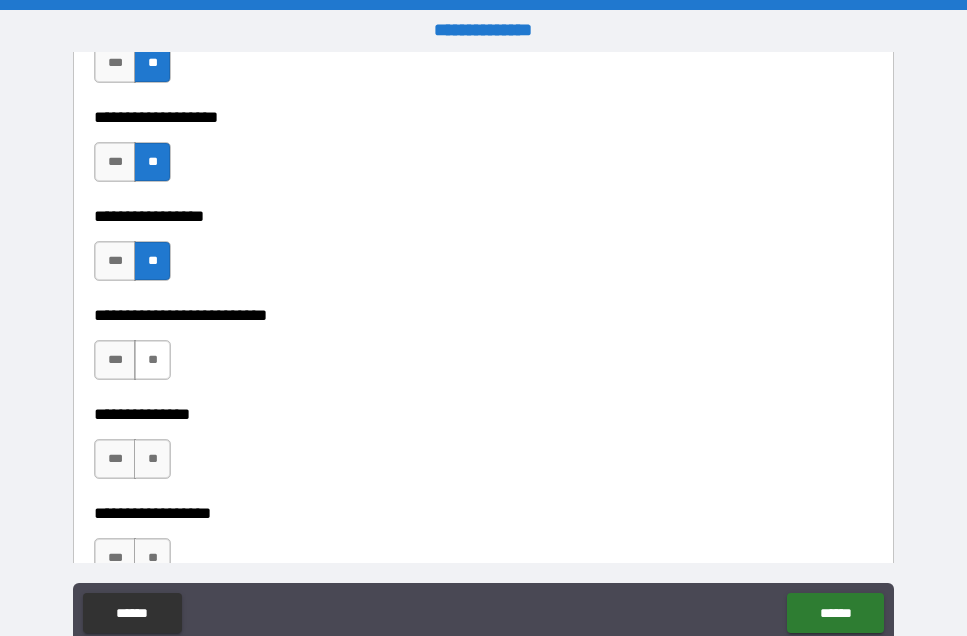 click on "**" at bounding box center [152, 360] 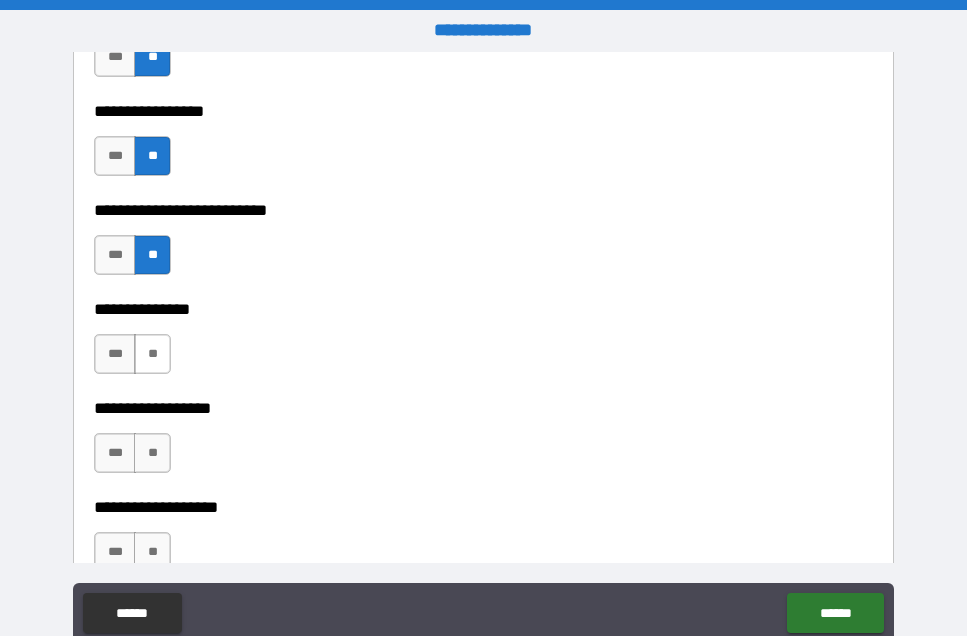 click on "**" at bounding box center (152, 354) 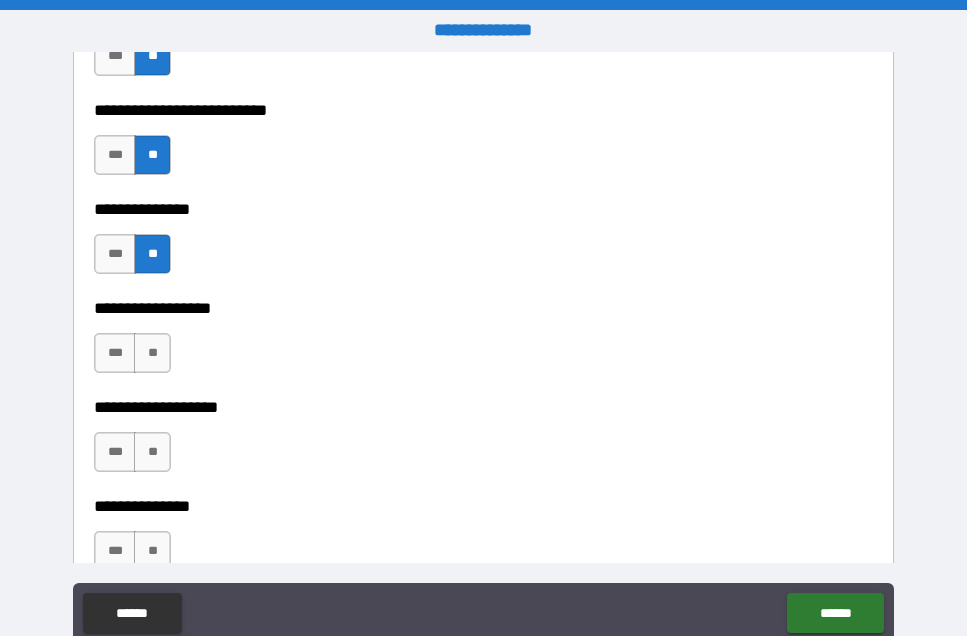 scroll, scrollTop: 5267, scrollLeft: 0, axis: vertical 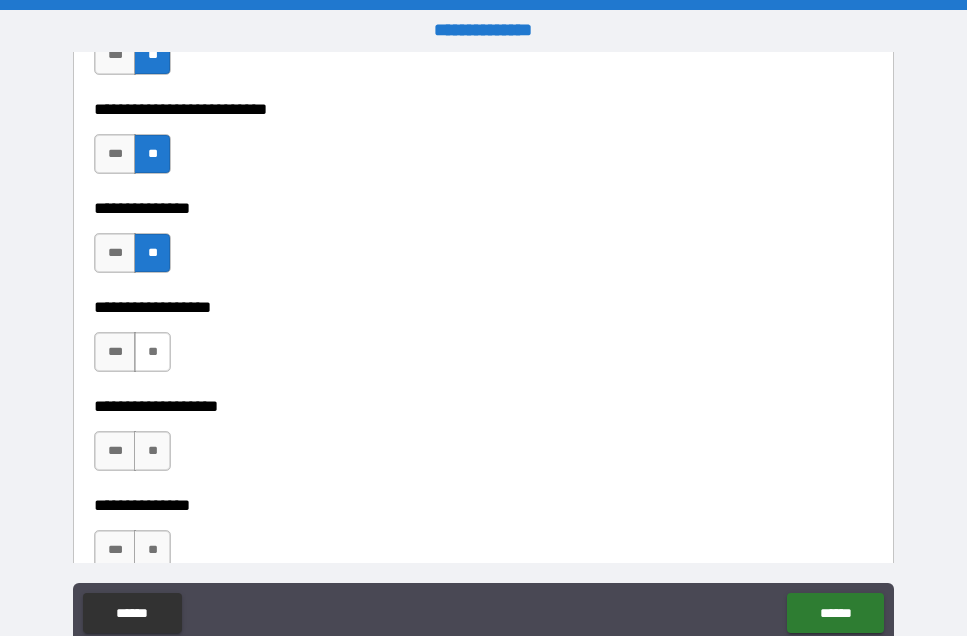 click on "**" at bounding box center [152, 352] 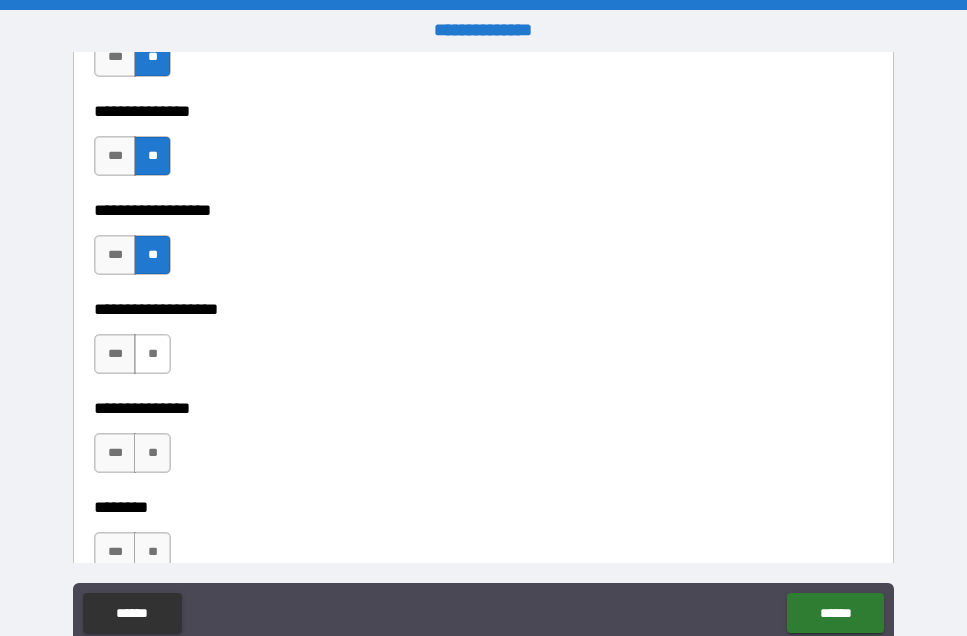 click on "**" at bounding box center (152, 354) 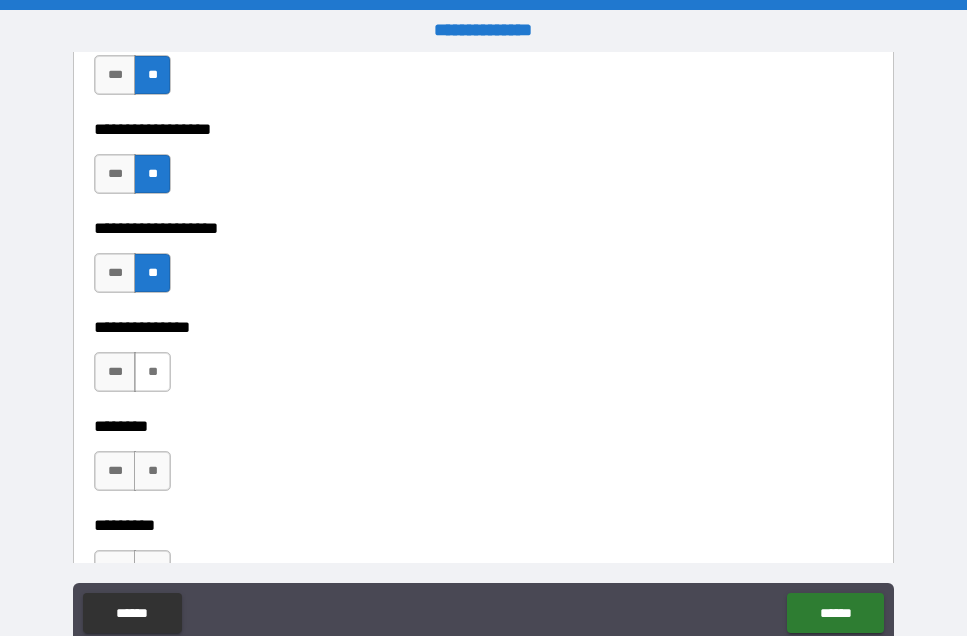 click on "**" at bounding box center (152, 372) 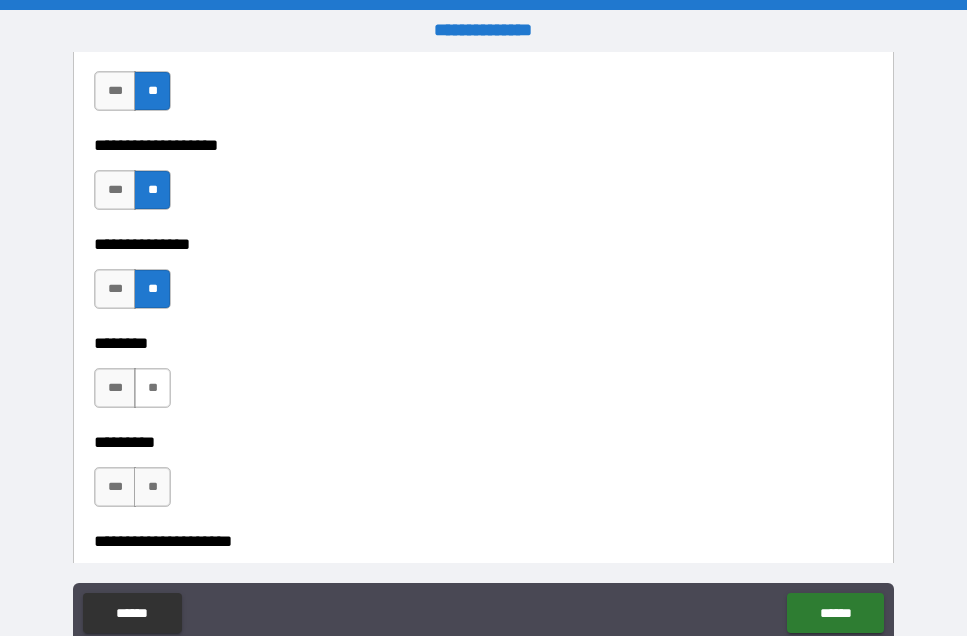 click on "**" at bounding box center (152, 388) 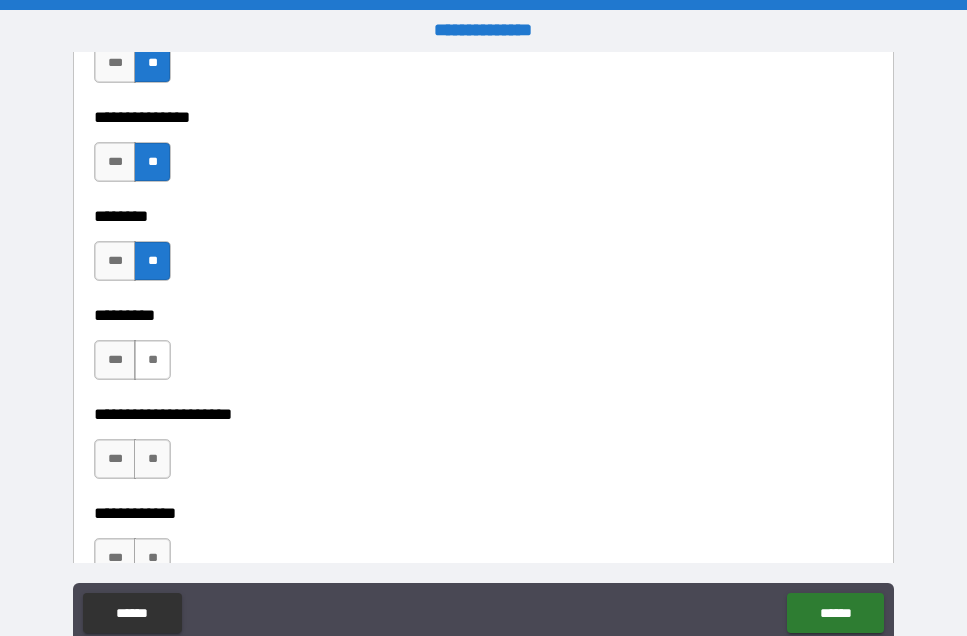 click on "**" at bounding box center (152, 360) 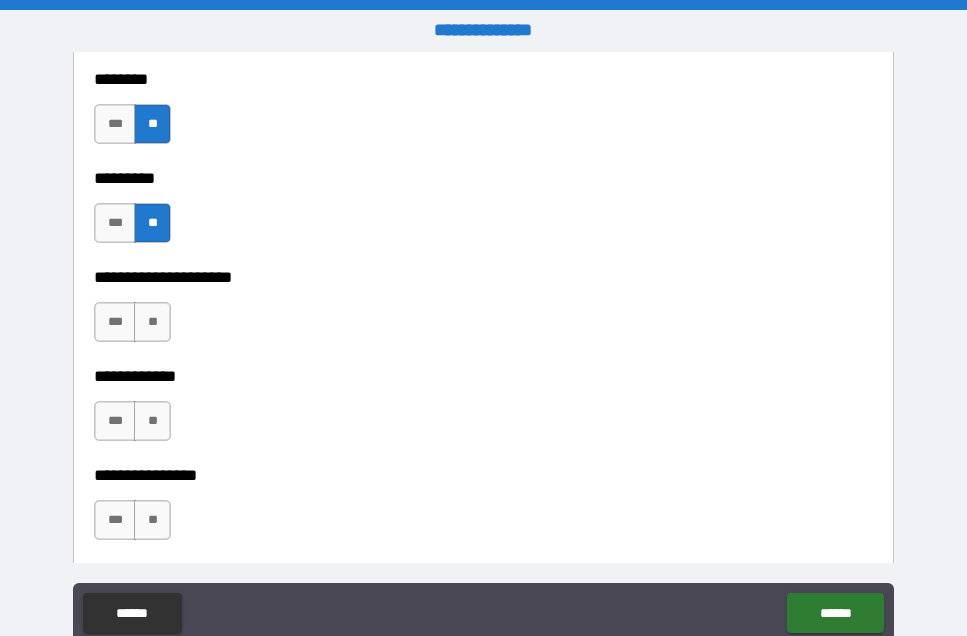 scroll, scrollTop: 5793, scrollLeft: 0, axis: vertical 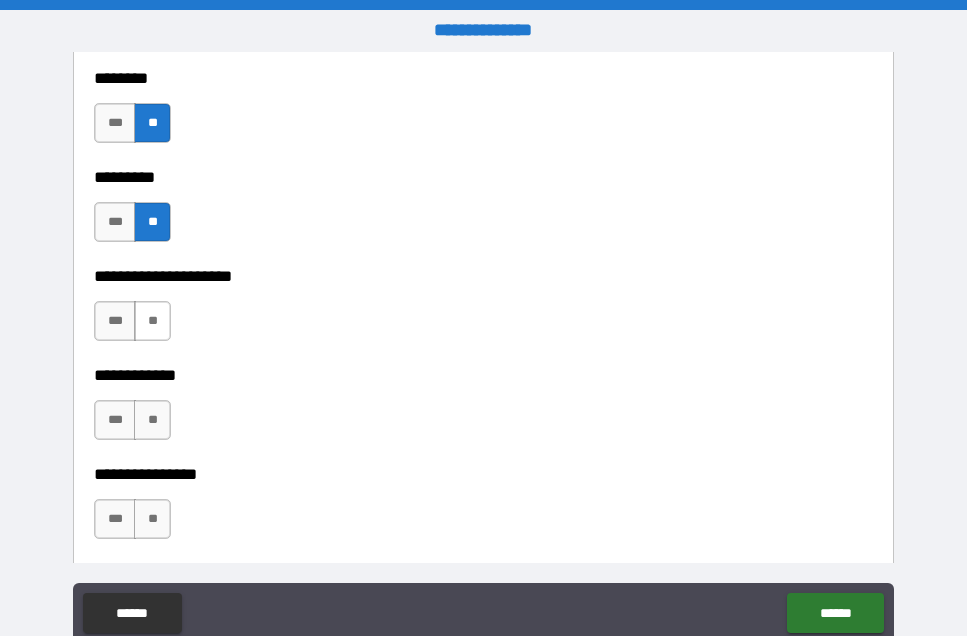 click on "**" at bounding box center [152, 321] 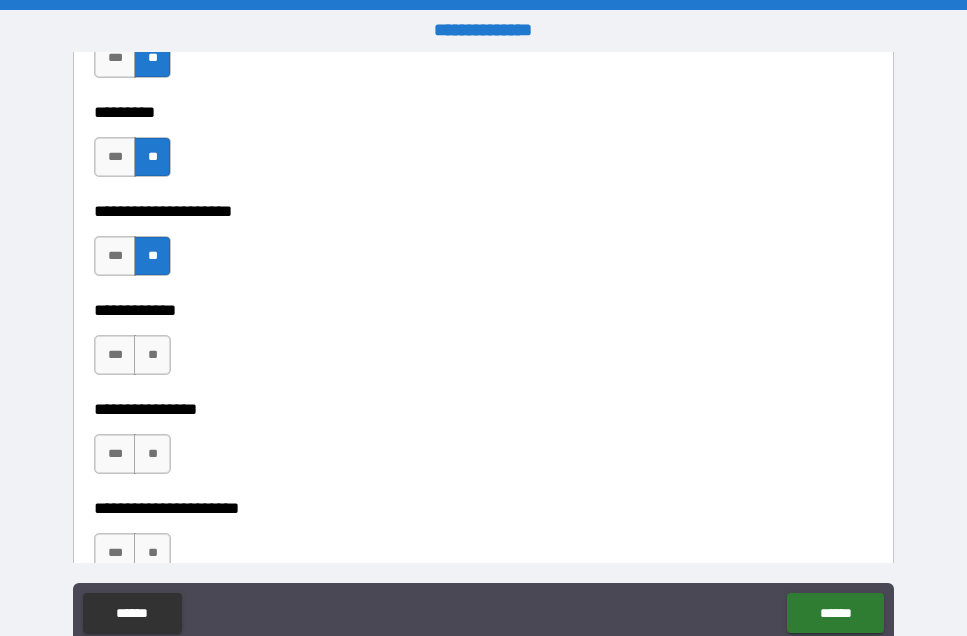 scroll, scrollTop: 5891, scrollLeft: 0, axis: vertical 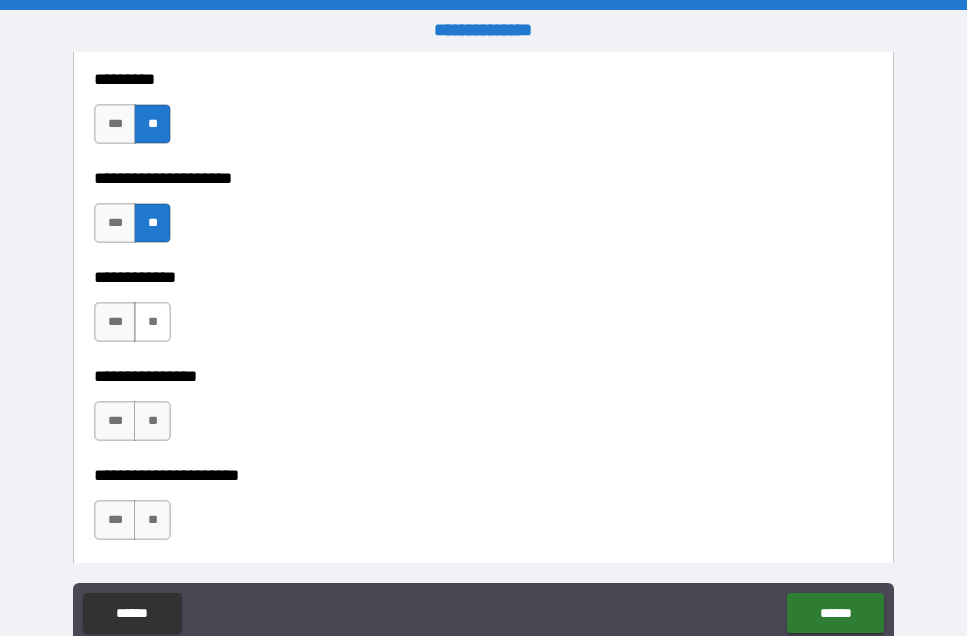 click on "**" at bounding box center [152, 322] 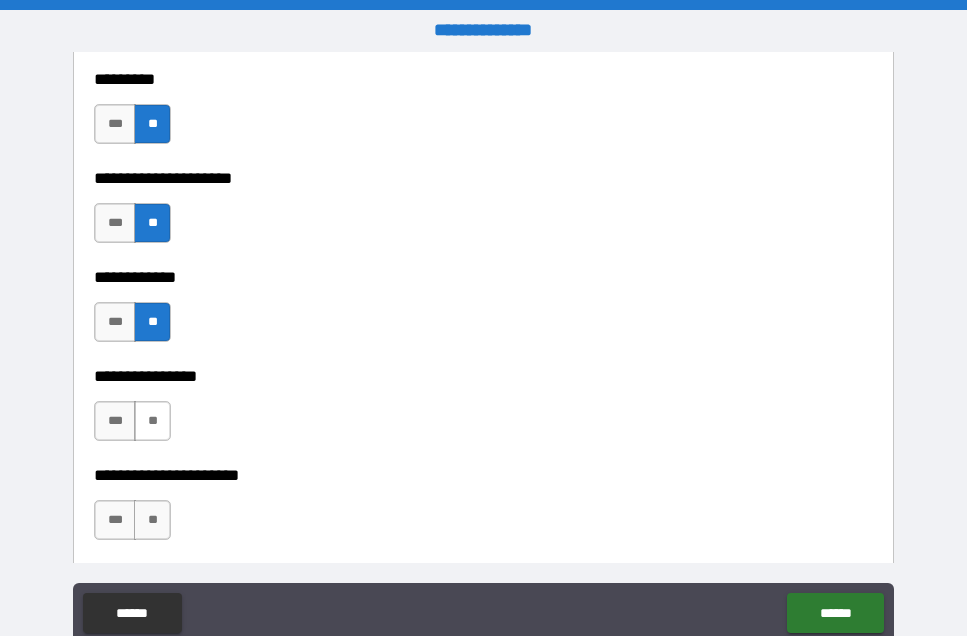 click on "**" at bounding box center [152, 421] 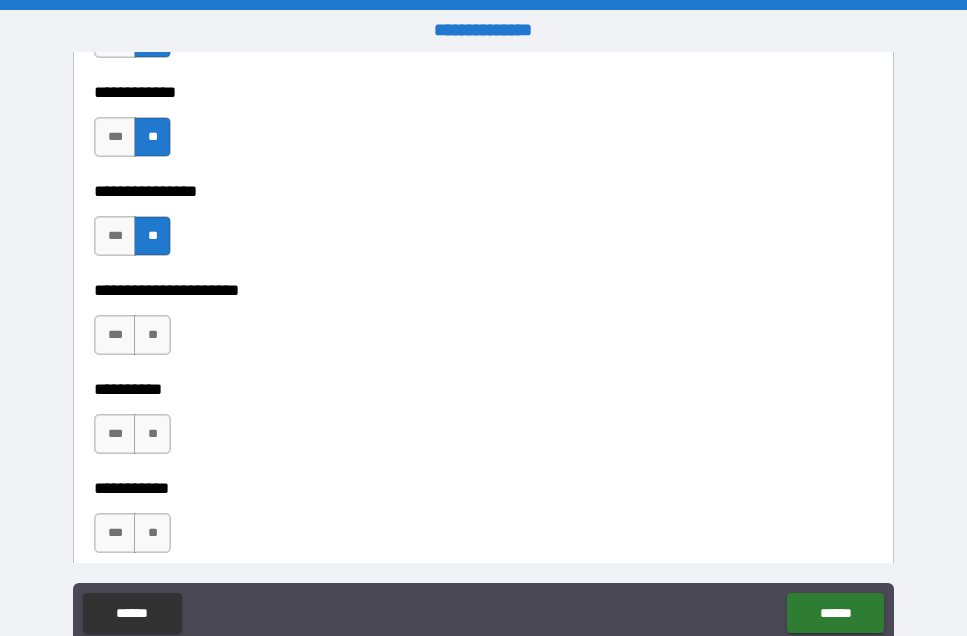 scroll, scrollTop: 6075, scrollLeft: 0, axis: vertical 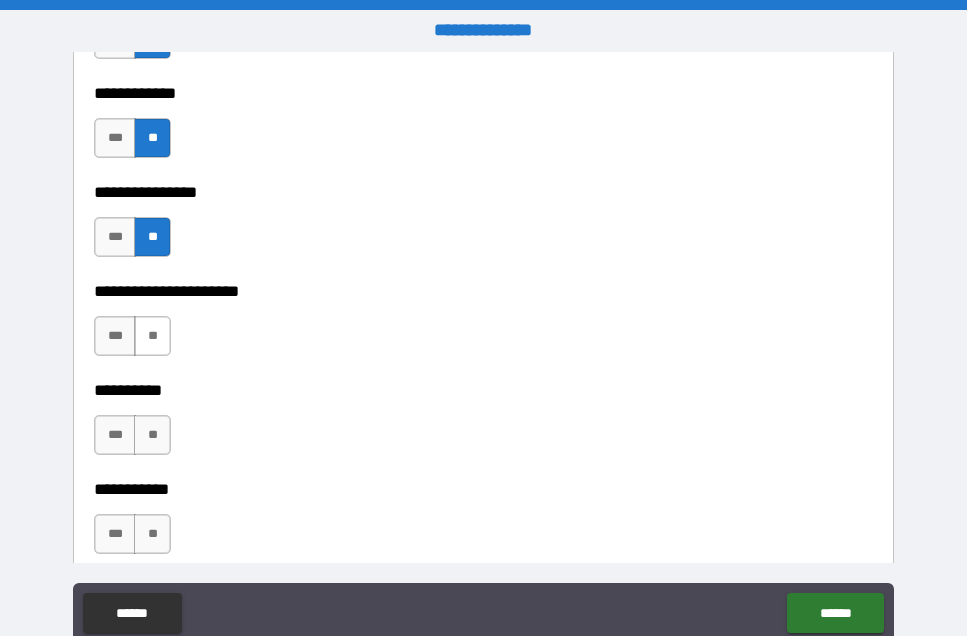 click on "**" at bounding box center (152, 336) 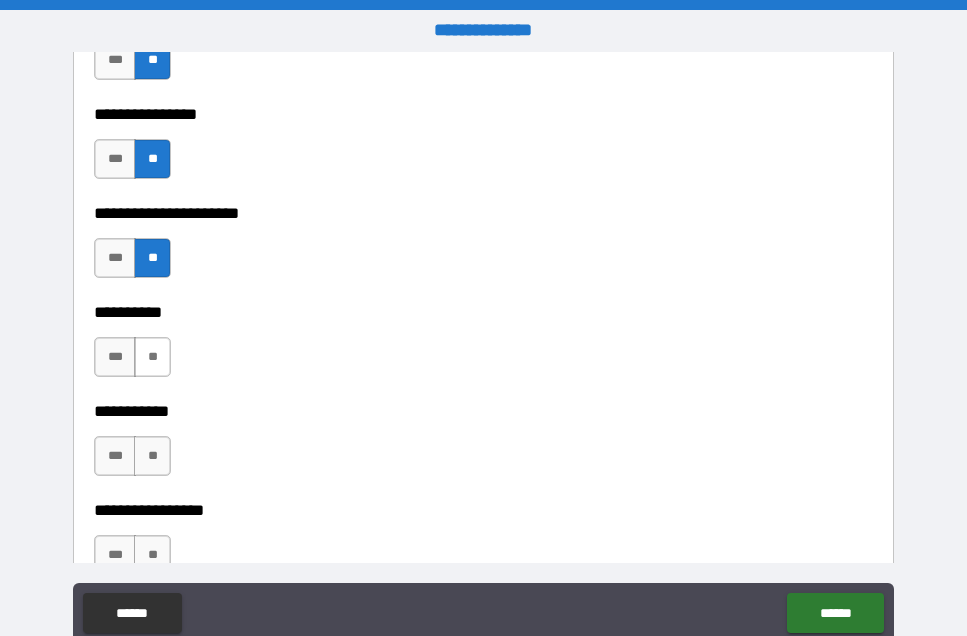 click on "**" at bounding box center (152, 357) 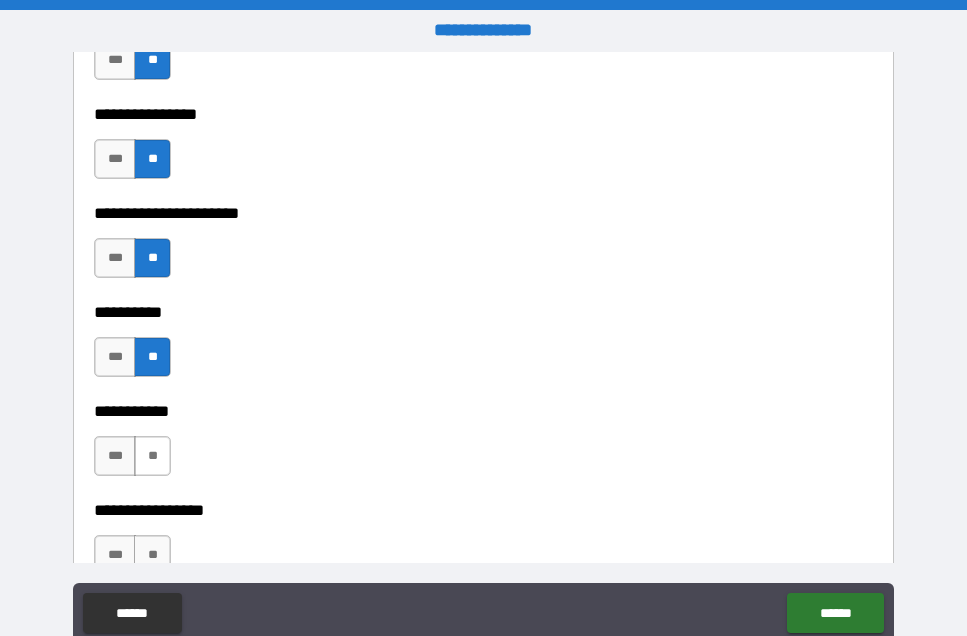 click on "**" at bounding box center (152, 456) 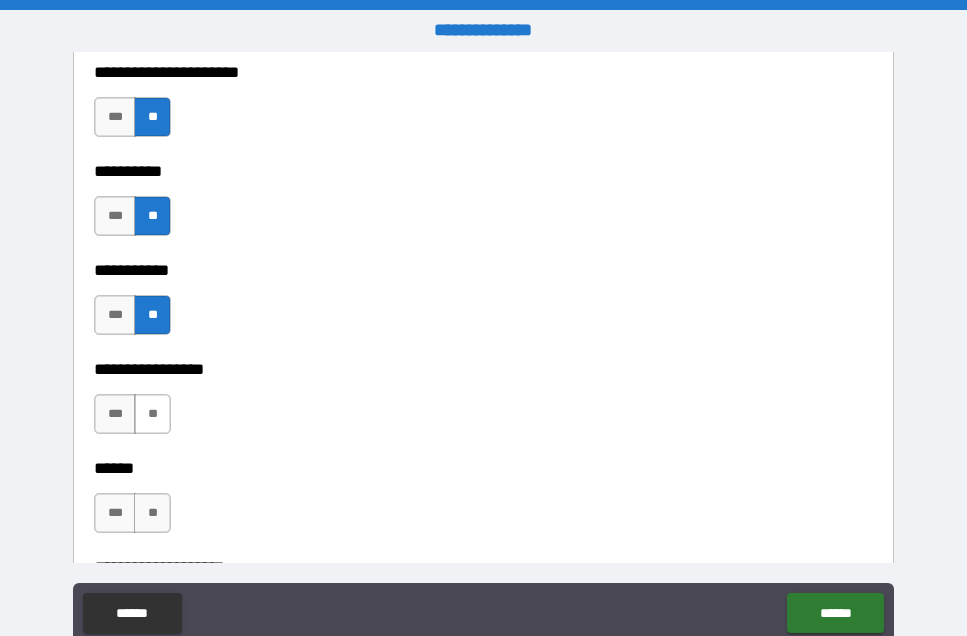 click on "**" at bounding box center (152, 414) 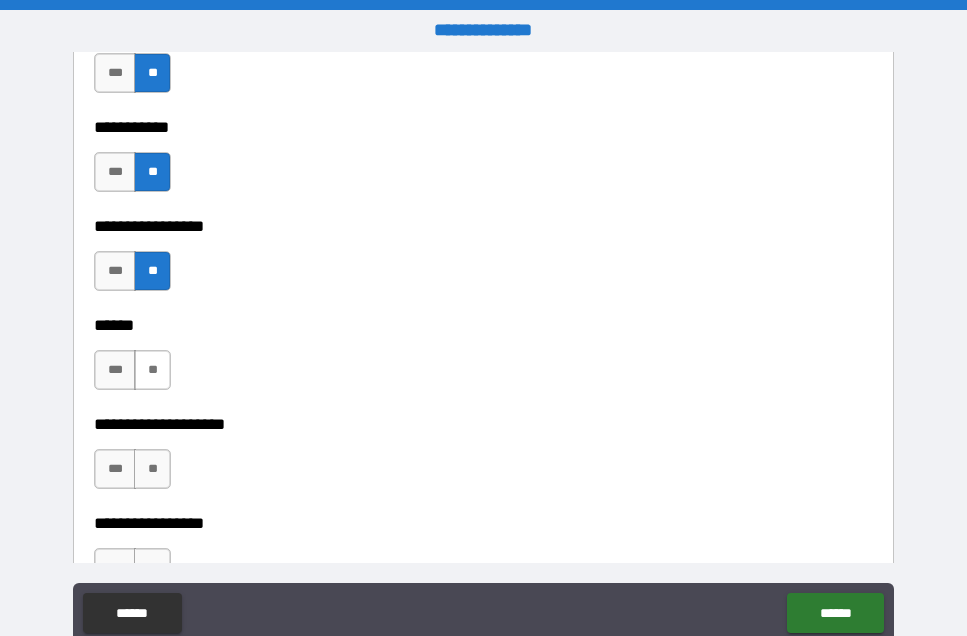click on "**" at bounding box center (152, 370) 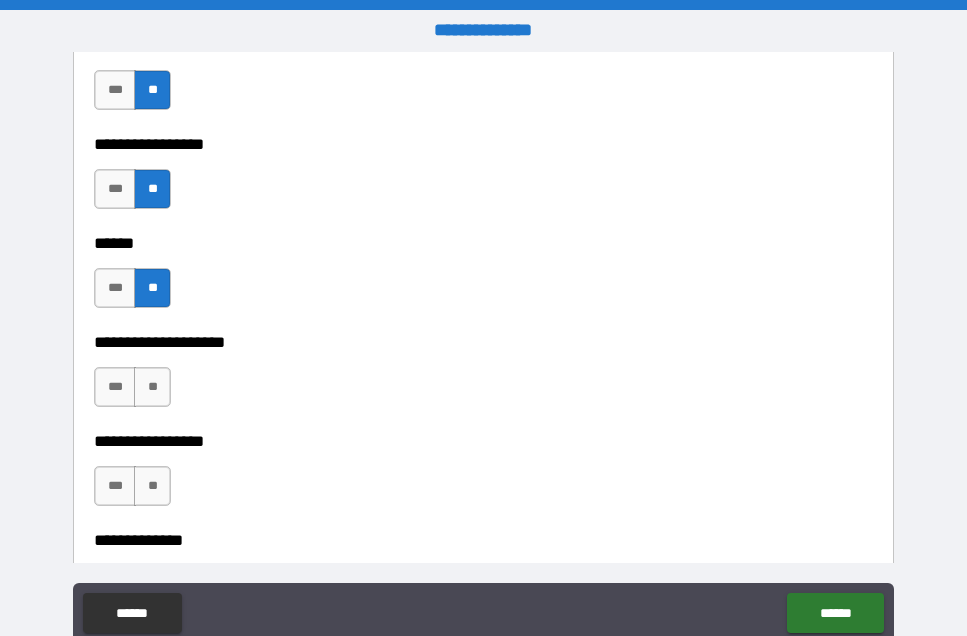 scroll, scrollTop: 6549, scrollLeft: 0, axis: vertical 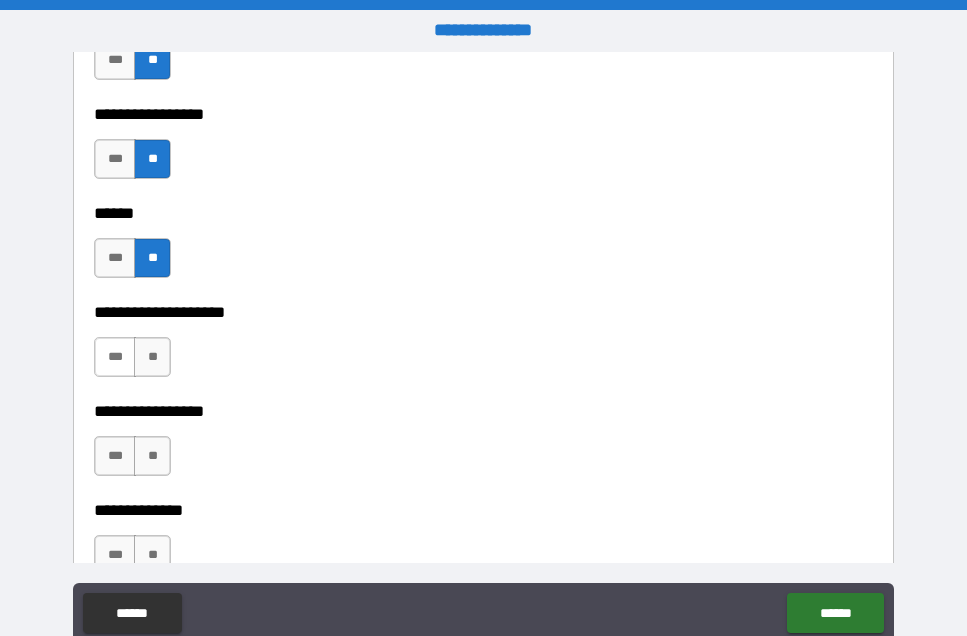 click on "***" at bounding box center (115, 357) 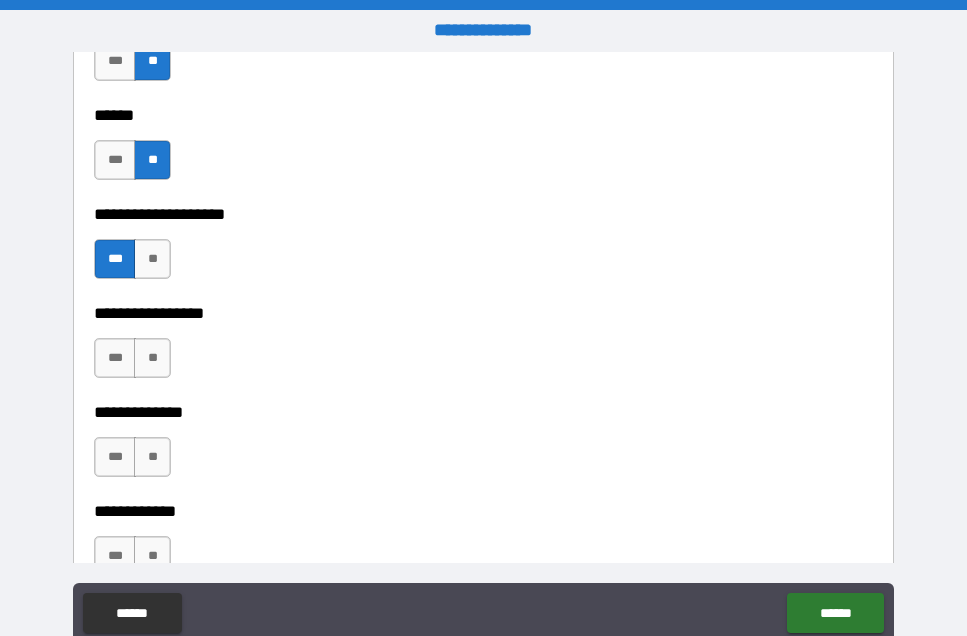 scroll, scrollTop: 6648, scrollLeft: 0, axis: vertical 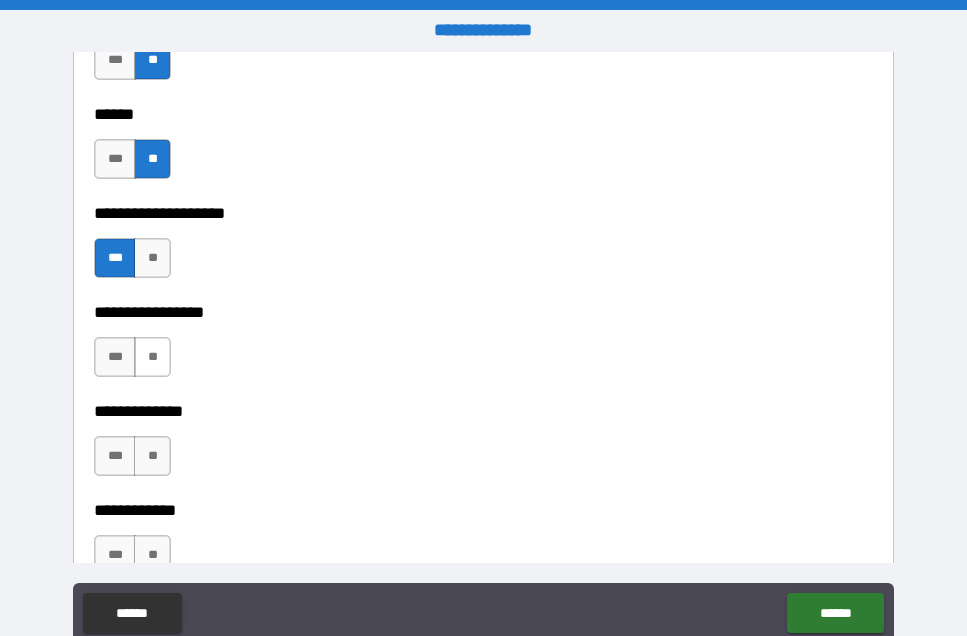 click on "**" at bounding box center [152, 357] 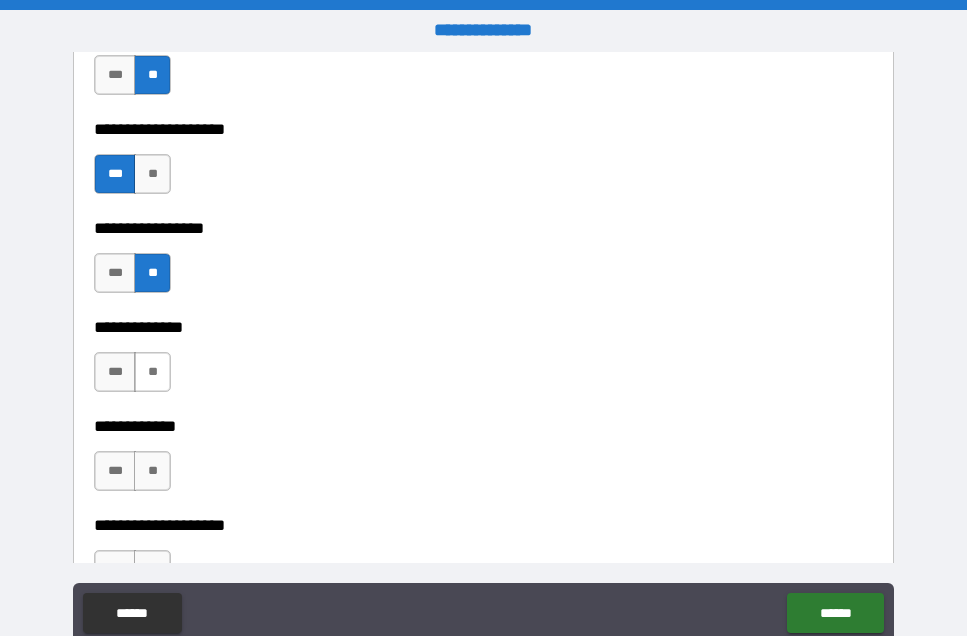 click on "**" at bounding box center [152, 372] 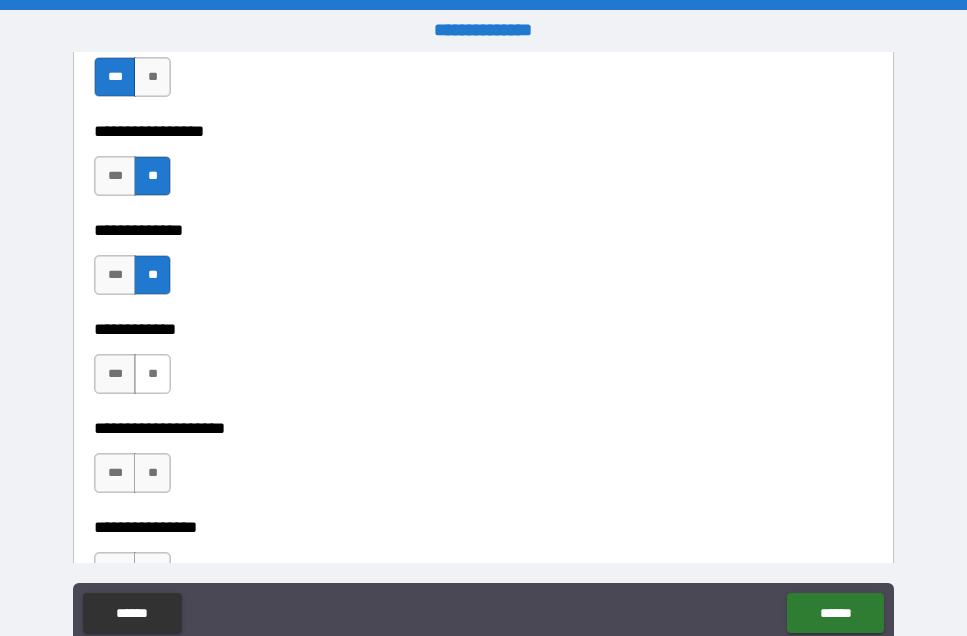 click on "**" at bounding box center [152, 374] 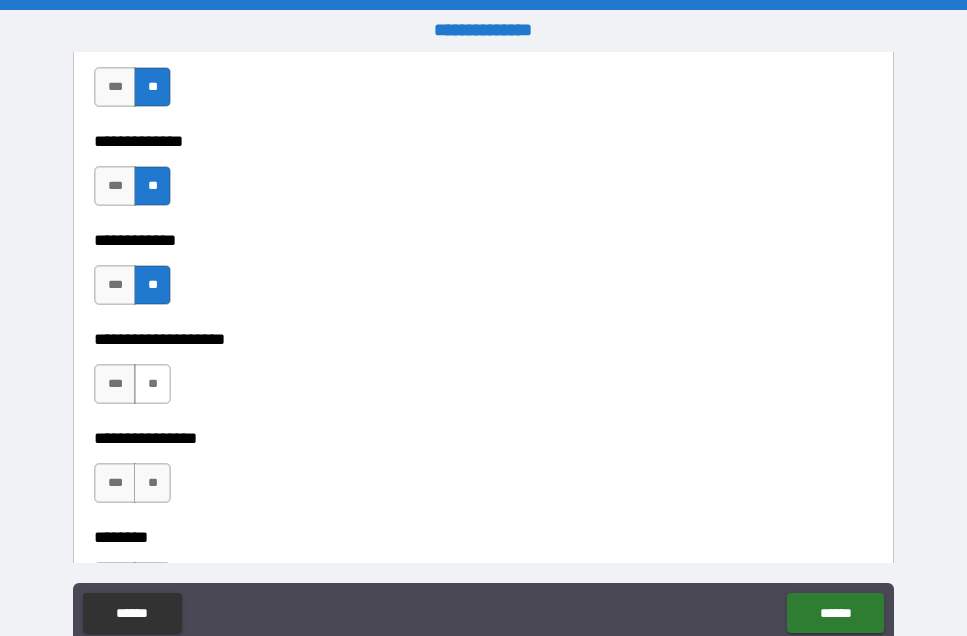 click on "**" at bounding box center (152, 384) 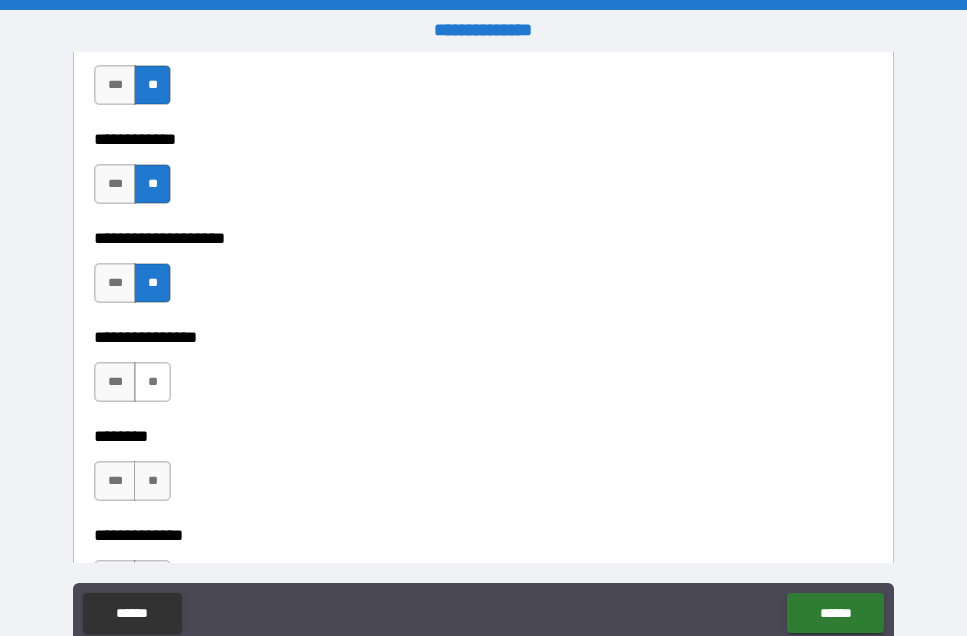 click on "**" at bounding box center [152, 382] 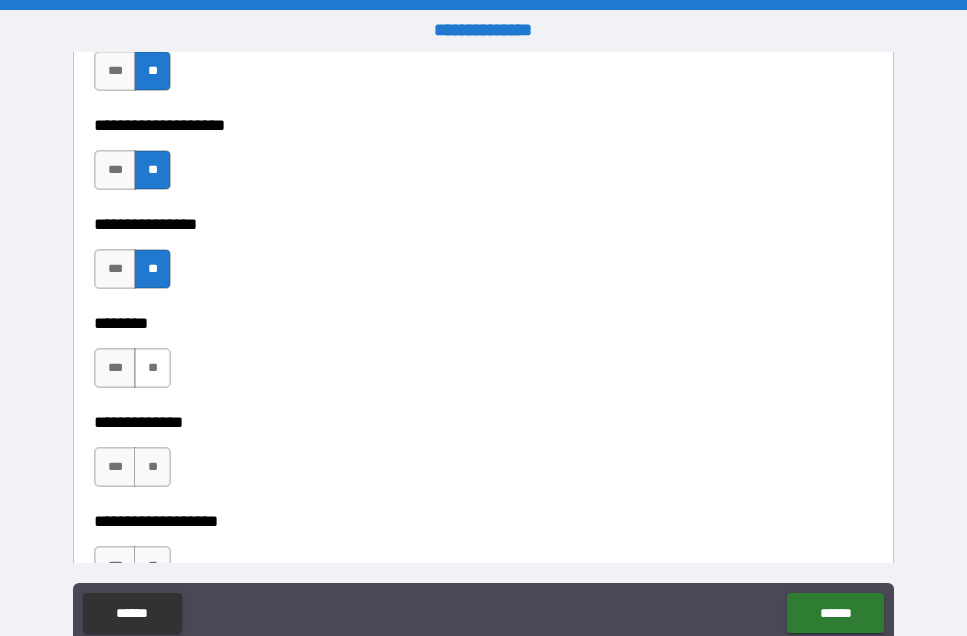 click on "**" at bounding box center [152, 368] 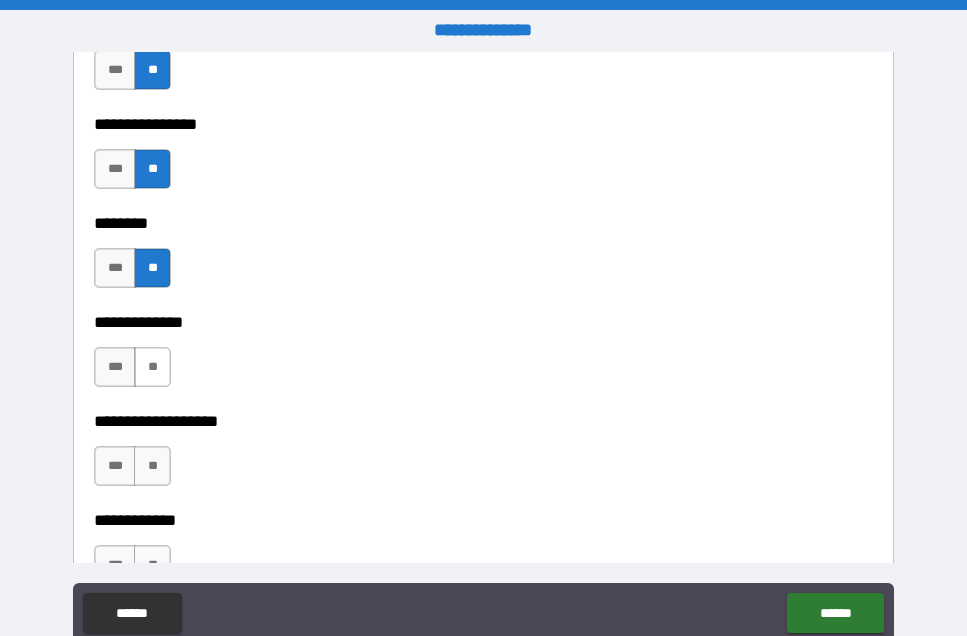 click on "**" at bounding box center [152, 367] 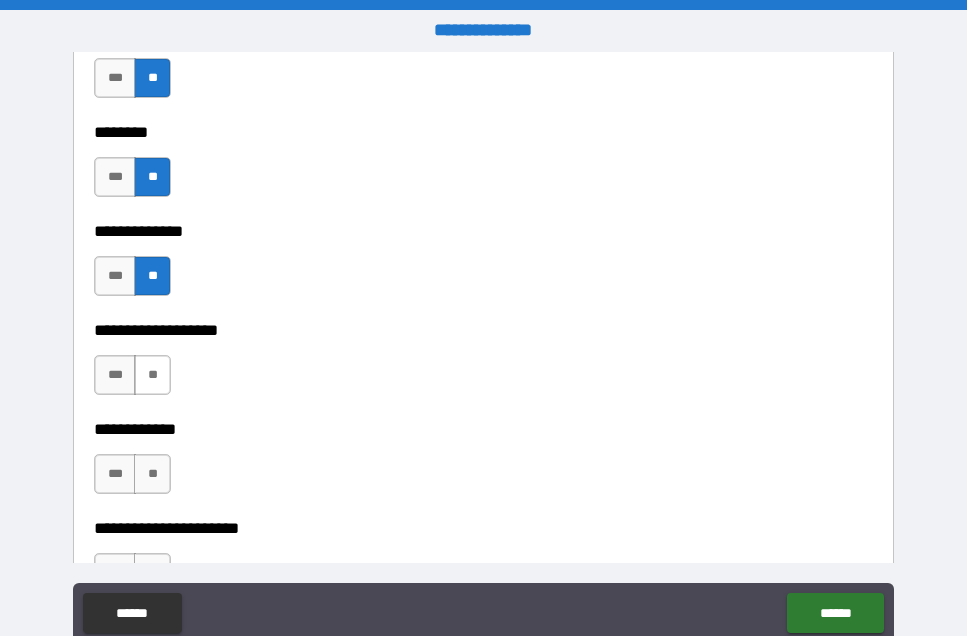 click on "**" at bounding box center (152, 375) 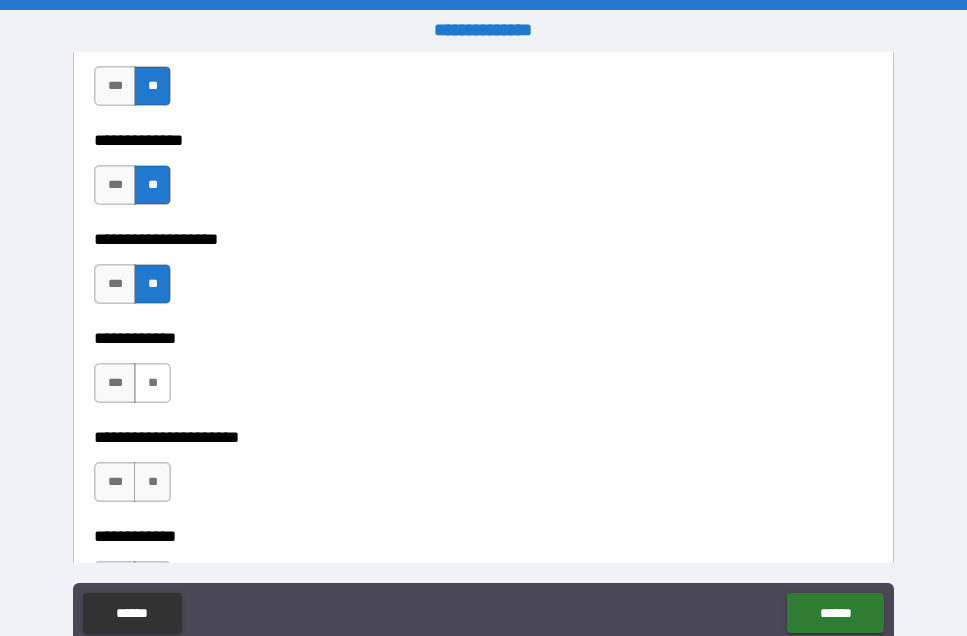 click on "**" at bounding box center [152, 383] 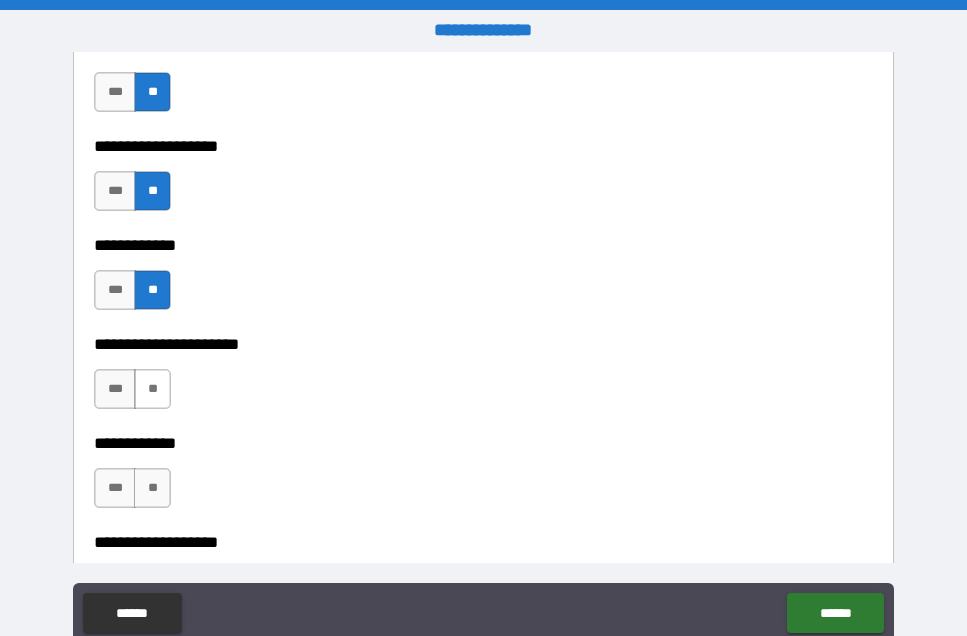 click on "**" at bounding box center (152, 389) 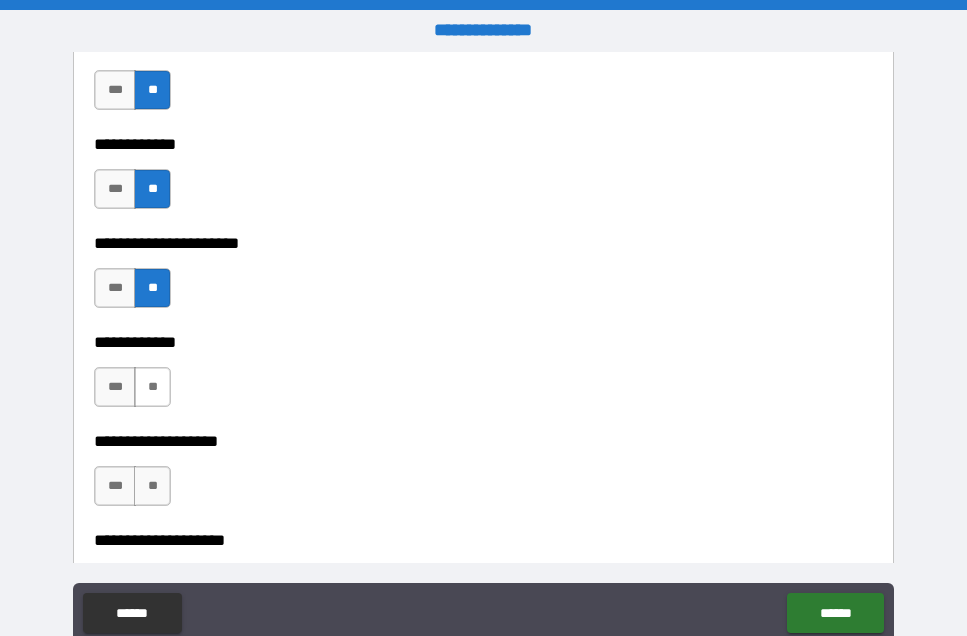 click on "**" at bounding box center (152, 387) 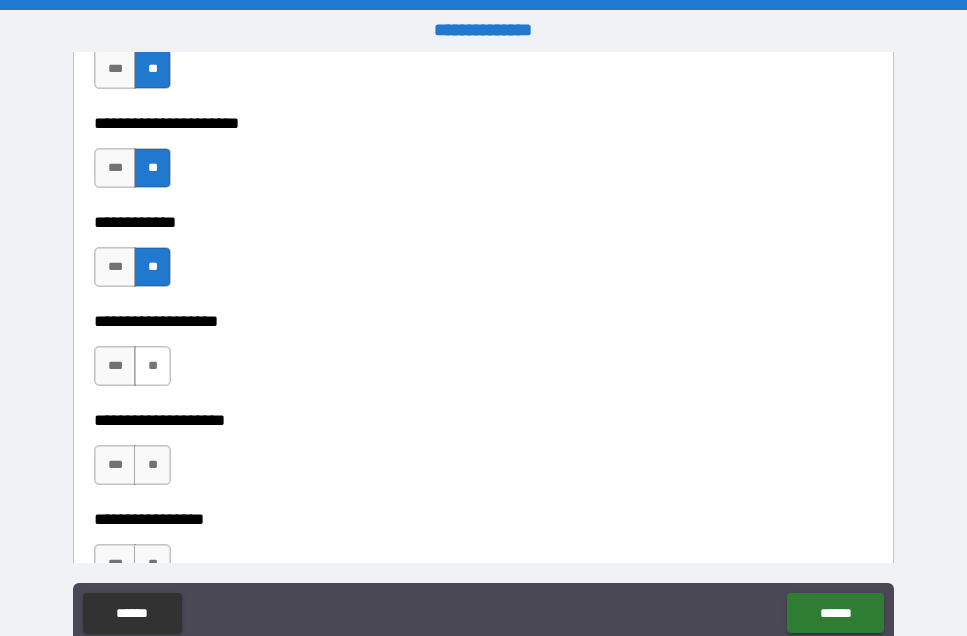 click on "**" at bounding box center [152, 366] 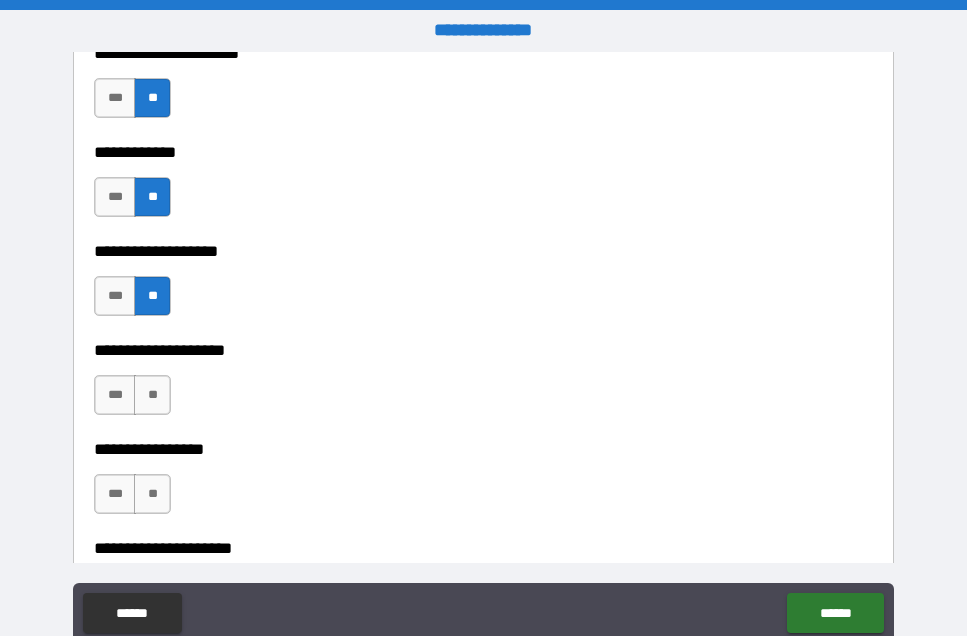 scroll, scrollTop: 7842, scrollLeft: 0, axis: vertical 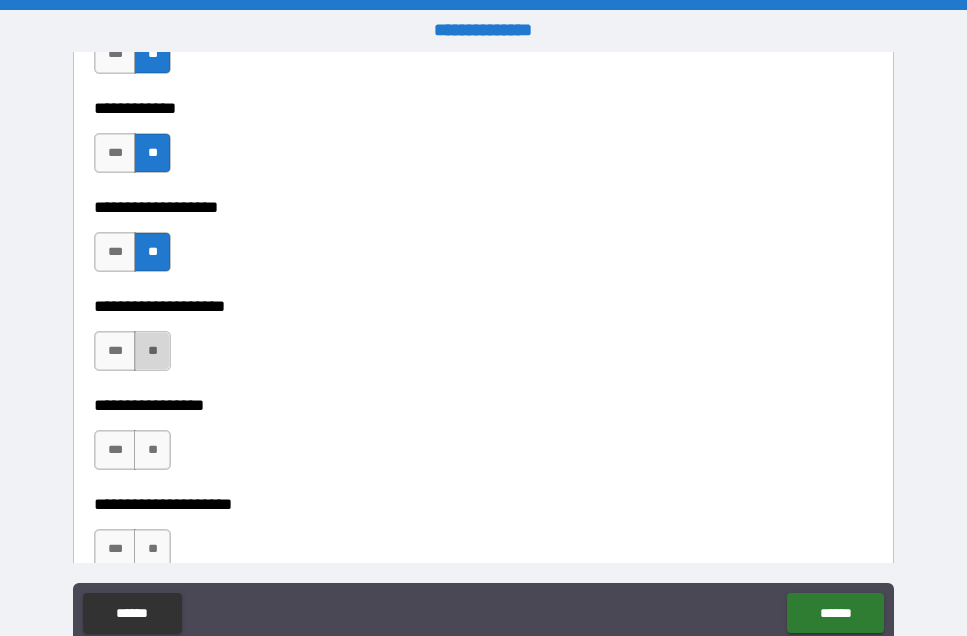 click on "**" at bounding box center [152, 351] 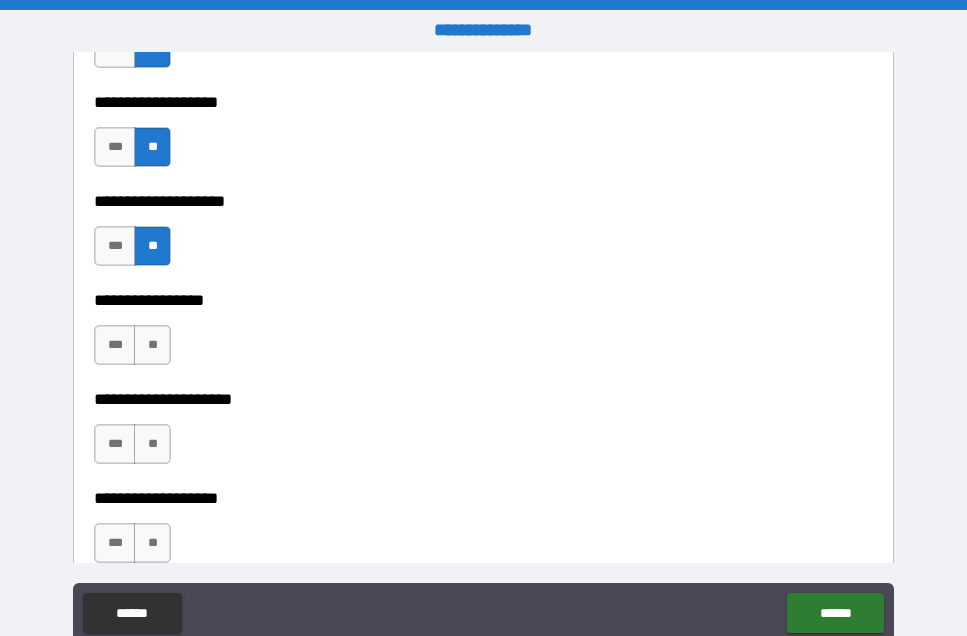 scroll, scrollTop: 7958, scrollLeft: 0, axis: vertical 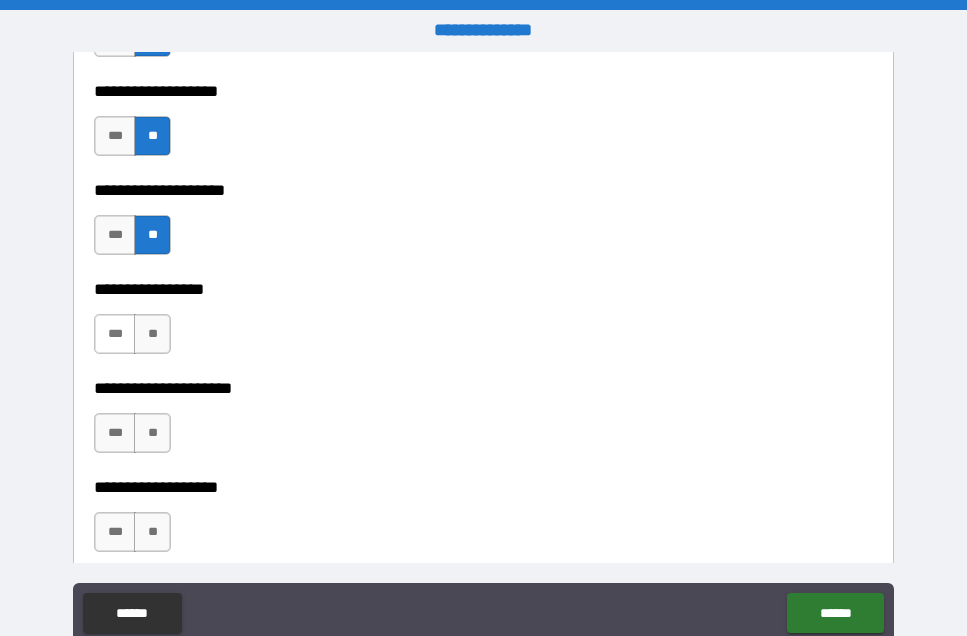 click on "***" at bounding box center (115, 334) 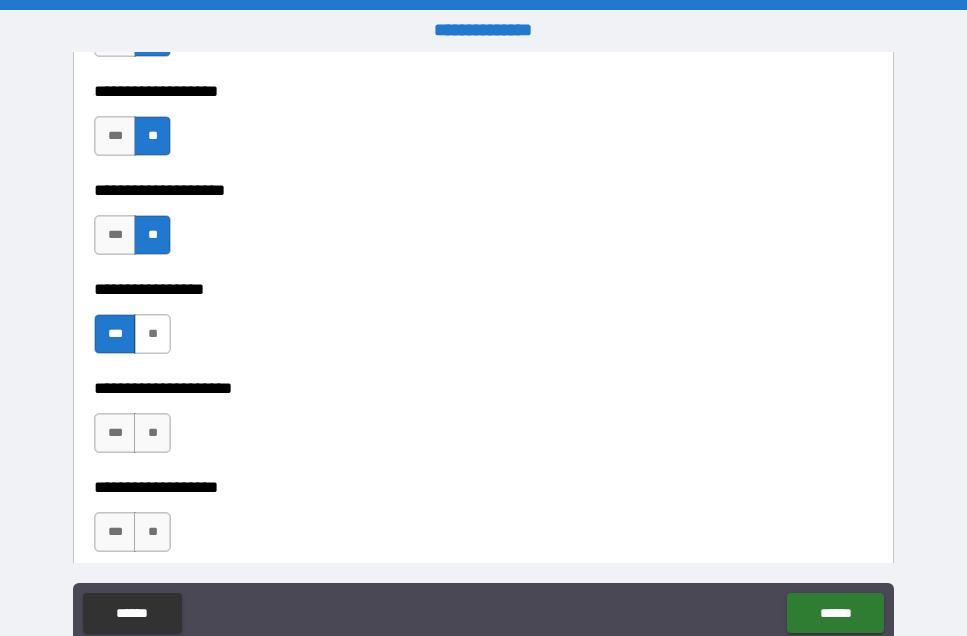 click on "**" at bounding box center (152, 334) 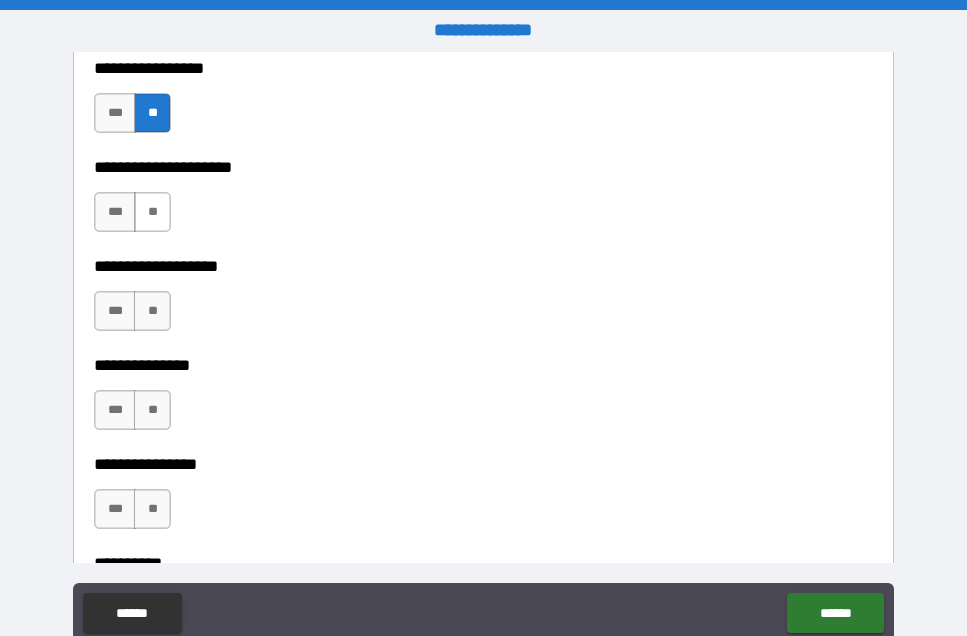 click on "**" at bounding box center [152, 212] 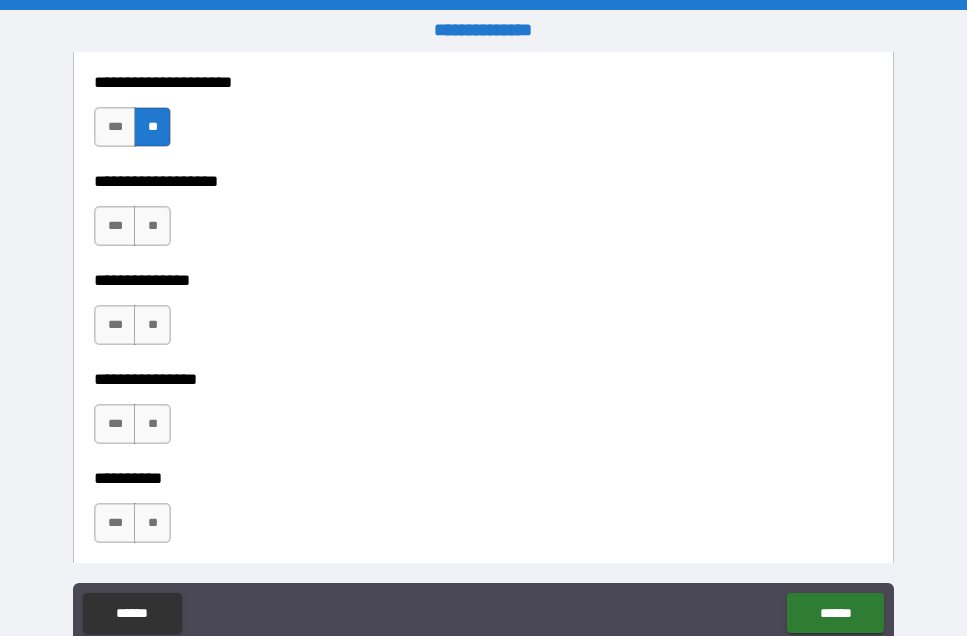 scroll, scrollTop: 8267, scrollLeft: 0, axis: vertical 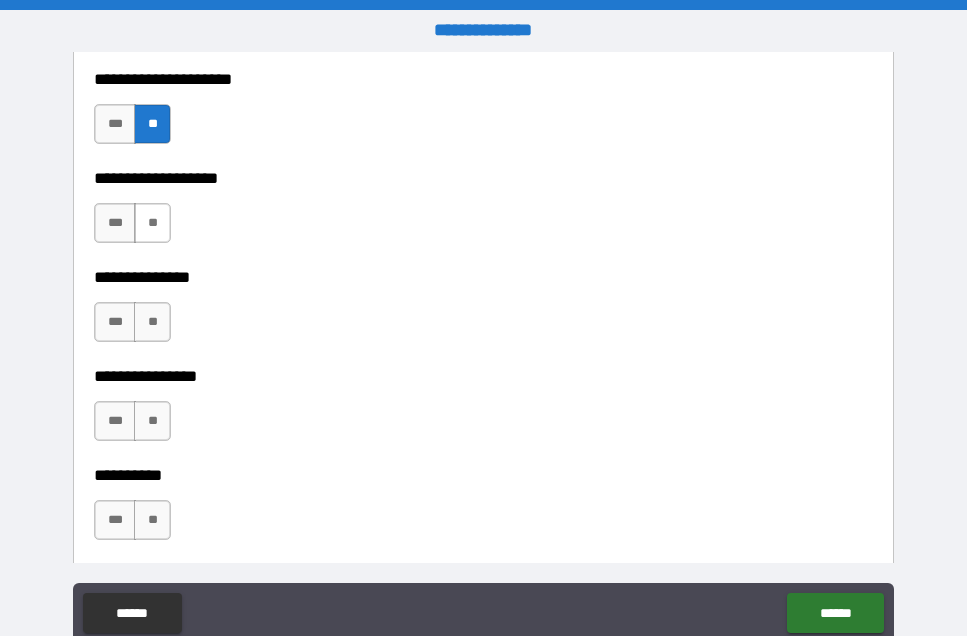 click on "**" at bounding box center [152, 223] 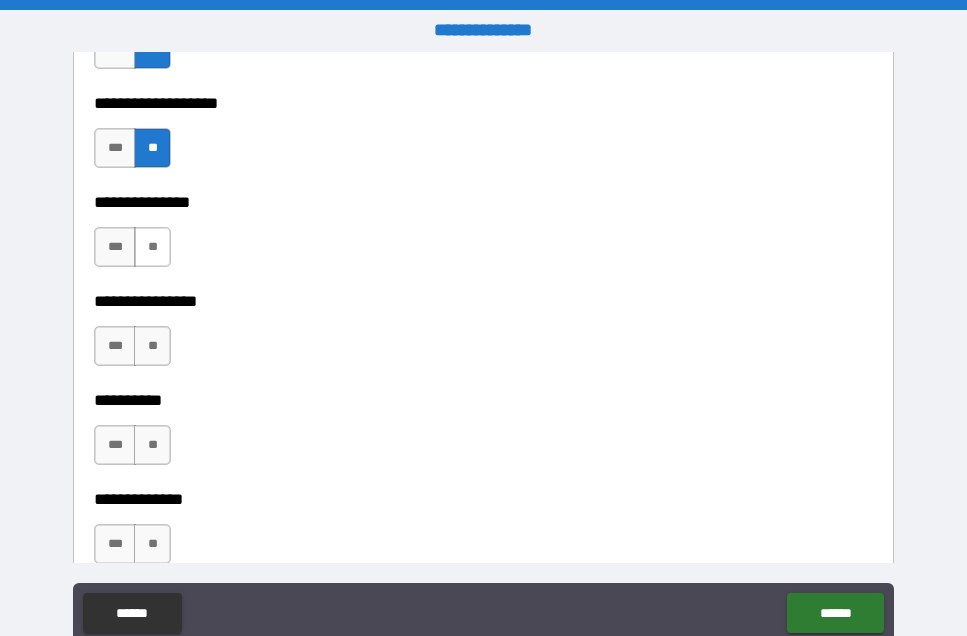 click on "**" at bounding box center (152, 247) 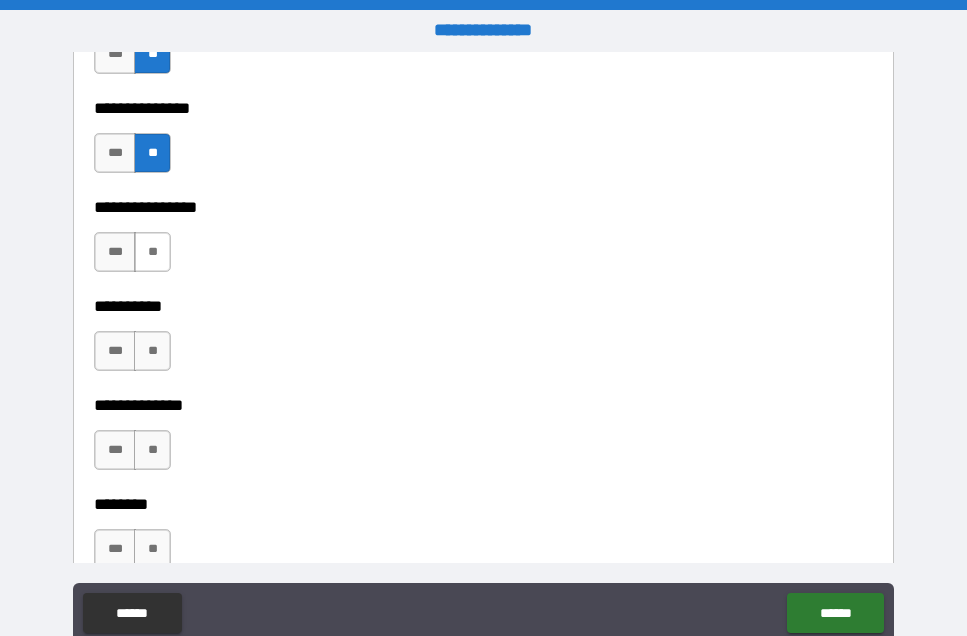 click on "**" at bounding box center [152, 252] 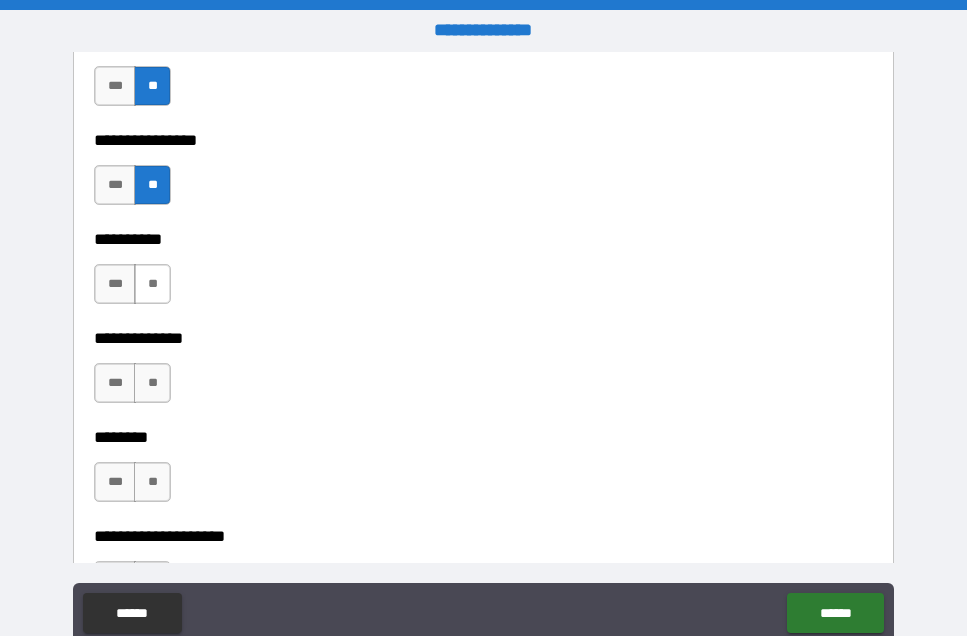 click on "**" at bounding box center [152, 284] 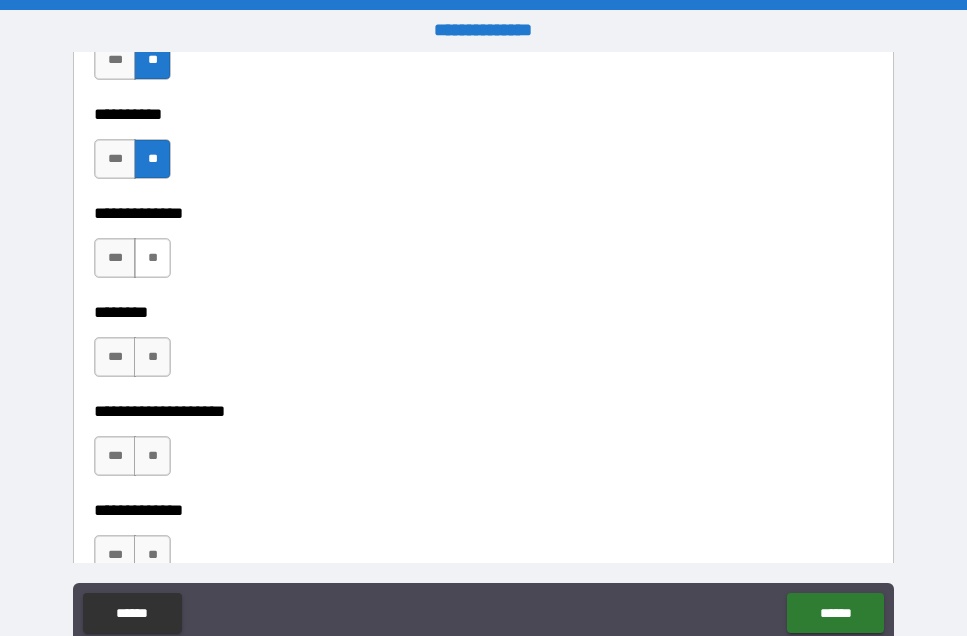 click on "**" at bounding box center (152, 258) 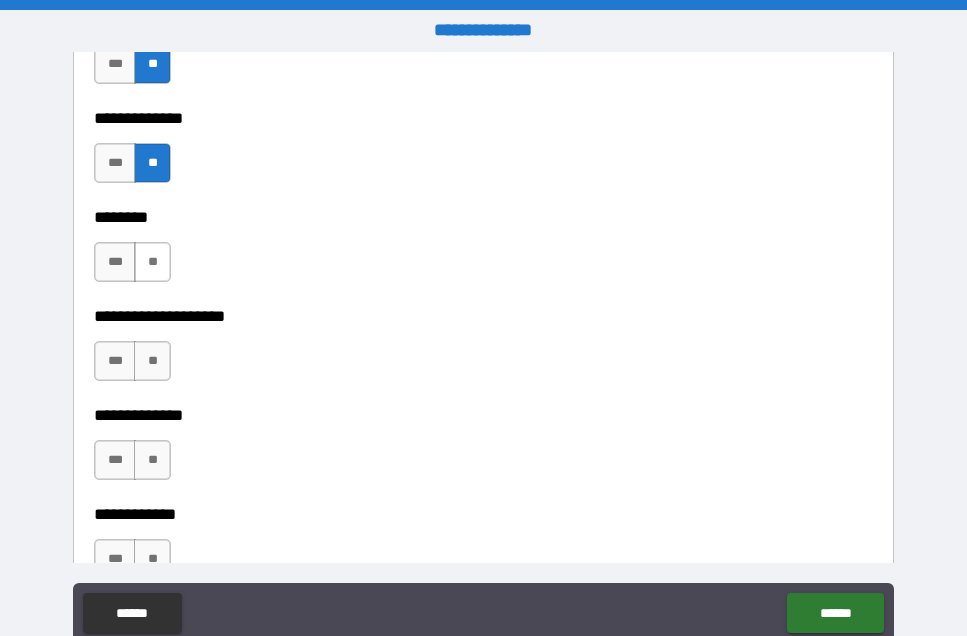 click on "**" at bounding box center (152, 262) 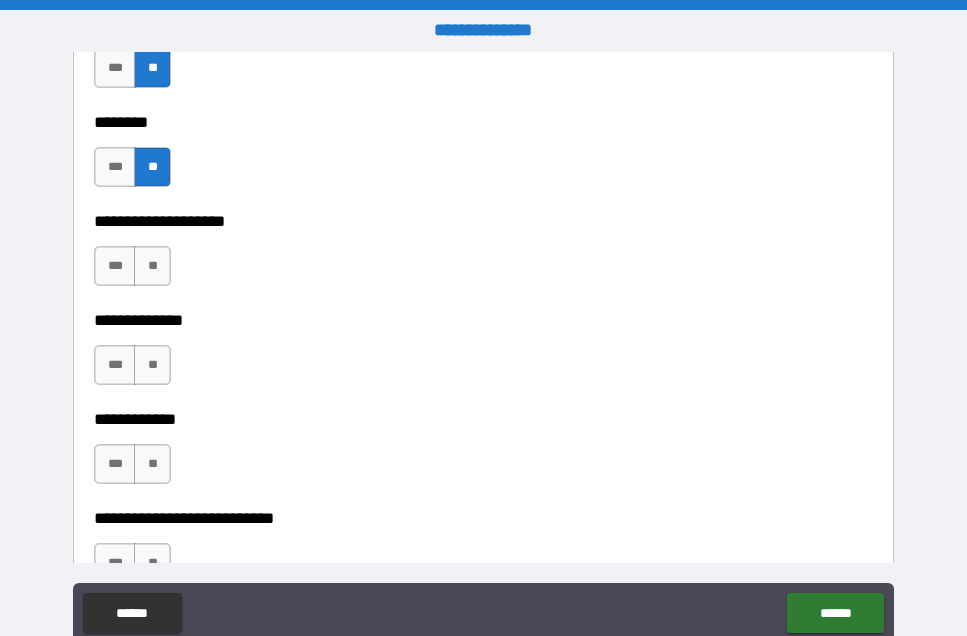 scroll, scrollTop: 8819, scrollLeft: 0, axis: vertical 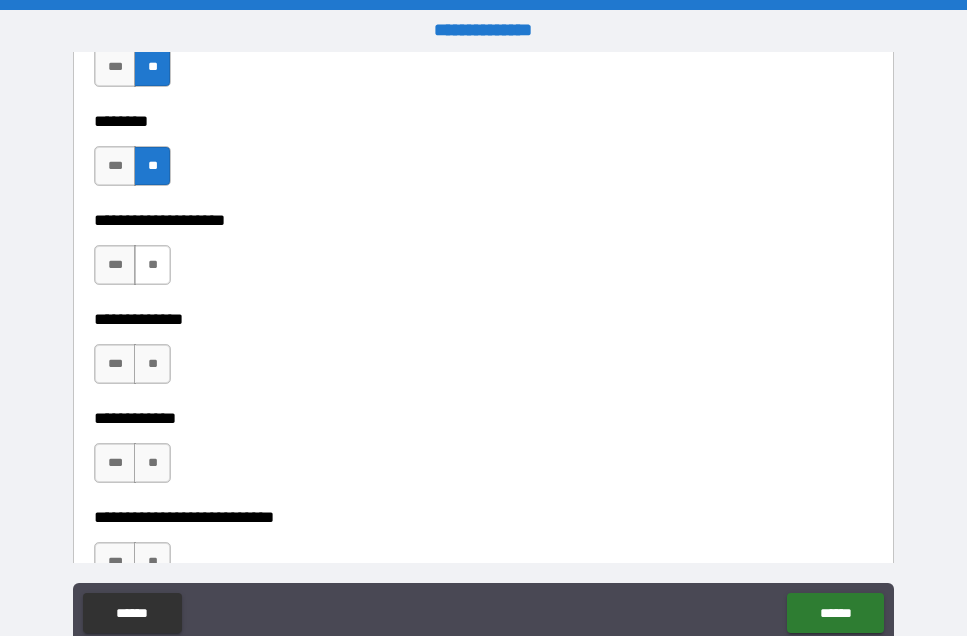click on "**" at bounding box center (152, 265) 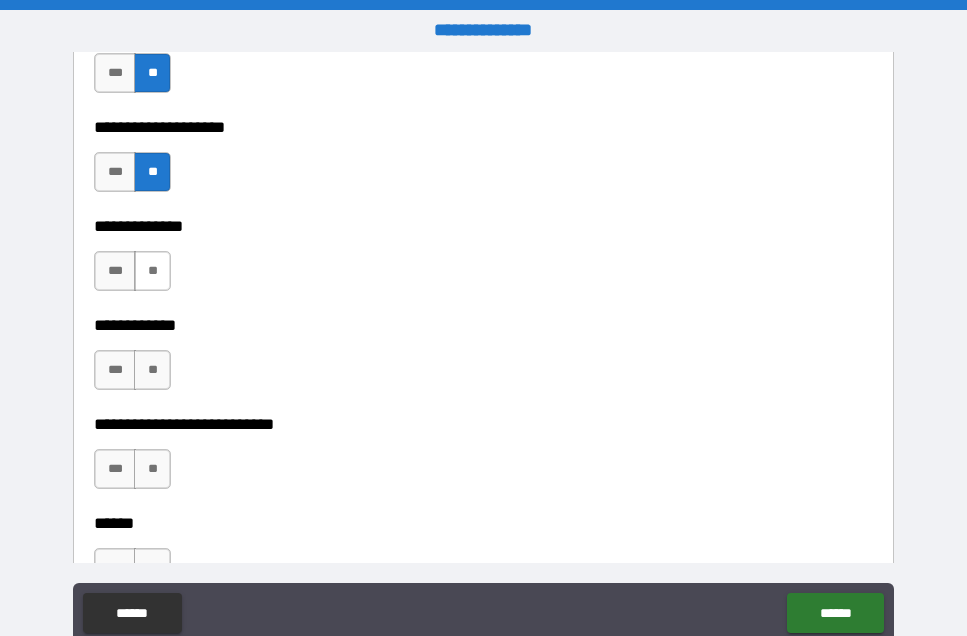 click on "**" at bounding box center (152, 271) 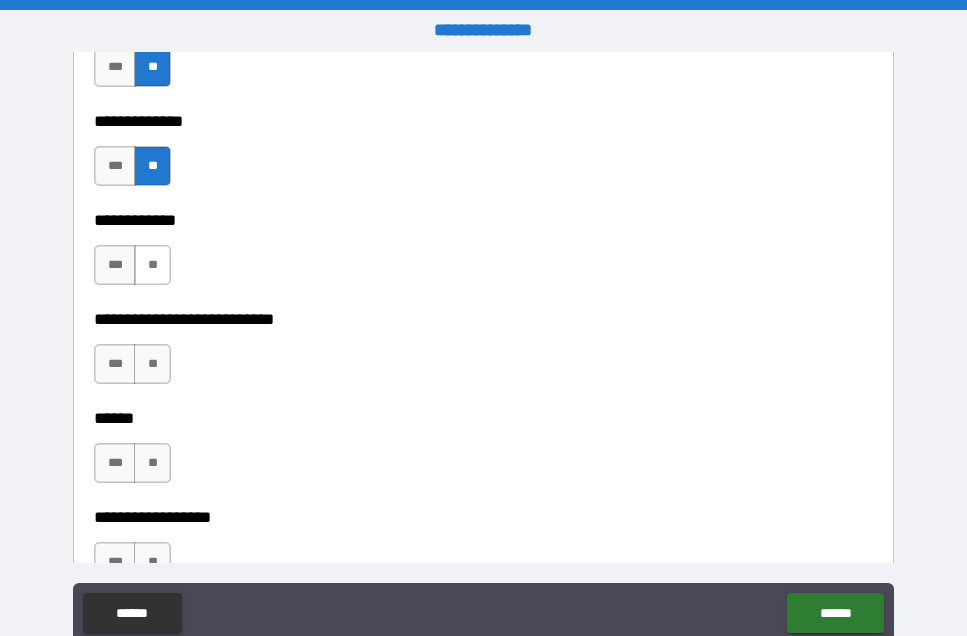 click on "**" at bounding box center [152, 265] 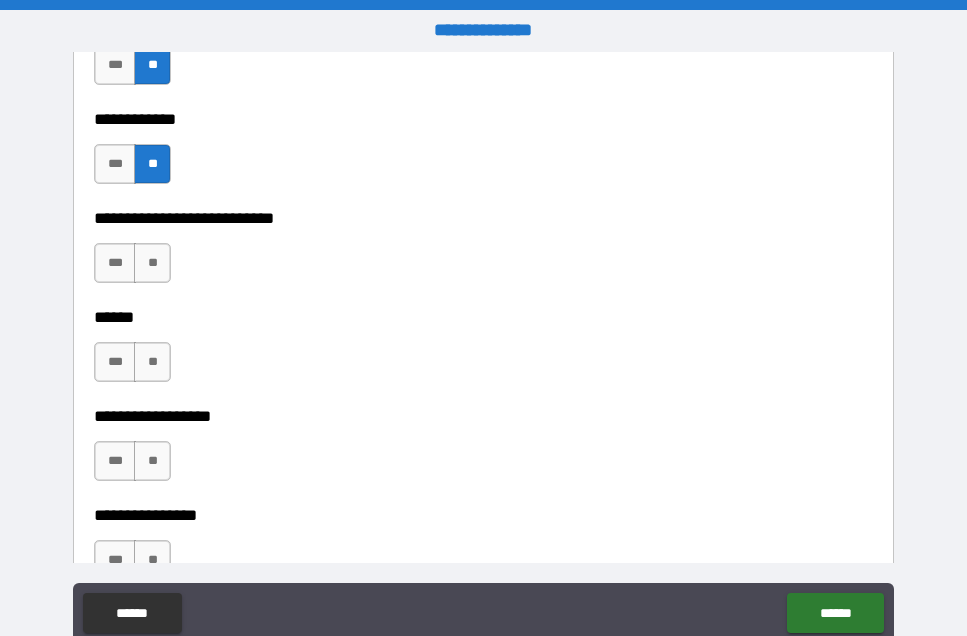 scroll, scrollTop: 9120, scrollLeft: 0, axis: vertical 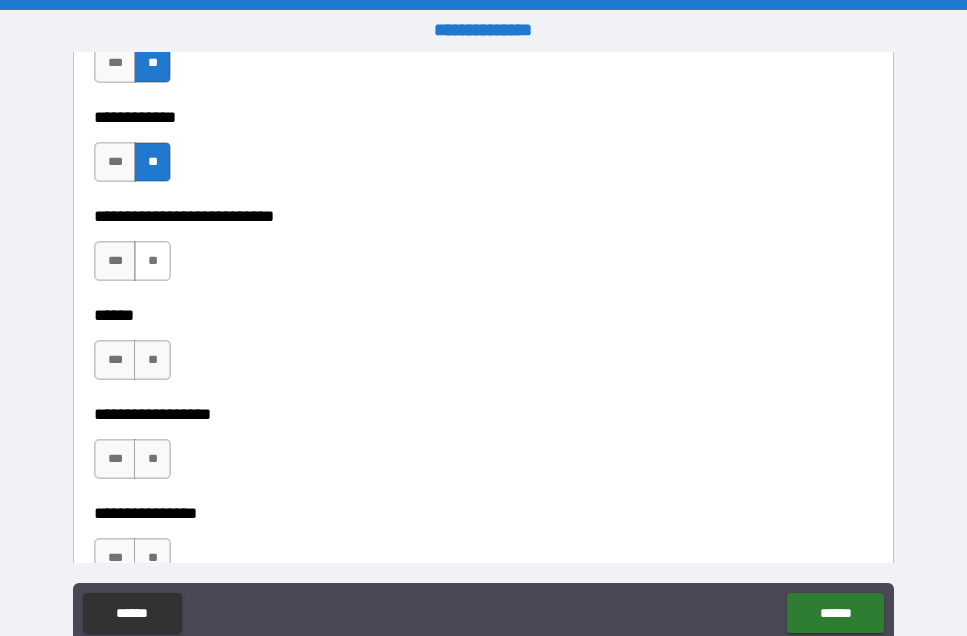 click on "**" at bounding box center (152, 261) 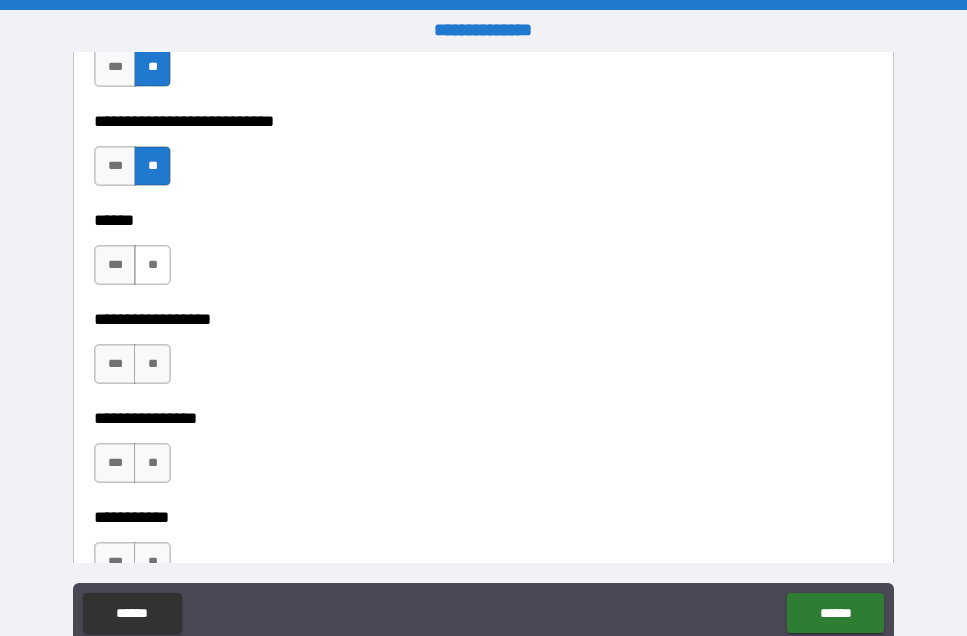 click on "**" at bounding box center (152, 265) 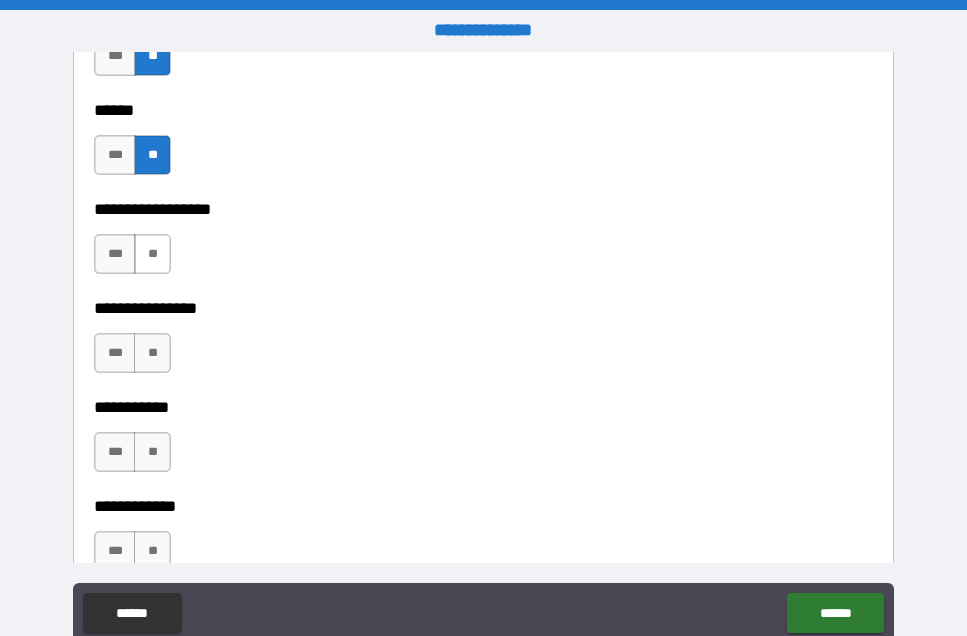 click on "**" at bounding box center (152, 254) 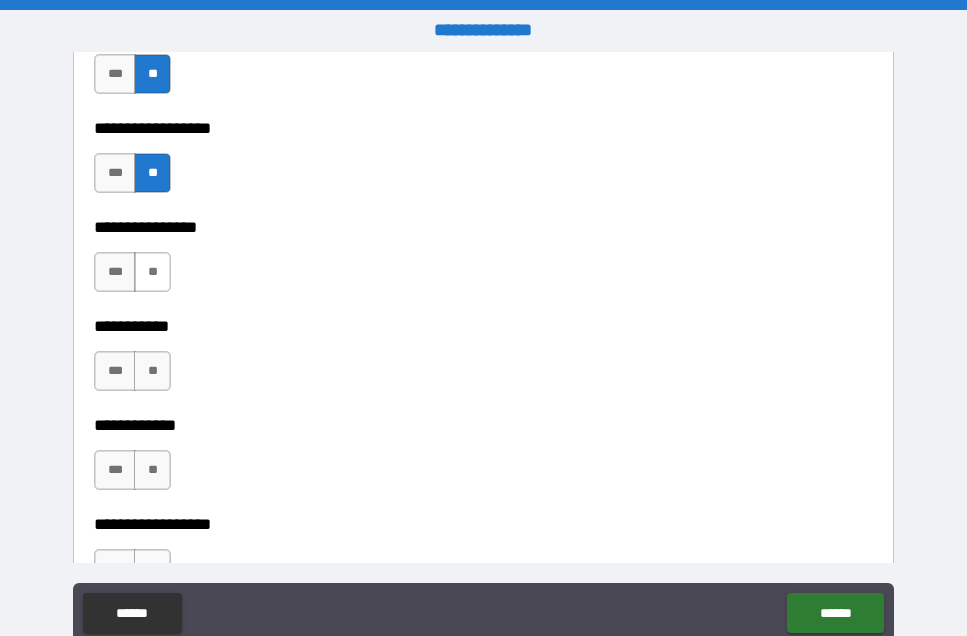 click on "**" at bounding box center [152, 272] 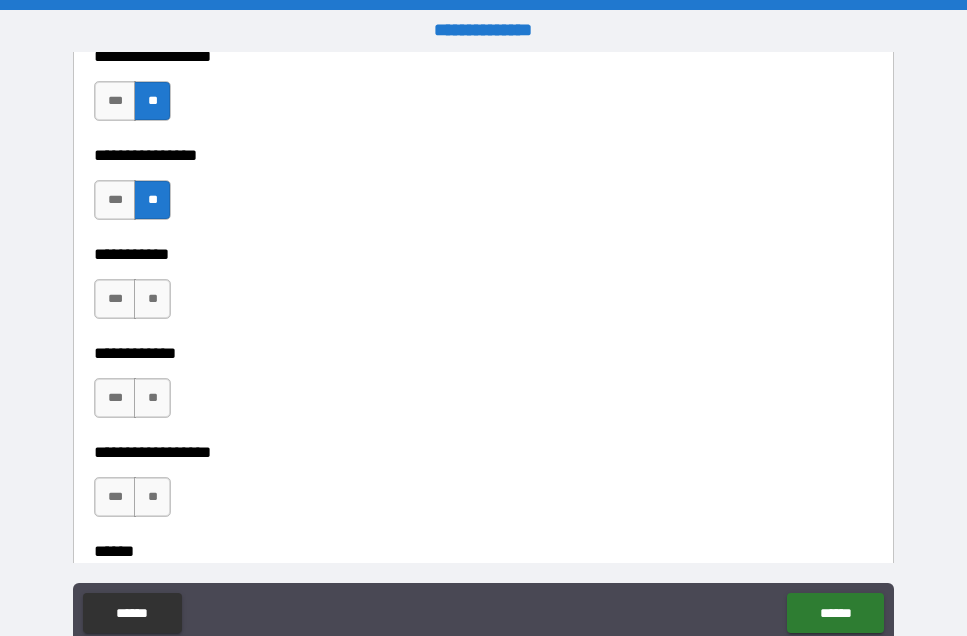 scroll, scrollTop: 9480, scrollLeft: 0, axis: vertical 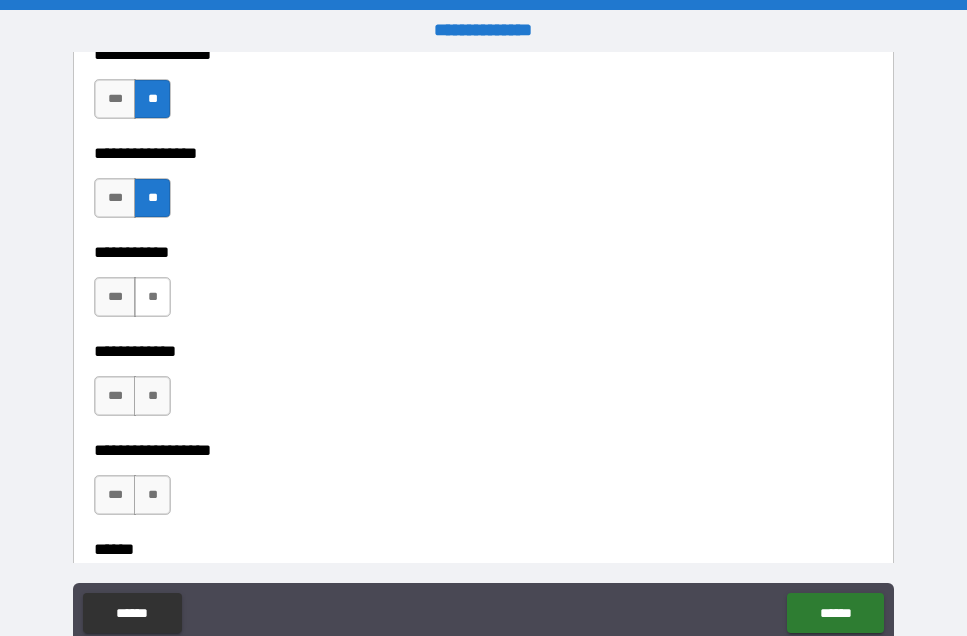 click on "**" at bounding box center [152, 297] 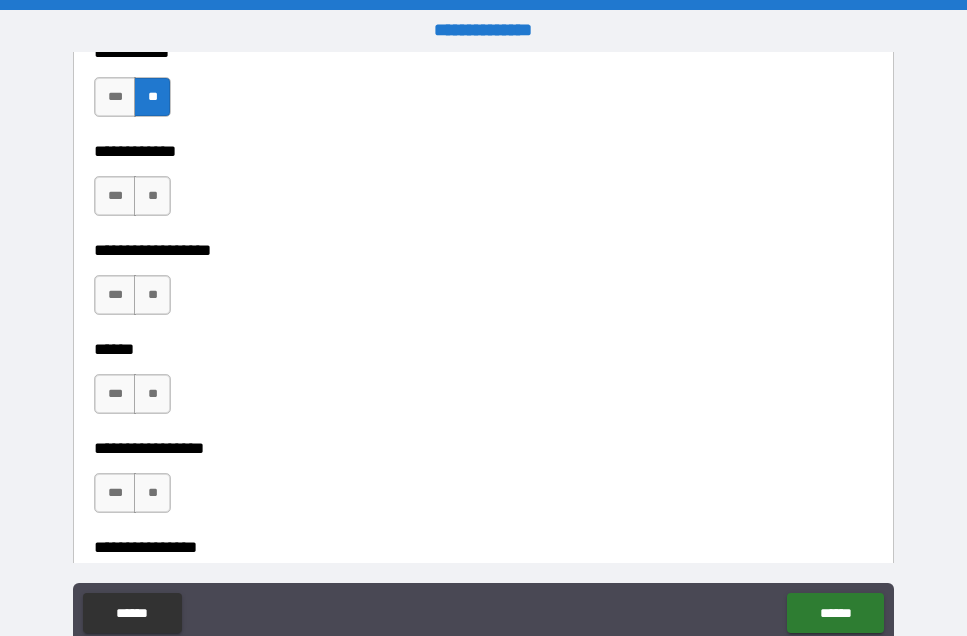 scroll, scrollTop: 9681, scrollLeft: 0, axis: vertical 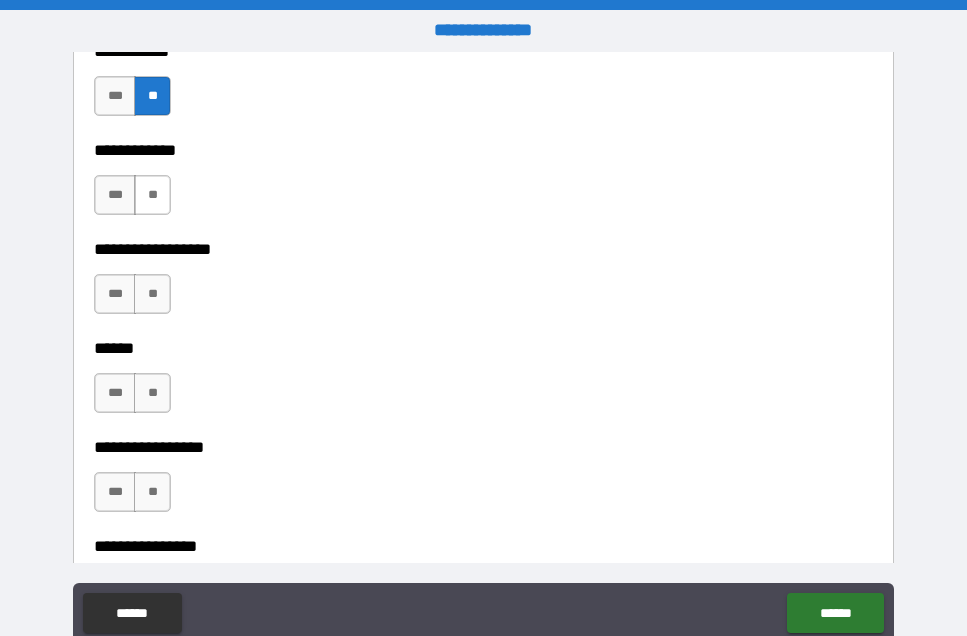 click on "**" at bounding box center (152, 195) 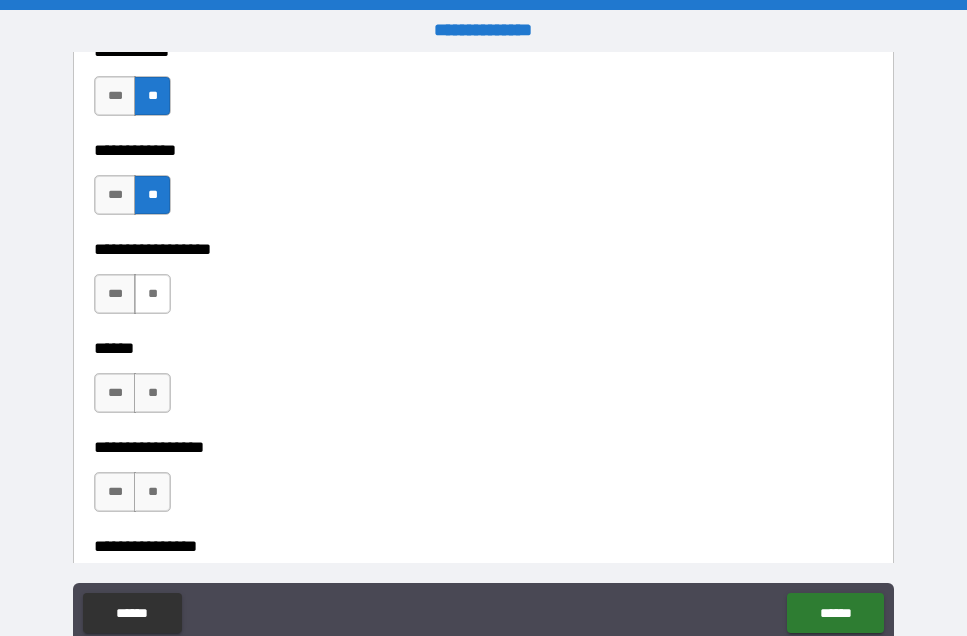 click on "**" at bounding box center [152, 294] 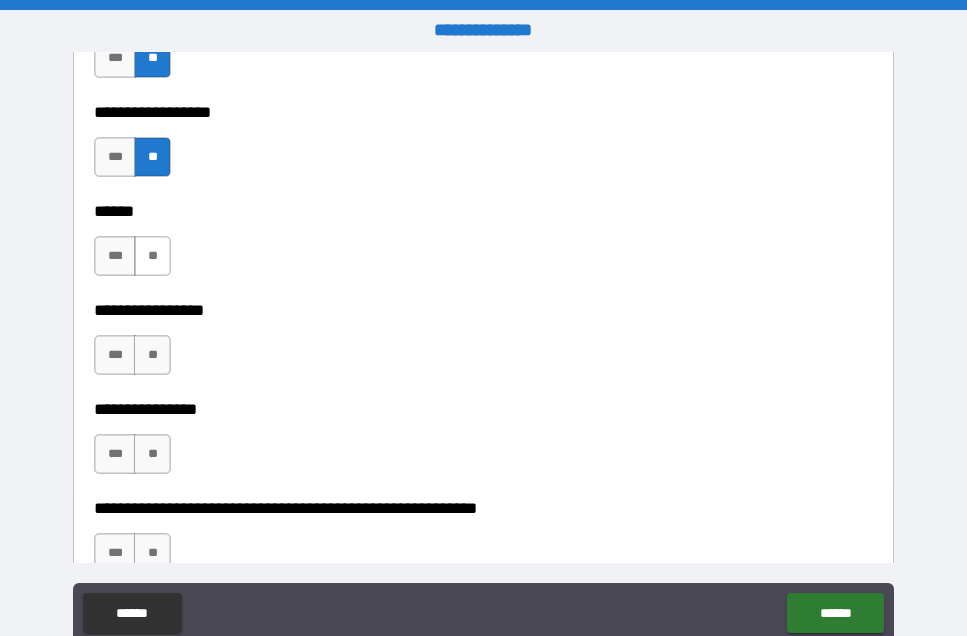 click on "**" at bounding box center [152, 256] 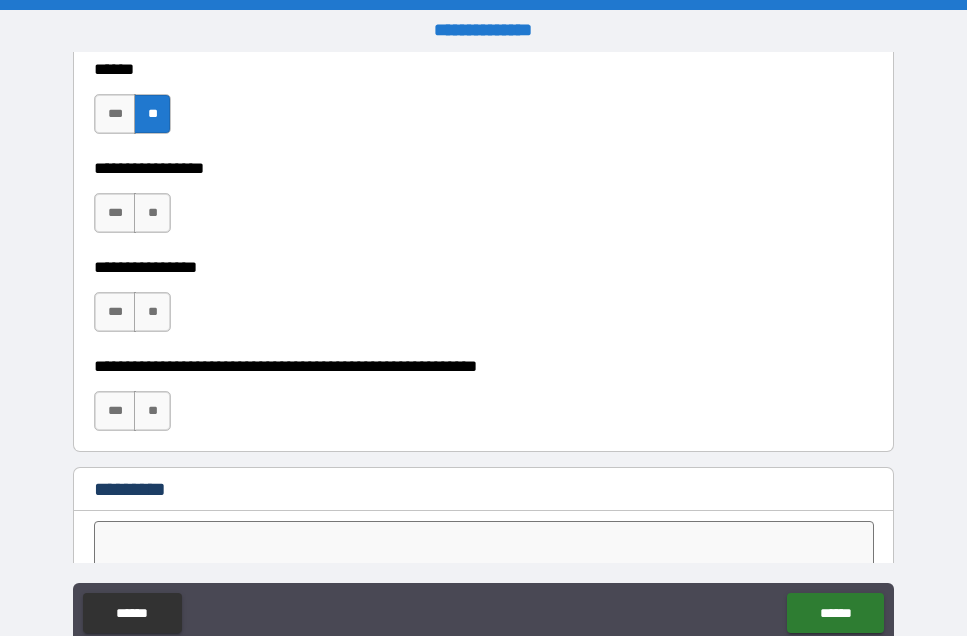 scroll, scrollTop: 9964, scrollLeft: 0, axis: vertical 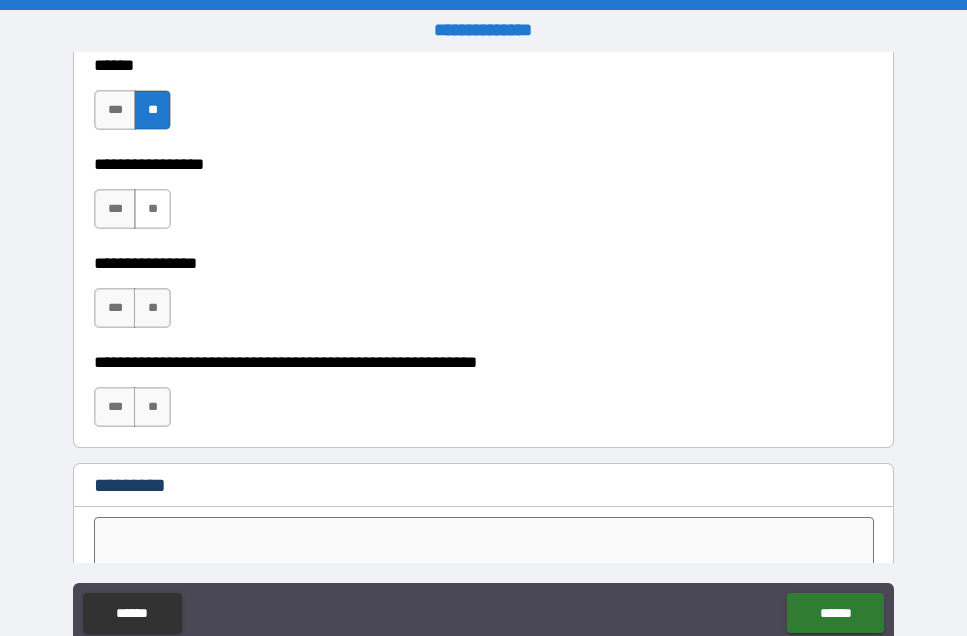 click on "**" at bounding box center [152, 209] 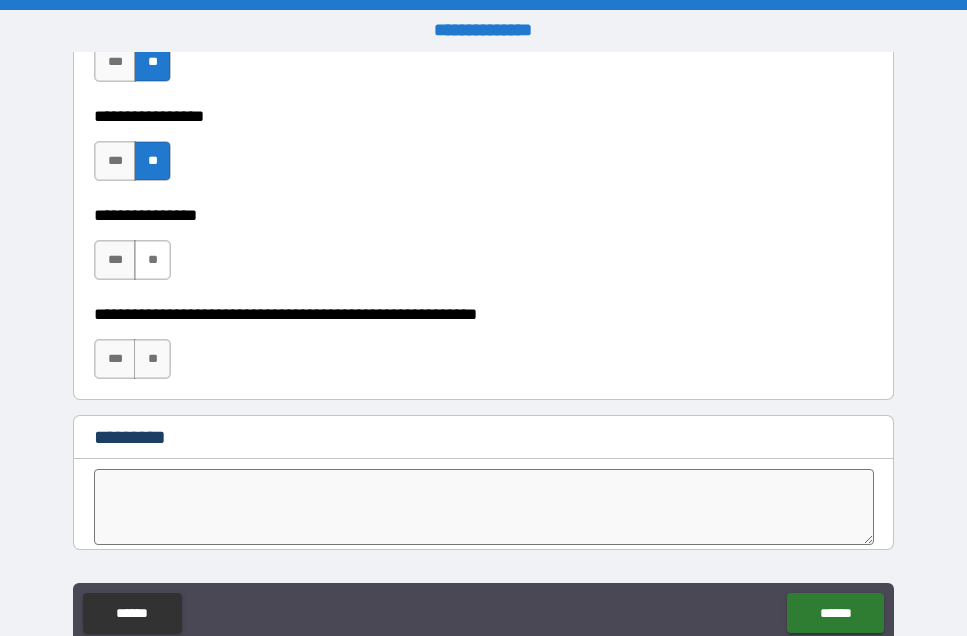 click on "**" at bounding box center (152, 260) 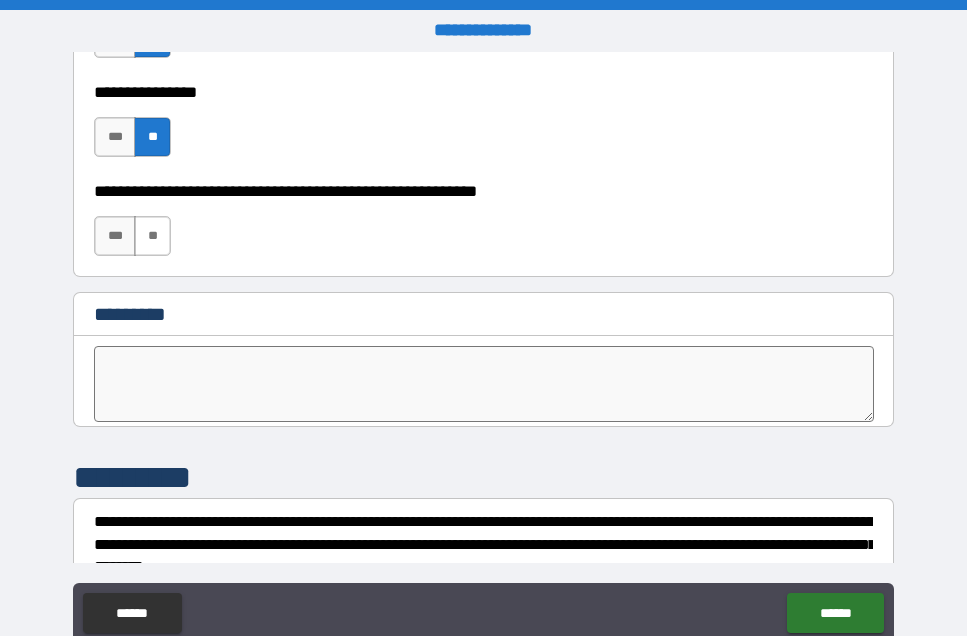 click on "**" at bounding box center (152, 236) 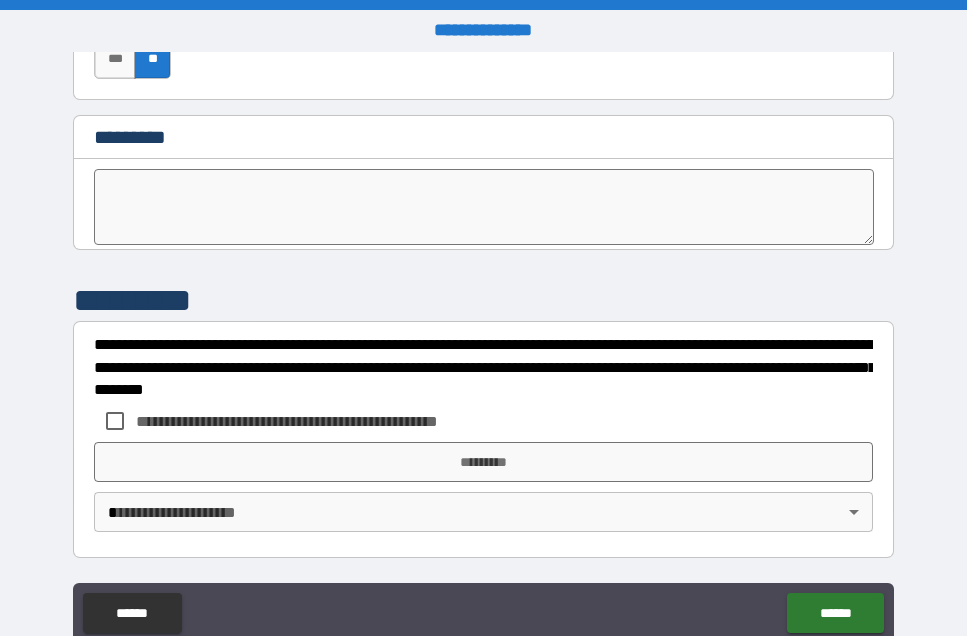 scroll, scrollTop: 10312, scrollLeft: 0, axis: vertical 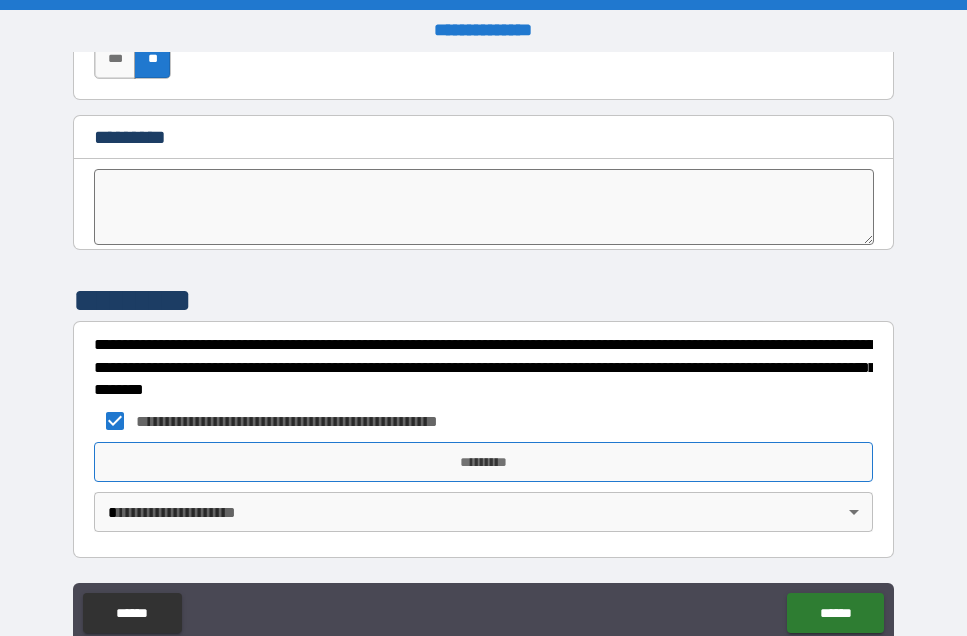 click on "*********" at bounding box center [483, 462] 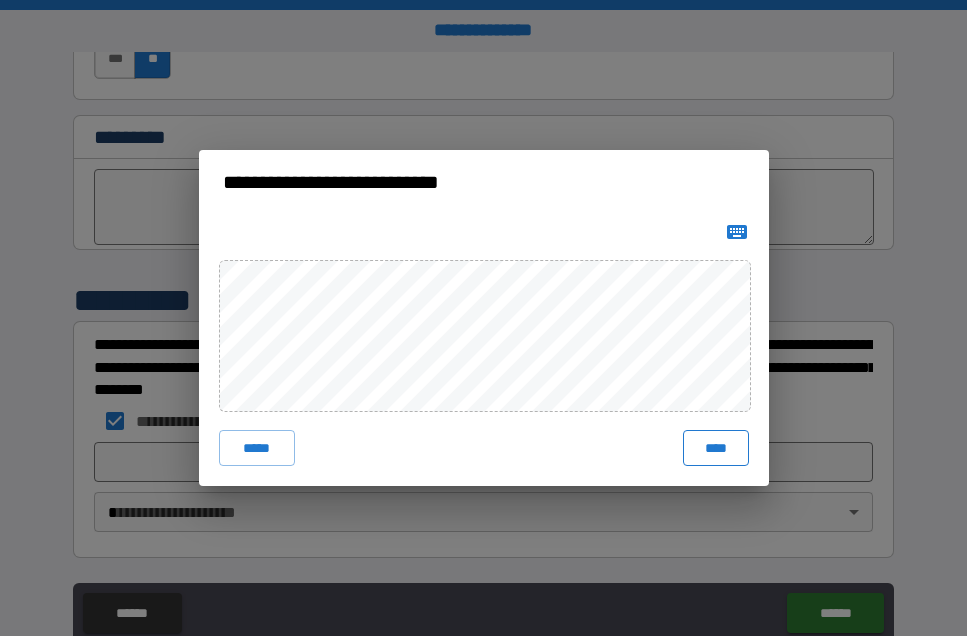 click on "****" at bounding box center (716, 448) 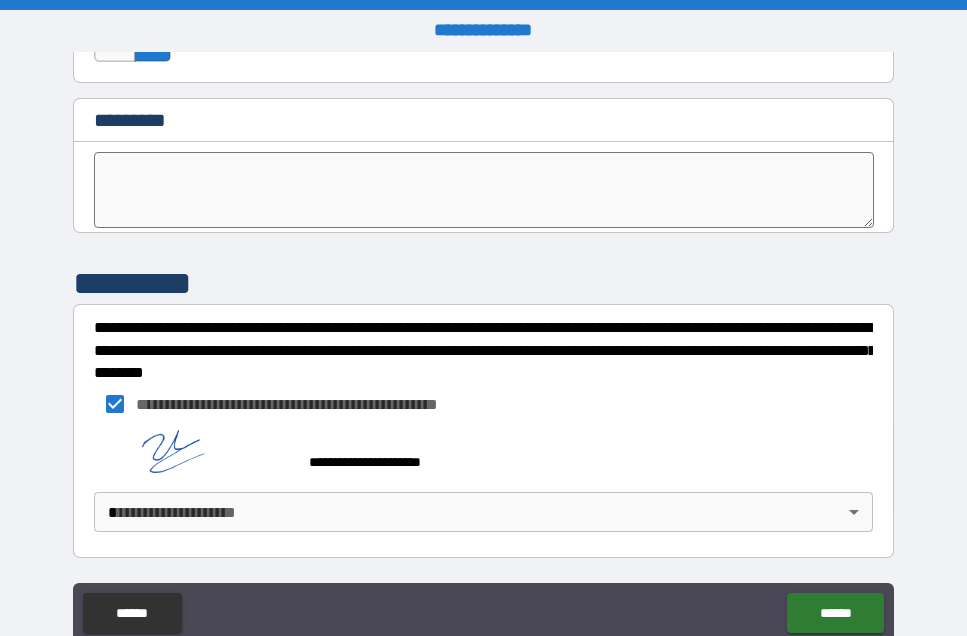 scroll, scrollTop: 10329, scrollLeft: 0, axis: vertical 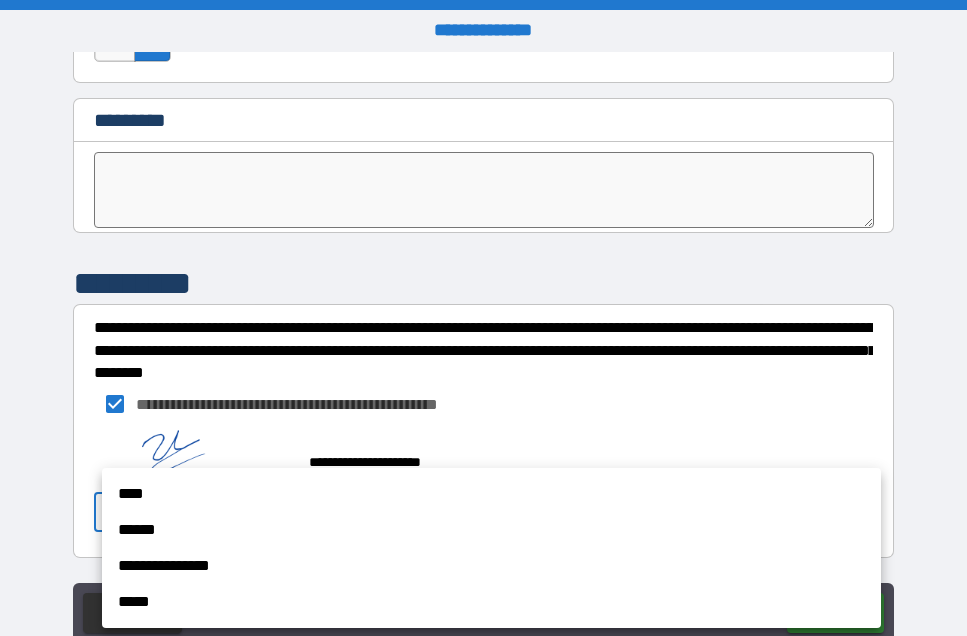 click on "****" at bounding box center (491, 494) 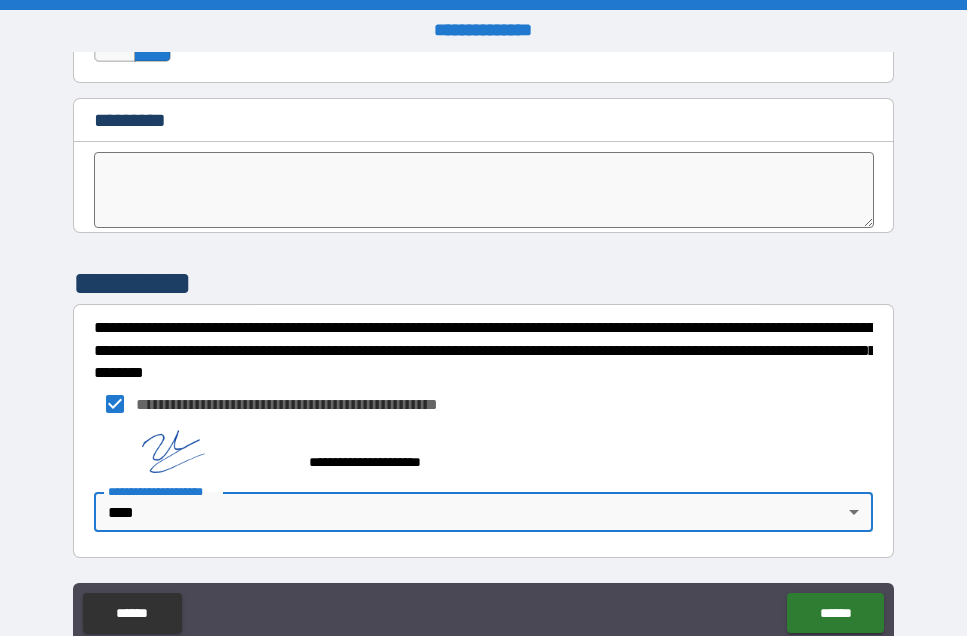type on "****" 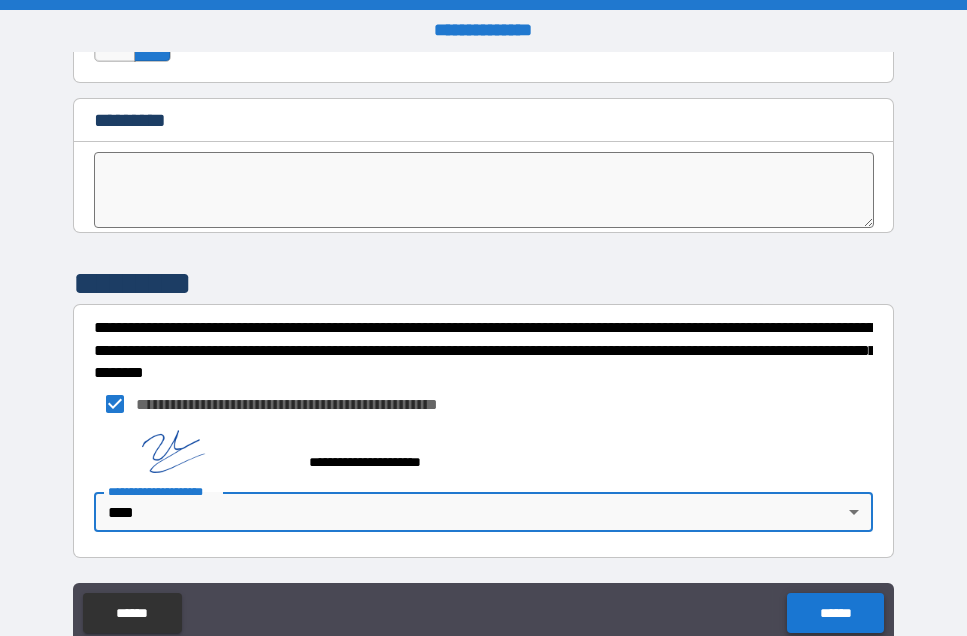 click on "******" at bounding box center (835, 613) 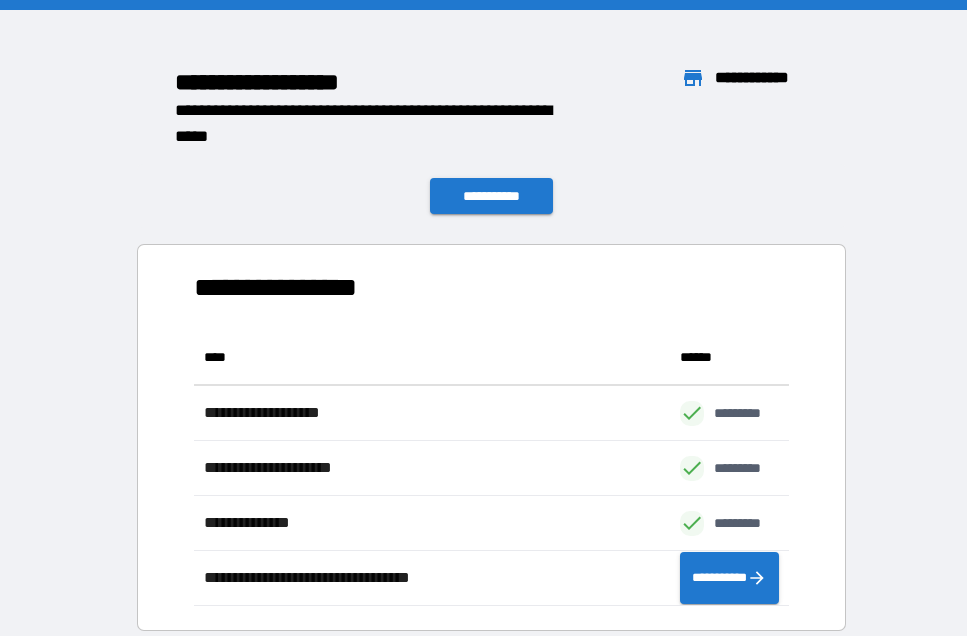 scroll, scrollTop: 276, scrollLeft: 595, axis: both 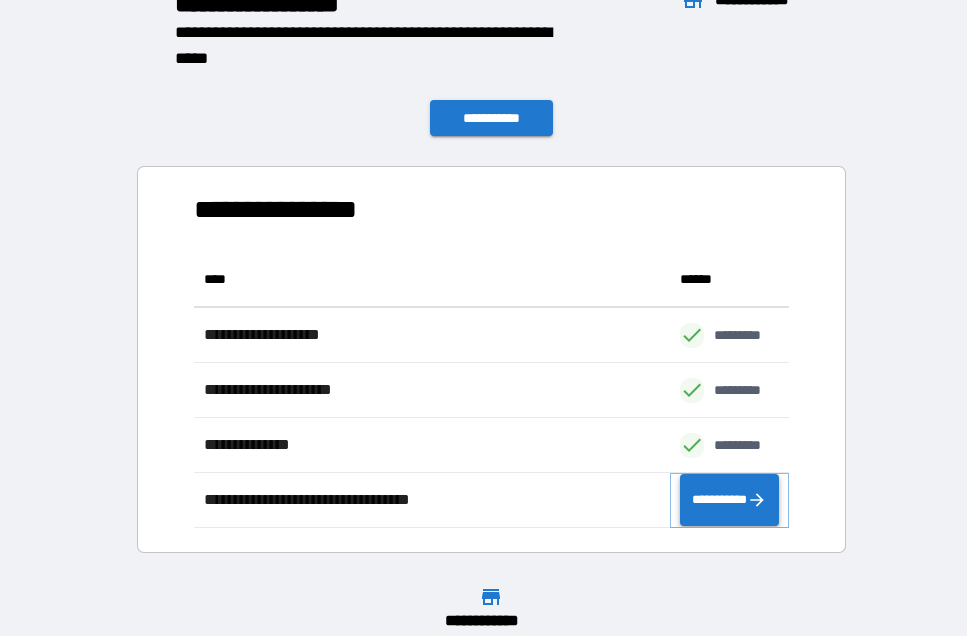 click 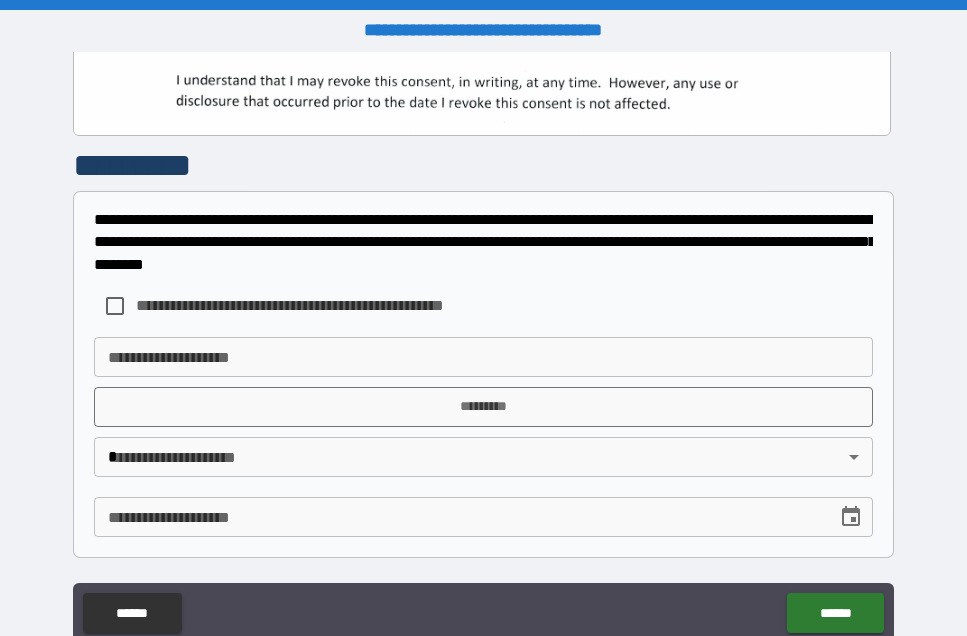 scroll, scrollTop: 584, scrollLeft: 0, axis: vertical 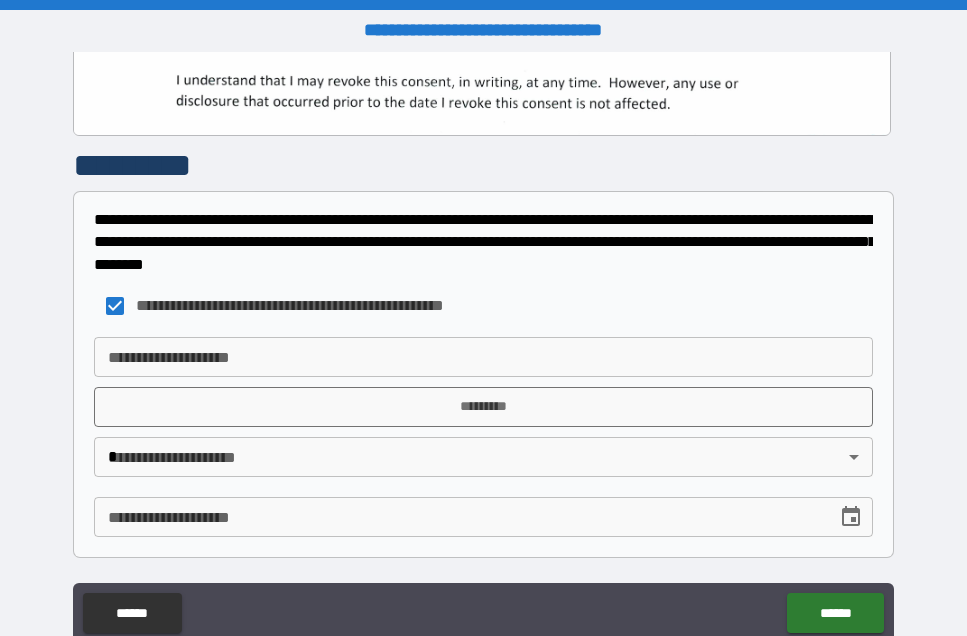 click on "**********" at bounding box center (483, 357) 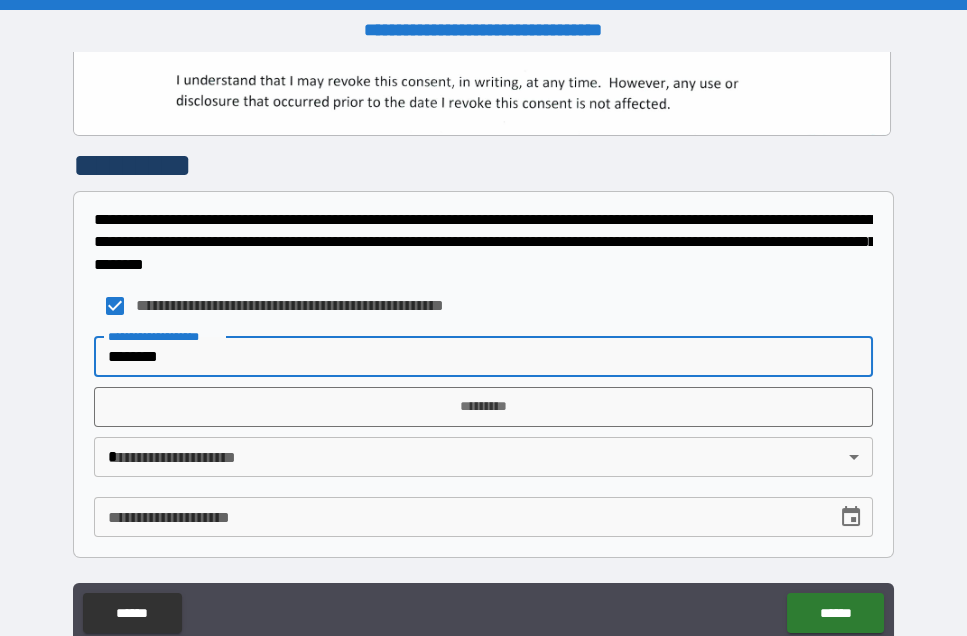type on "********" 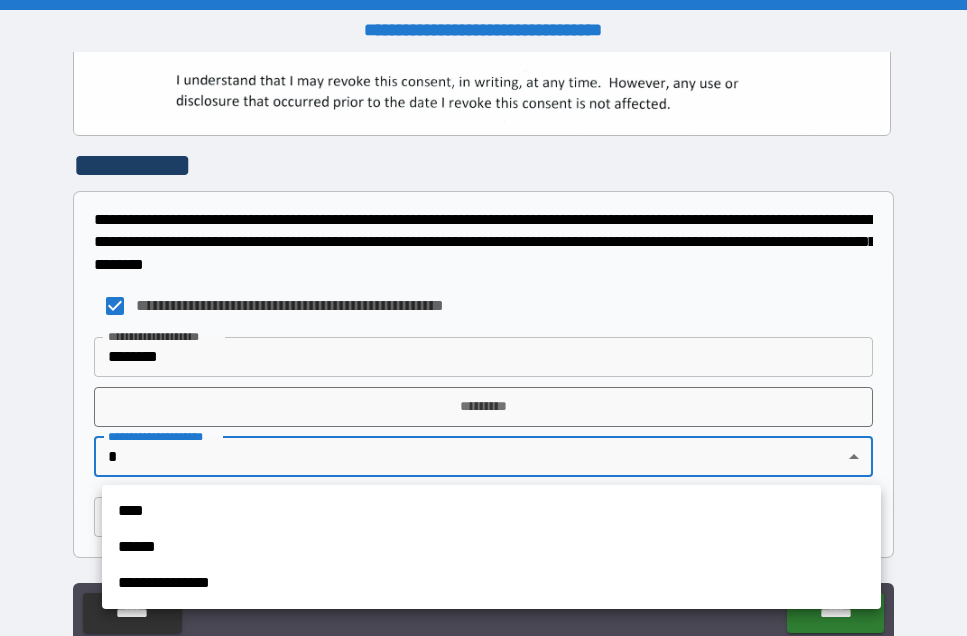 click on "****" at bounding box center (491, 511) 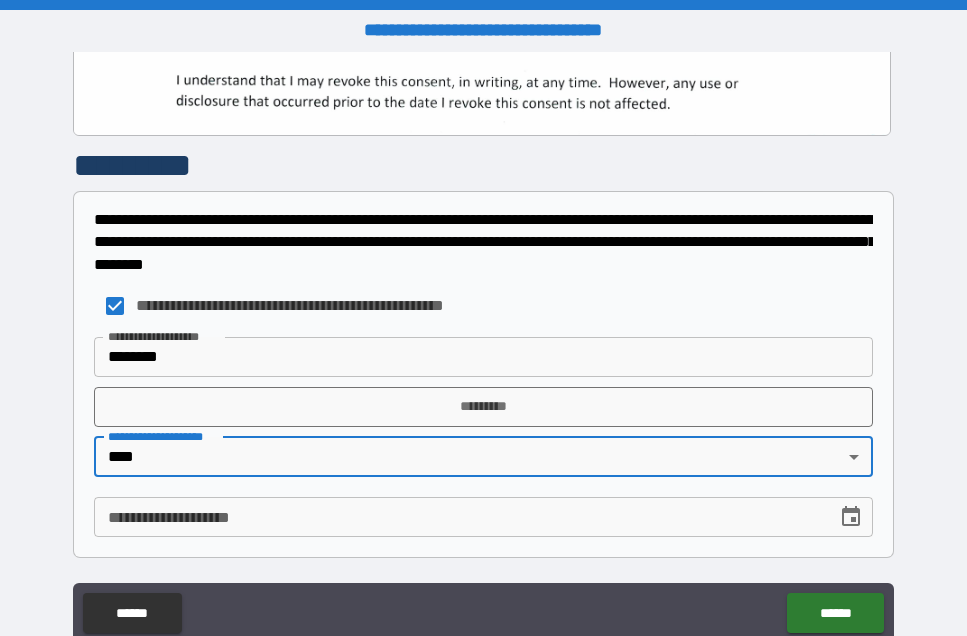 click on "**********" at bounding box center [458, 517] 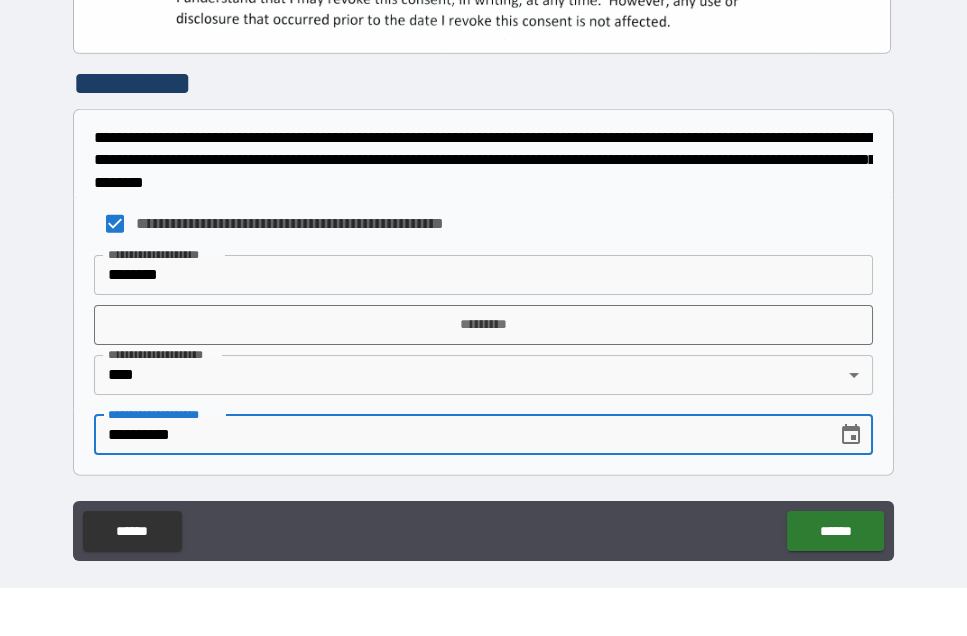 scroll, scrollTop: 39, scrollLeft: 0, axis: vertical 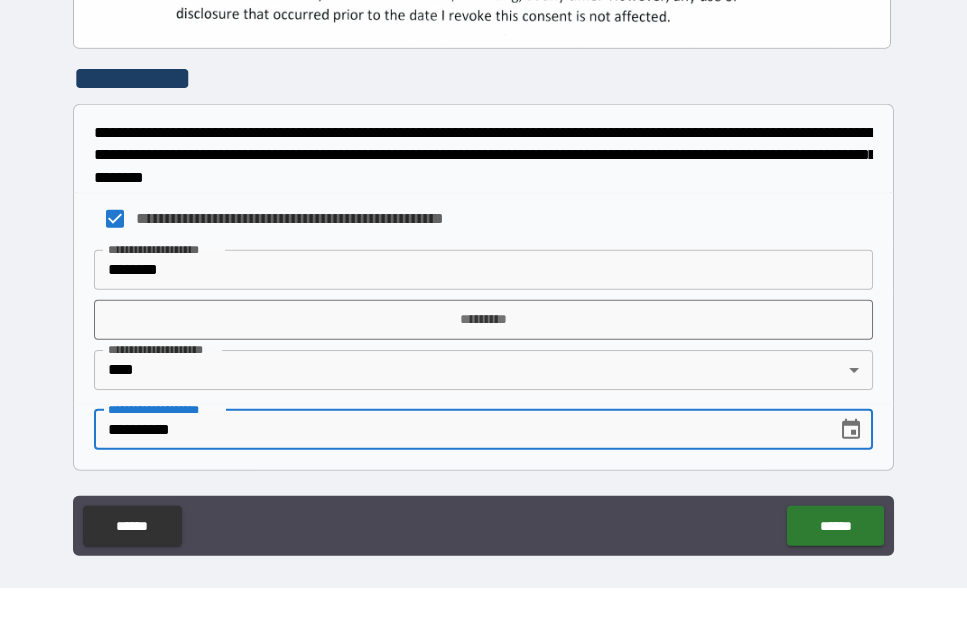type on "**********" 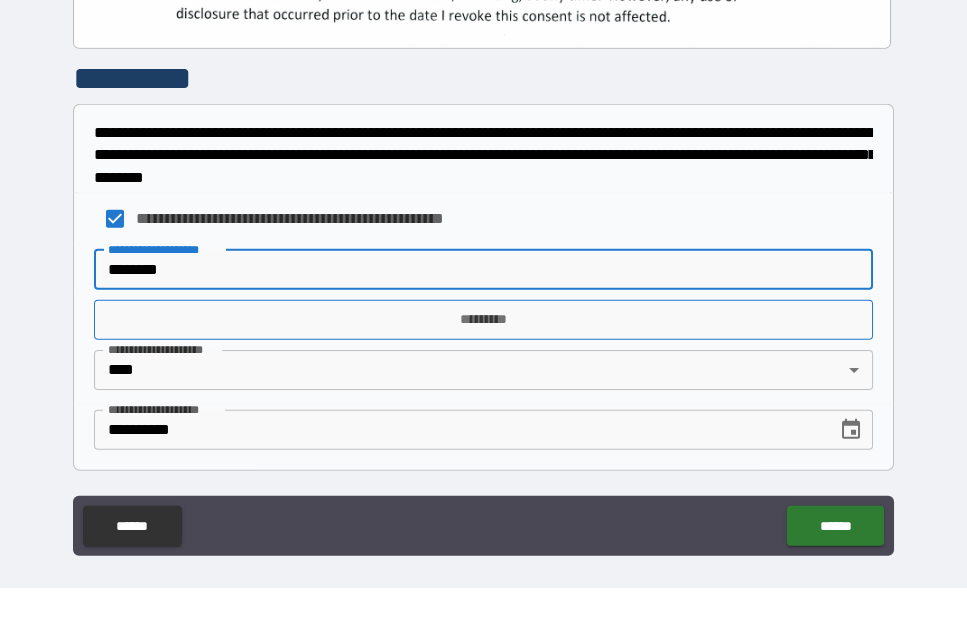 click on "*********" at bounding box center (483, 368) 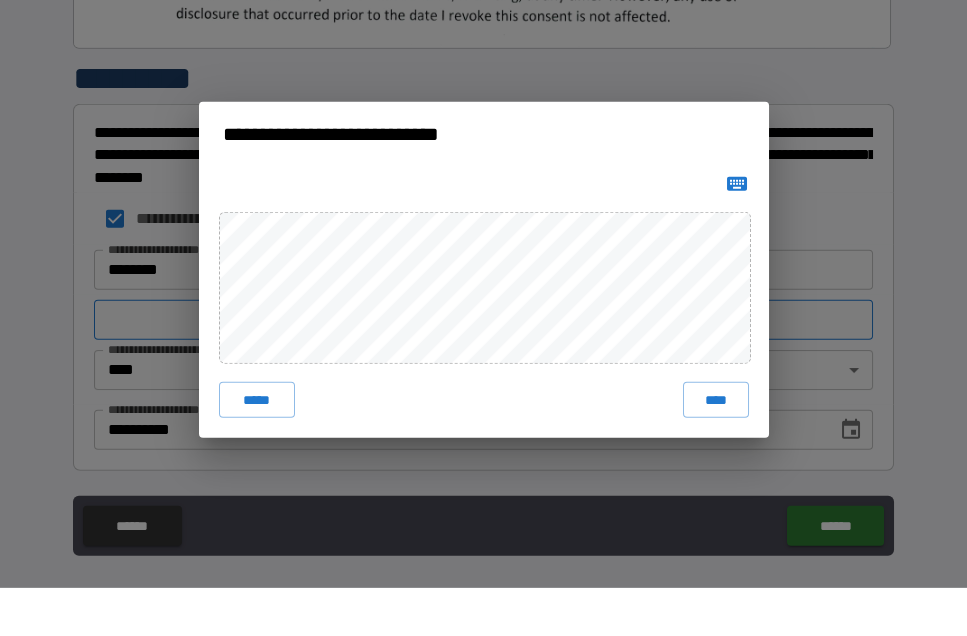 scroll, scrollTop: 57, scrollLeft: 0, axis: vertical 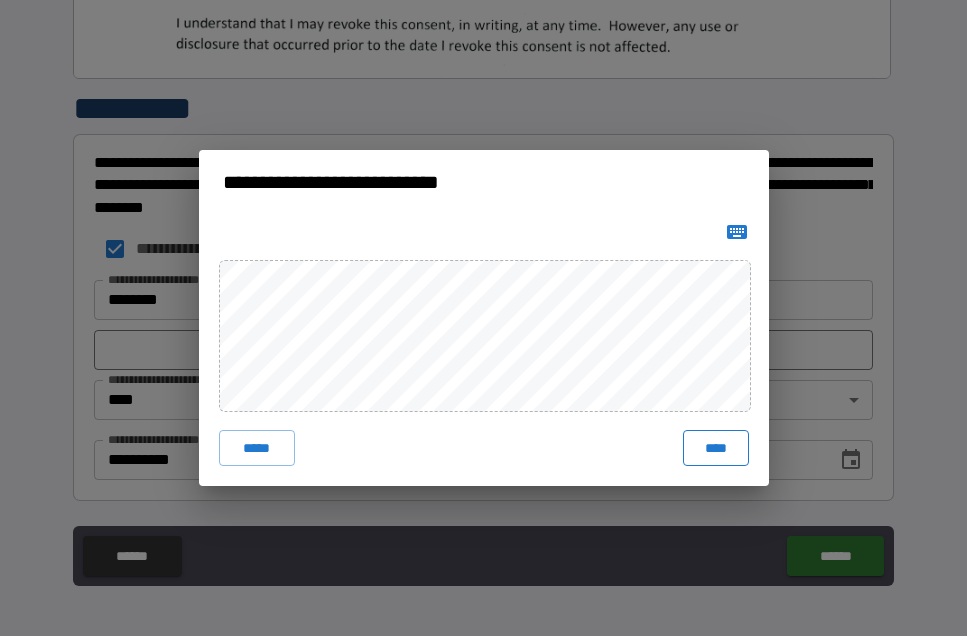 click on "****" at bounding box center (716, 448) 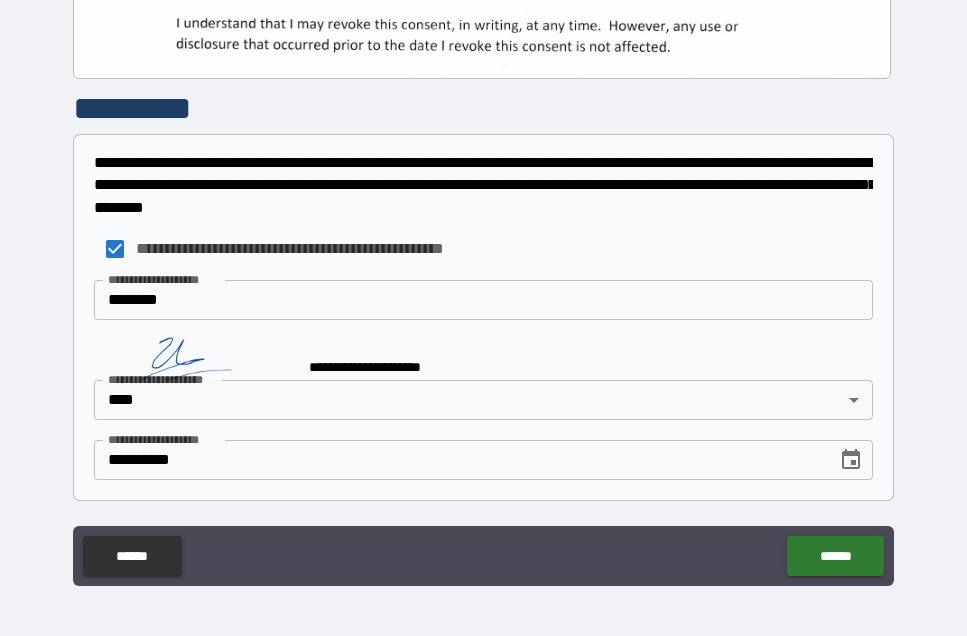scroll, scrollTop: 574, scrollLeft: 0, axis: vertical 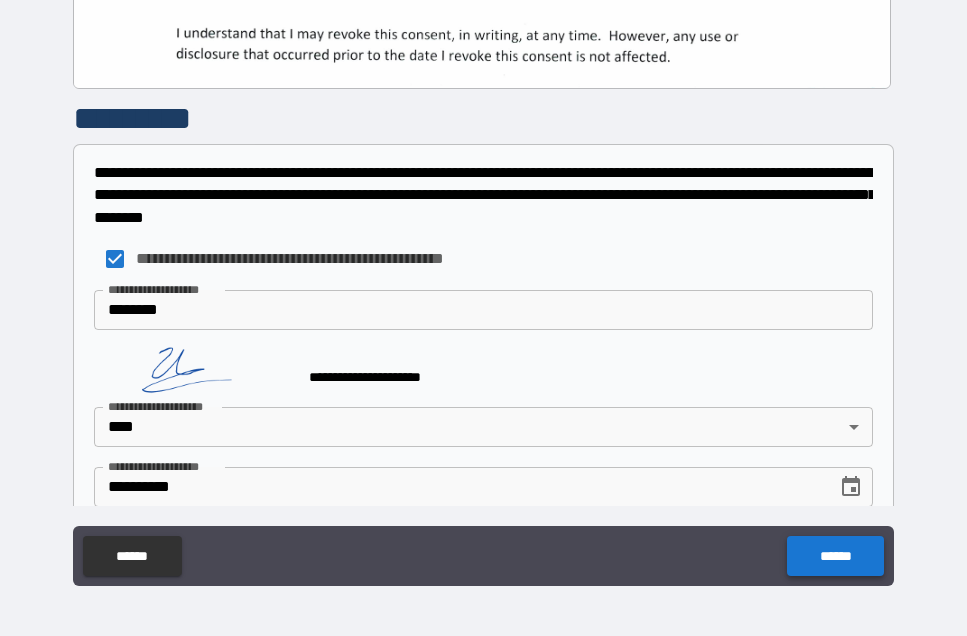 click on "******" at bounding box center (835, 556) 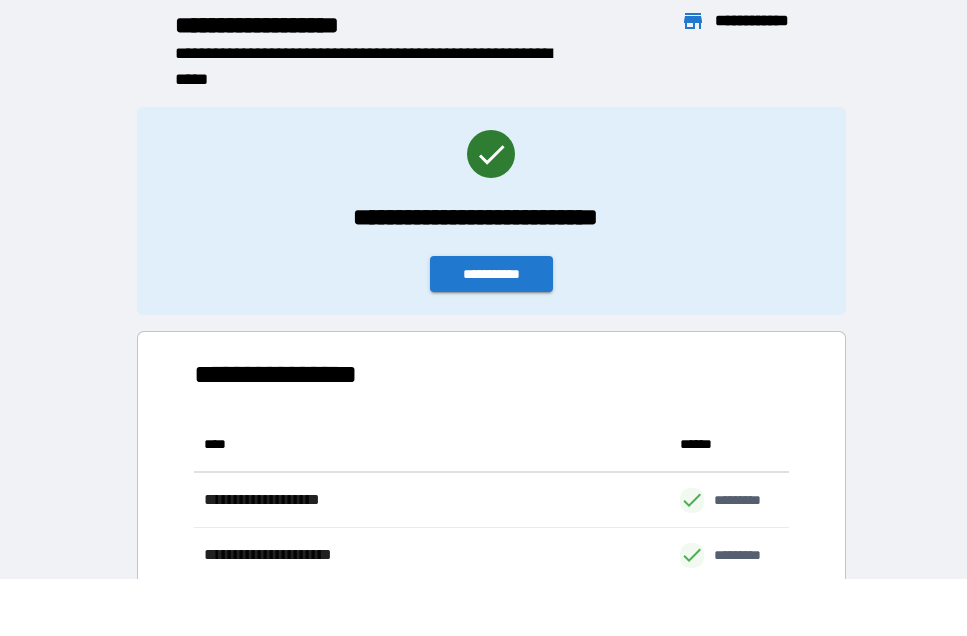 scroll, scrollTop: 1, scrollLeft: 1, axis: both 